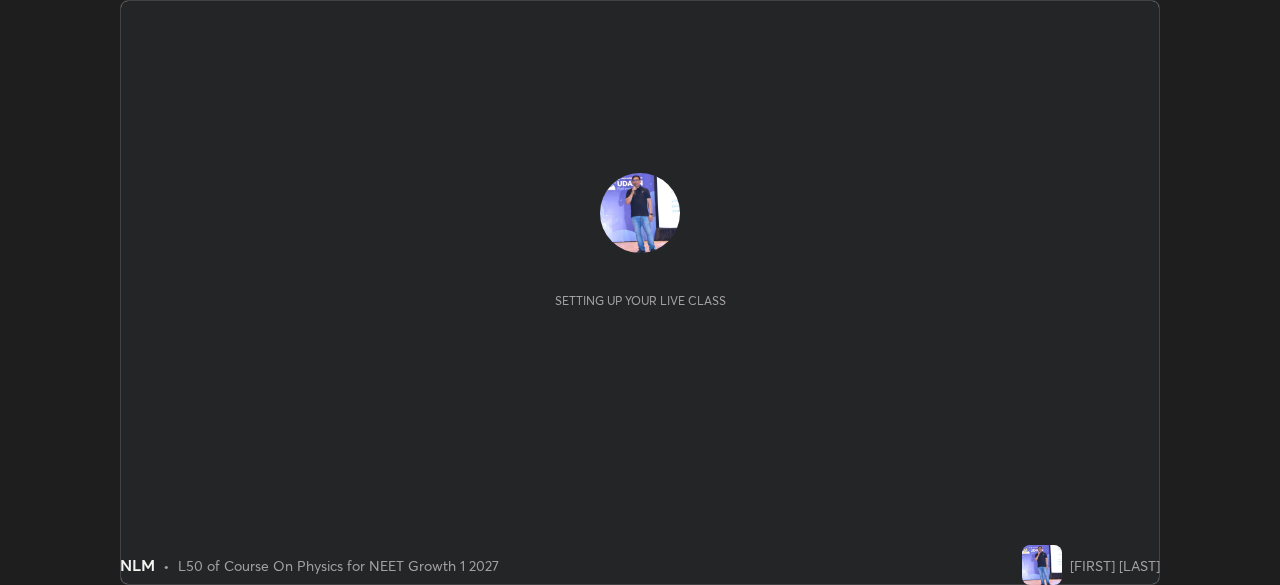 scroll, scrollTop: 0, scrollLeft: 0, axis: both 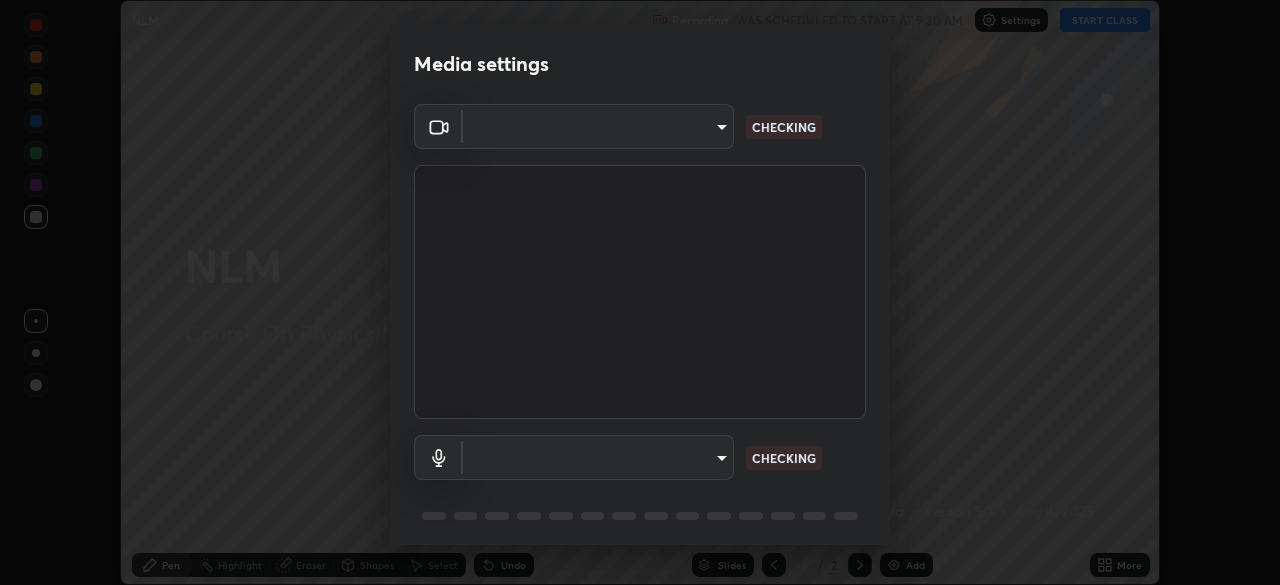 type on "81d67754d0be21893deea5dca0366767d6c8bb0d6168621a7b55846f4f3c8ac0" 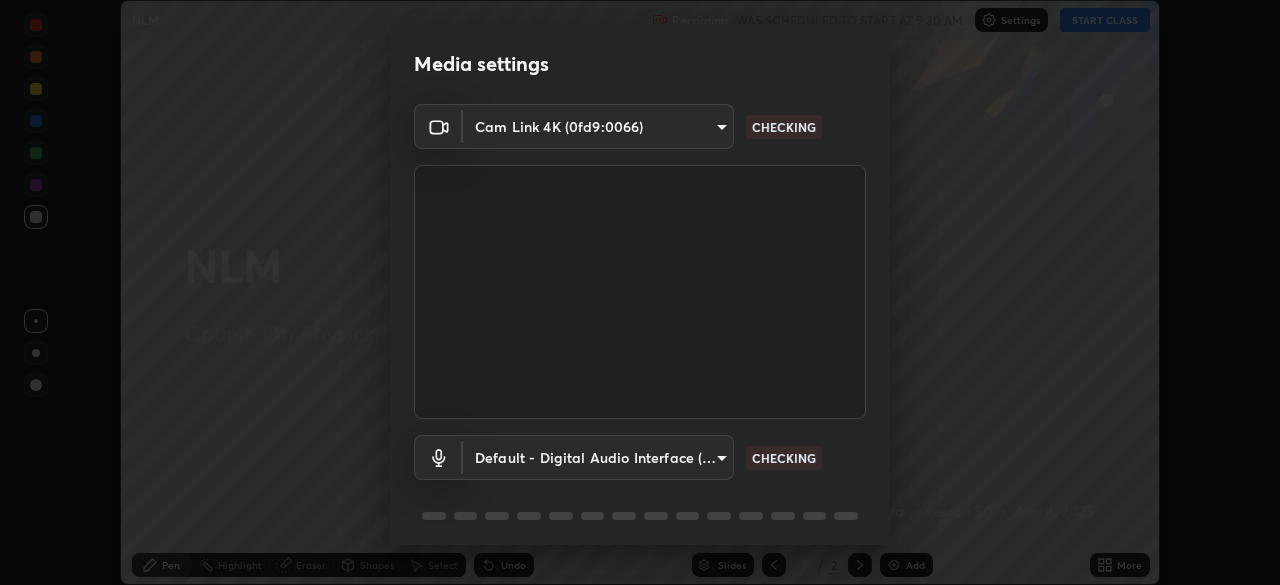 scroll, scrollTop: 71, scrollLeft: 0, axis: vertical 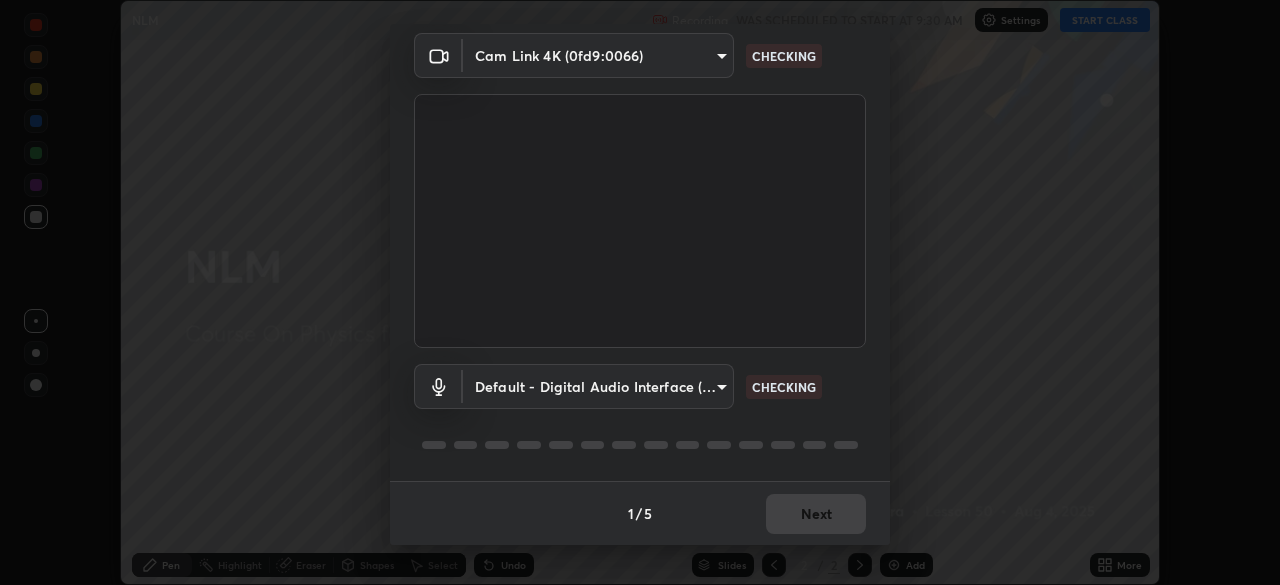 click on "Erase all NLM Recording WAS SCHEDULED TO START AT  9:30 AM Settings START CLASS Setting up your live class NLM • L50 of Course On Physics for NEET Growth 1 2027 [FIRST] [LAST] Pen Highlight Eraser Shapes Select Undo Slides 2 / 2 Add More No doubts shared Encourage your learners to ask a doubt for better clarity Report an issue Reason for reporting Buffering Chat not working Audio - Video sync issue Educator video quality low ​ Attach an image Report Media settings Cam Link 4K (0fd9:0066) 81d67754d0be21893deea5dca0366767d6c8bb0d6168621a7b55846f4f3c8ac0 CHECKING Default - Digital Audio Interface (Cam Link 4K) default CHECKING 1 / 5 Next" at bounding box center (640, 292) 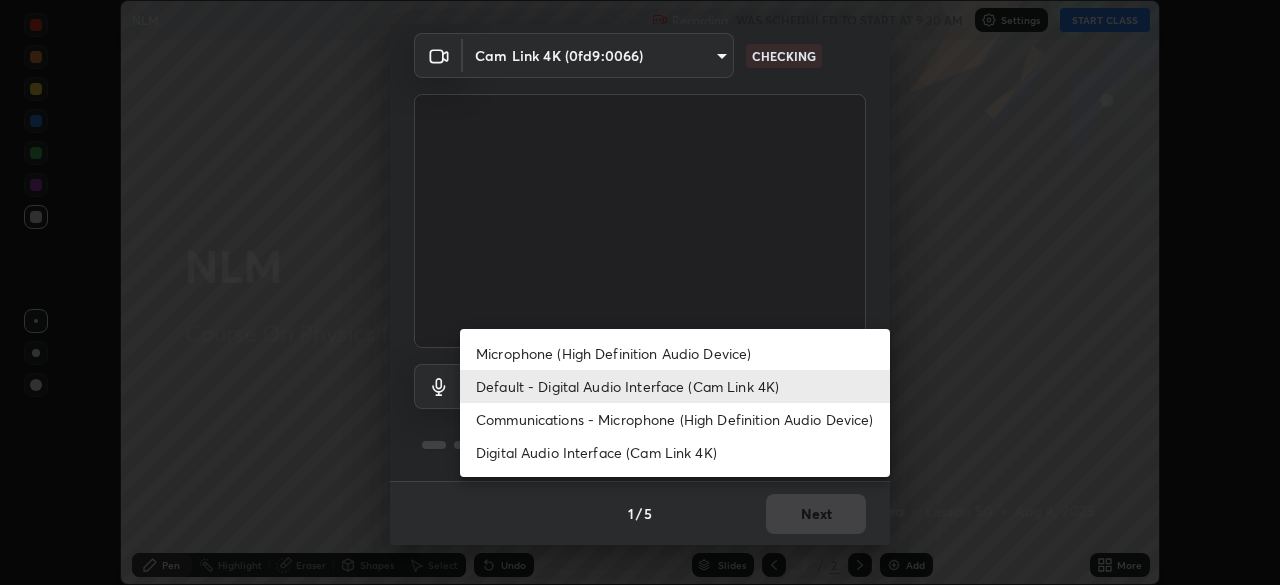 click on "Default - Digital Audio Interface (Cam Link 4K)" at bounding box center [675, 386] 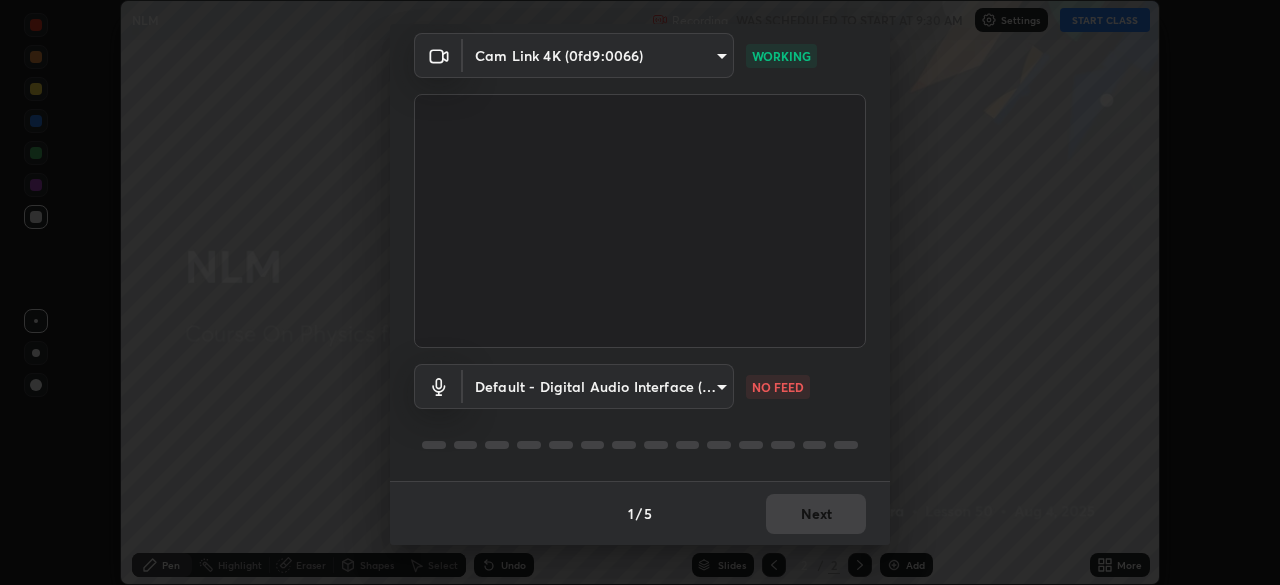 click on "Erase all NLM Recording WAS SCHEDULED TO START AT  9:30 AM Settings START CLASS Setting up your live class NLM • L50 of Course On Physics for NEET Growth 1 2027 [FIRST] [LAST] Pen Highlight Eraser Shapes Select Undo Slides 2 / 2 Add More No doubts shared Encourage your learners to ask a doubt for better clarity Report an issue Reason for reporting Buffering Chat not working Audio - Video sync issue Educator video quality low ​ Attach an image Report Media settings Cam Link 4K (0fd9:0066) 81d67754d0be21893deea5dca0366767d6c8bb0d6168621a7b55846f4f3c8ac0 WORKING Default - Digital Audio Interface (Cam Link 4K) default NO FEED 1 / 5 Next" at bounding box center [640, 292] 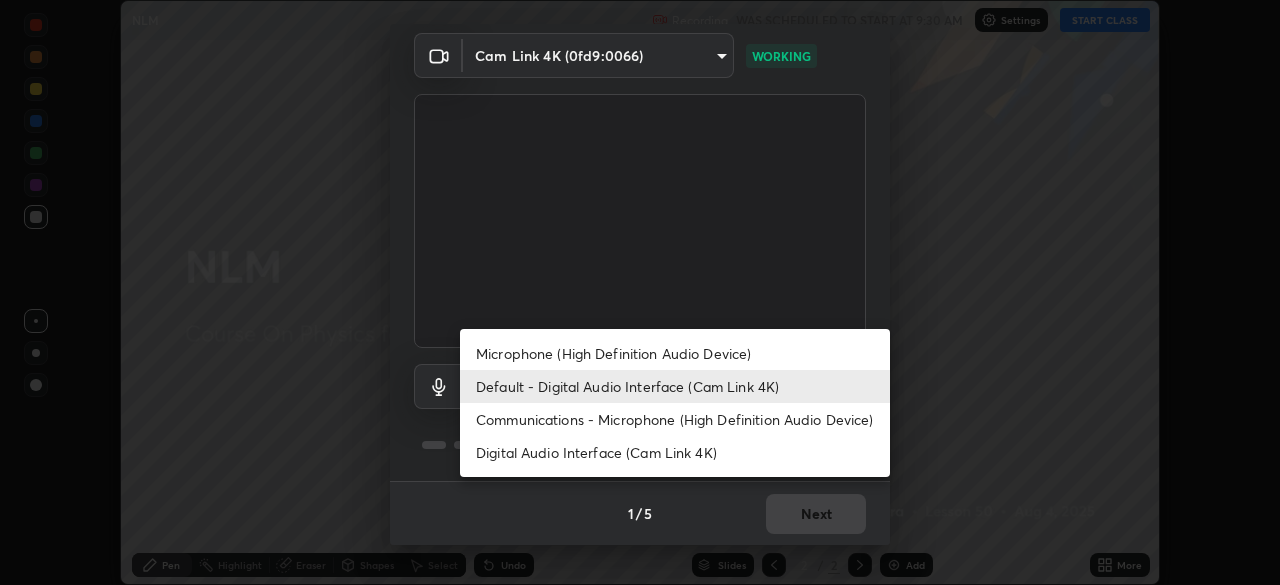 click on "Communications - Microphone (High Definition Audio Device)" at bounding box center (675, 419) 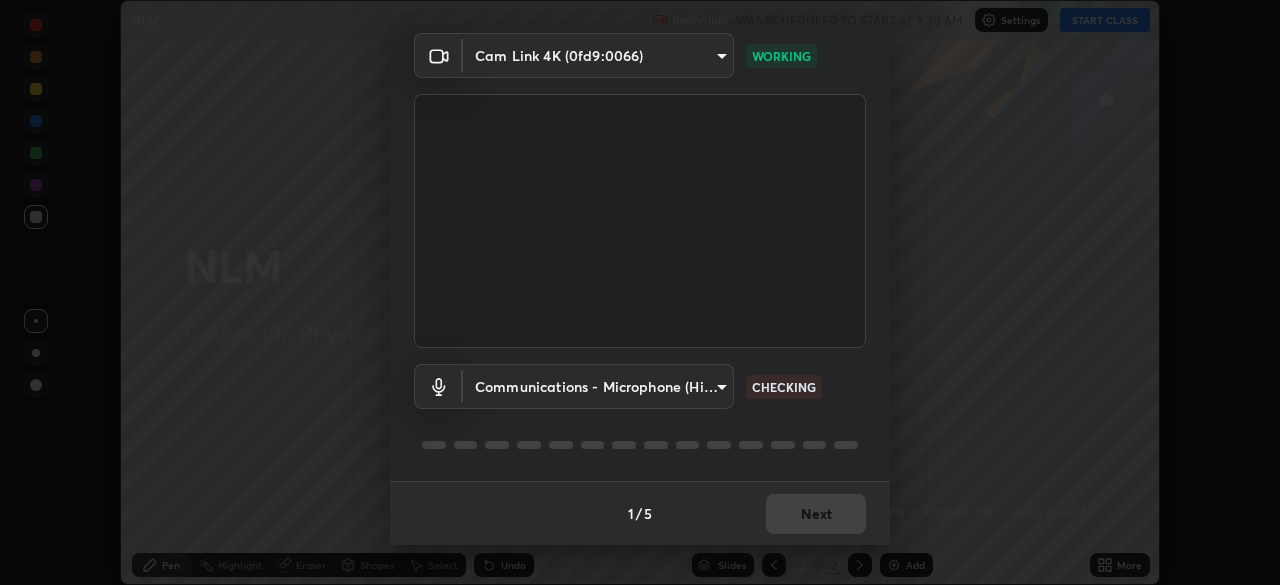 click on "Erase all NLM Recording WAS SCHEDULED TO START AT  9:30 AM Settings START CLASS Setting up your live class NLM • L50 of Course On Physics for NEET Growth 1 2027 [FIRST] [LAST] Pen Highlight Eraser Shapes Select Undo Slides 2 / 2 Add More No doubts shared Encourage your learners to ask a doubt for better clarity Report an issue Reason for reporting Buffering Chat not working Audio - Video sync issue Educator video quality low ​ Attach an image Report Media settings Cam Link 4K (0fd9:0066) 81d67754d0be21893deea5dca0366767d6c8bb0d6168621a7b55846f4f3c8ac0 WORKING Communications - Microphone (High Definition Audio Device) communications CHECKING 1 / 5 Next" at bounding box center (640, 292) 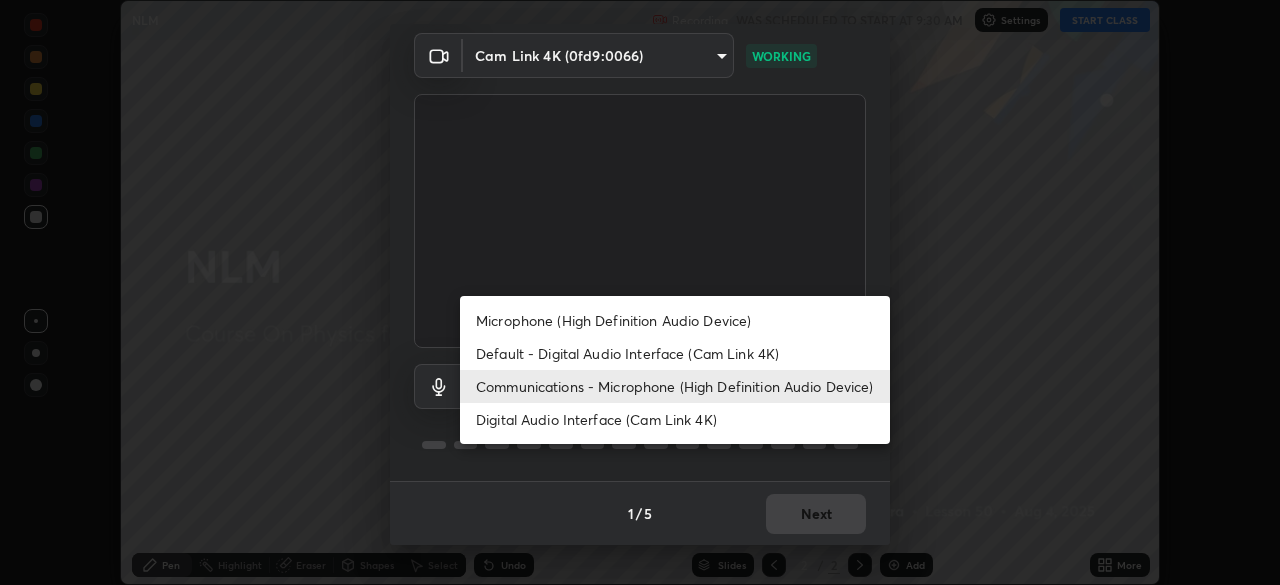 click on "Default - Digital Audio Interface (Cam Link 4K)" at bounding box center (675, 353) 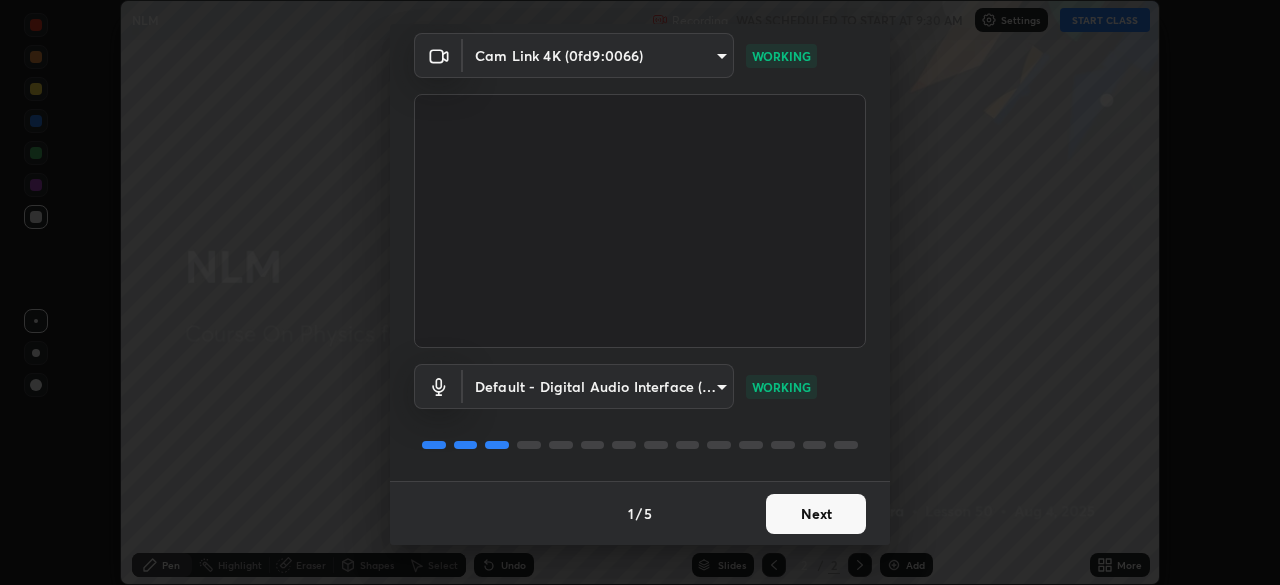 click on "Next" at bounding box center [816, 514] 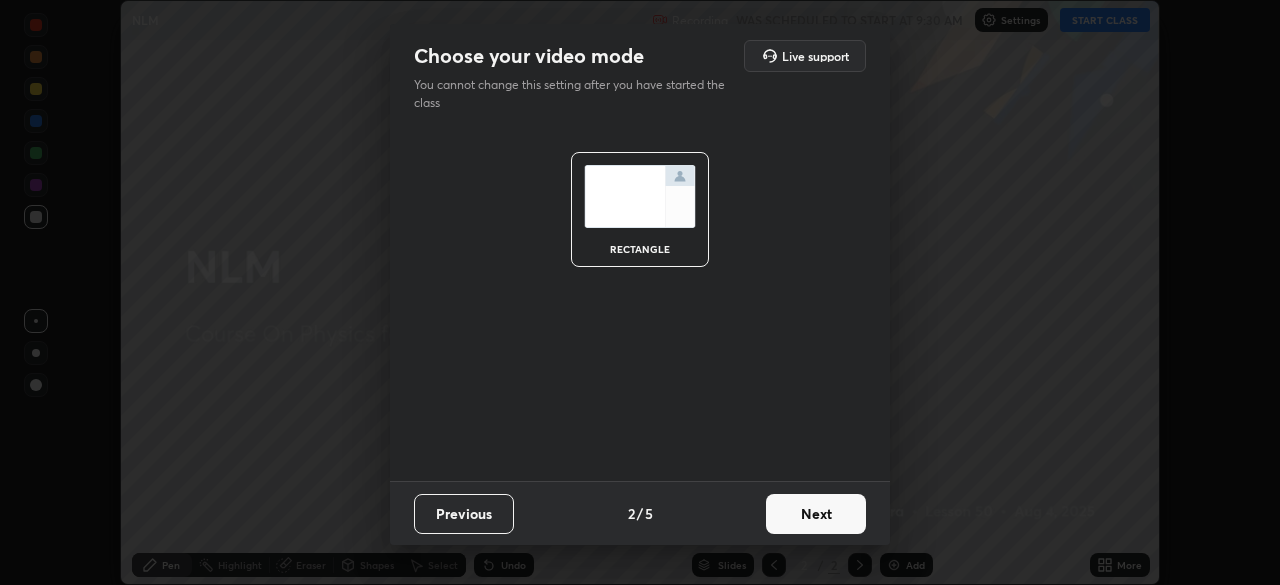 scroll, scrollTop: 0, scrollLeft: 0, axis: both 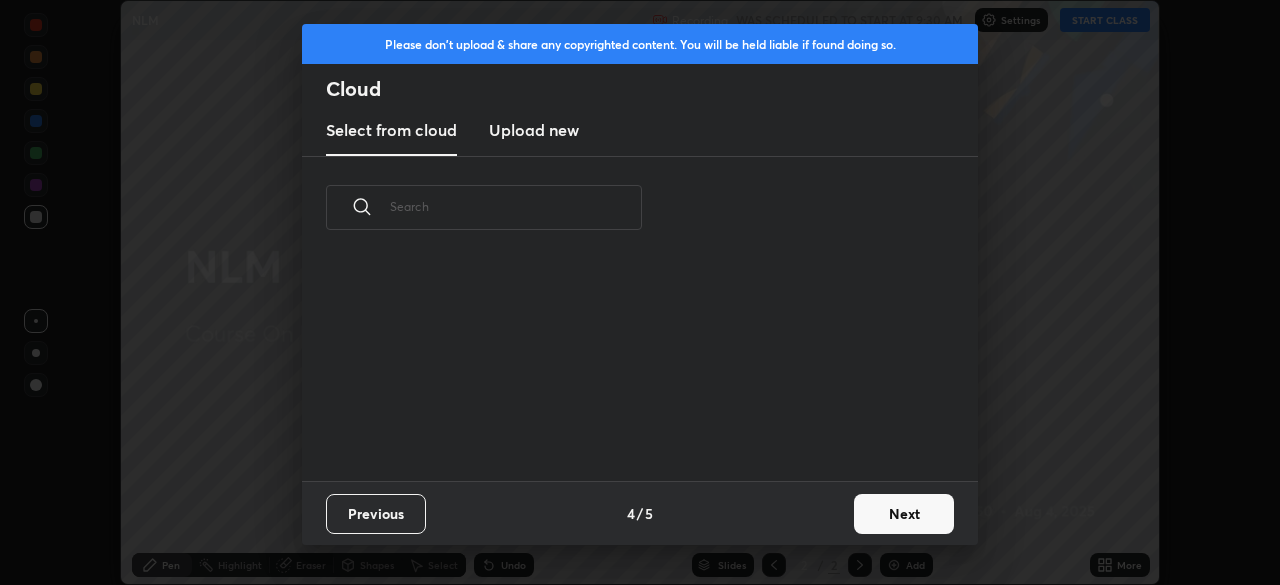 click on "Previous 4 / 5 Next" at bounding box center (640, 513) 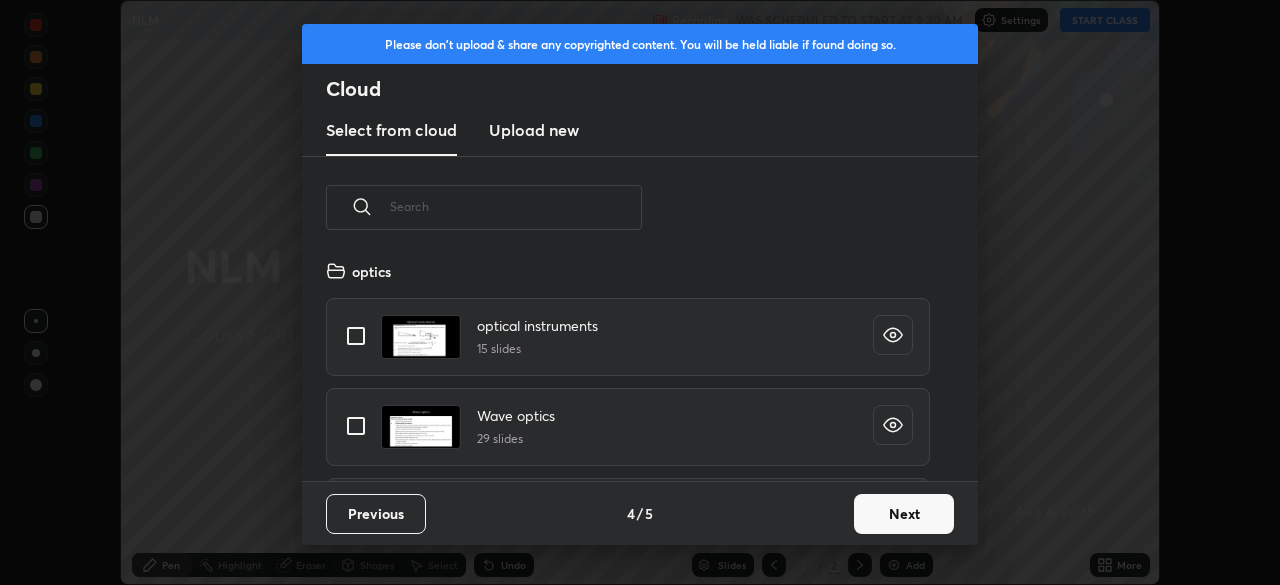 click on "Next" at bounding box center (904, 514) 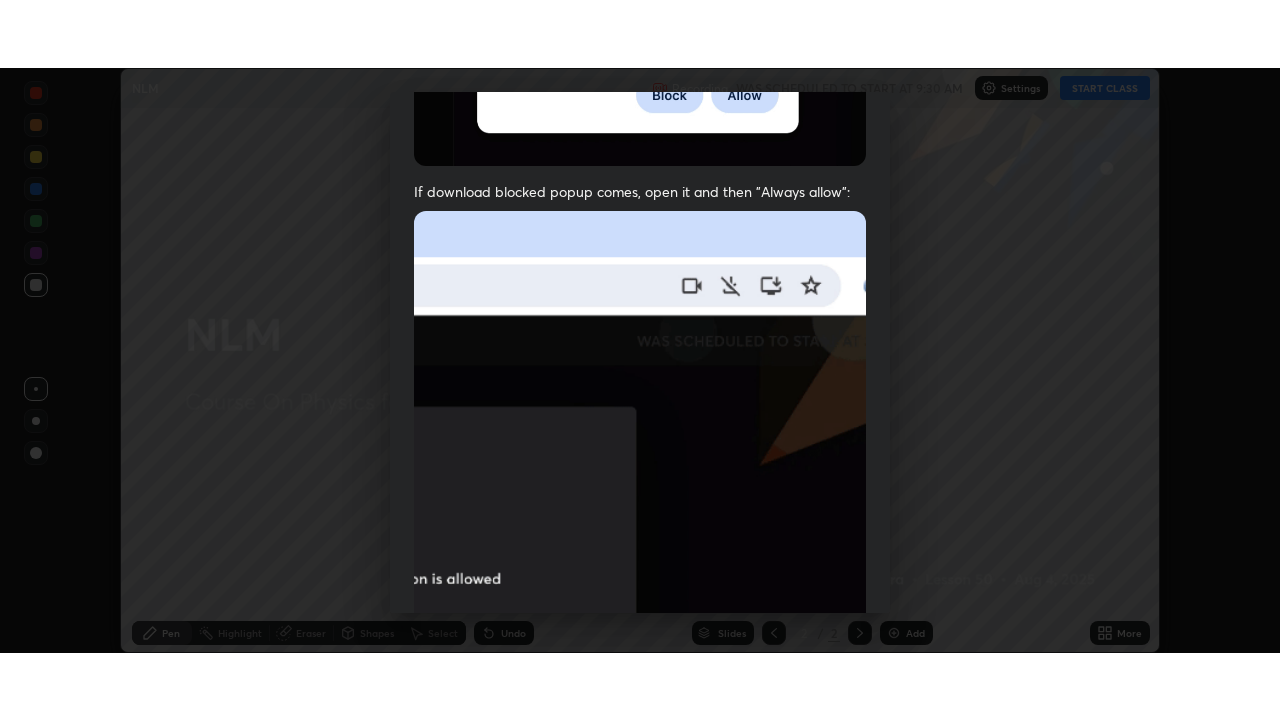 scroll, scrollTop: 479, scrollLeft: 0, axis: vertical 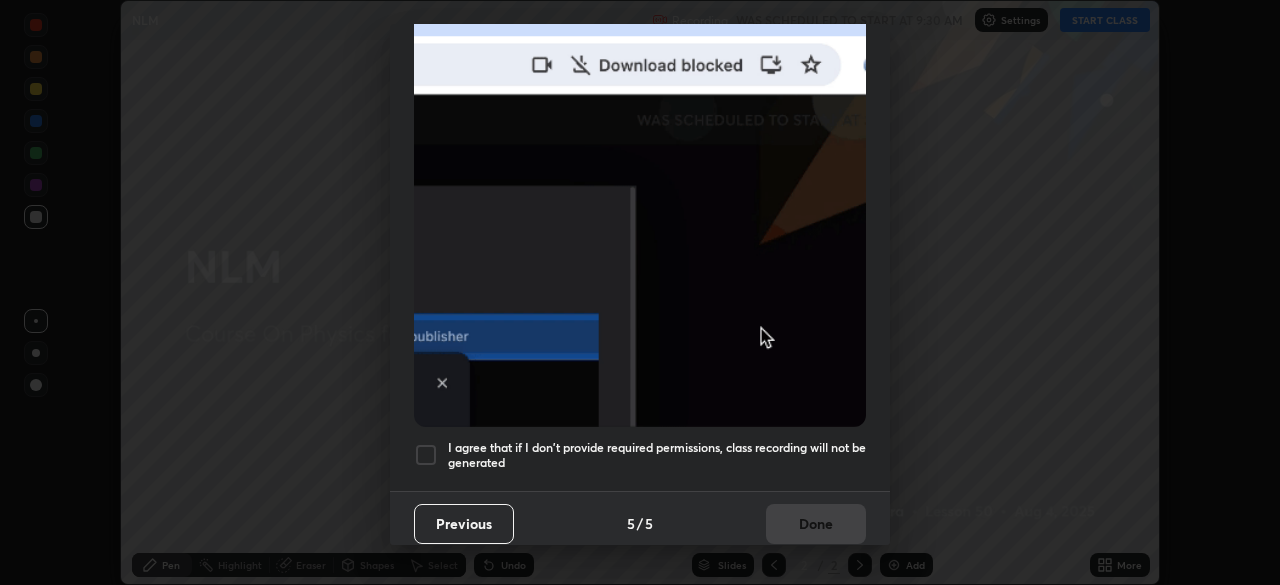 click at bounding box center (426, 455) 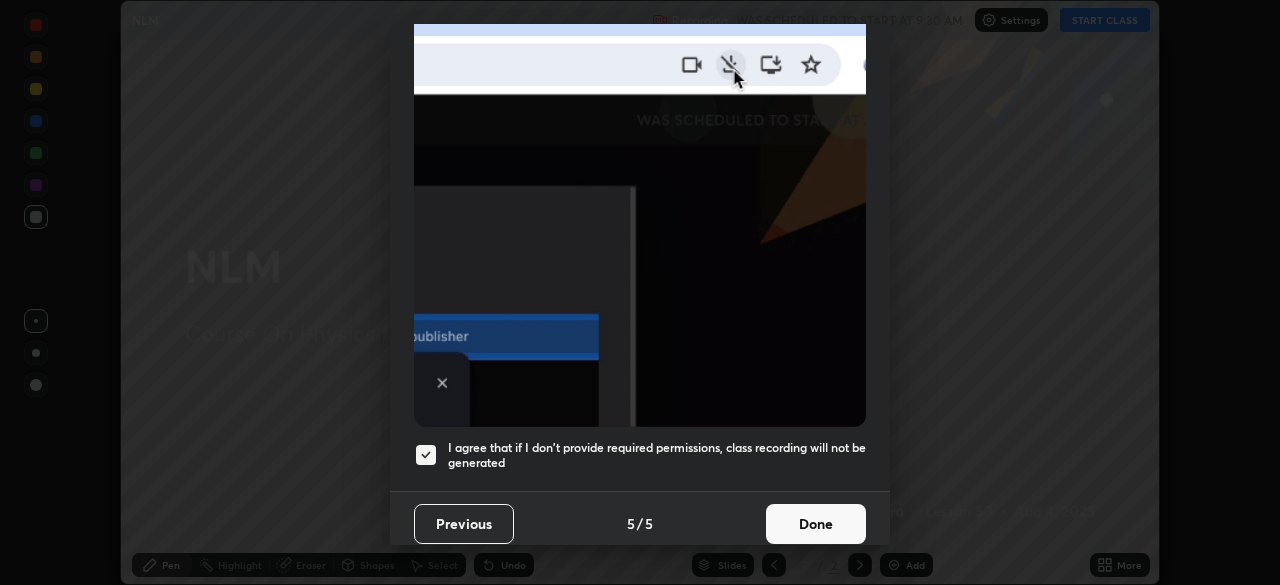 click on "Done" at bounding box center (816, 524) 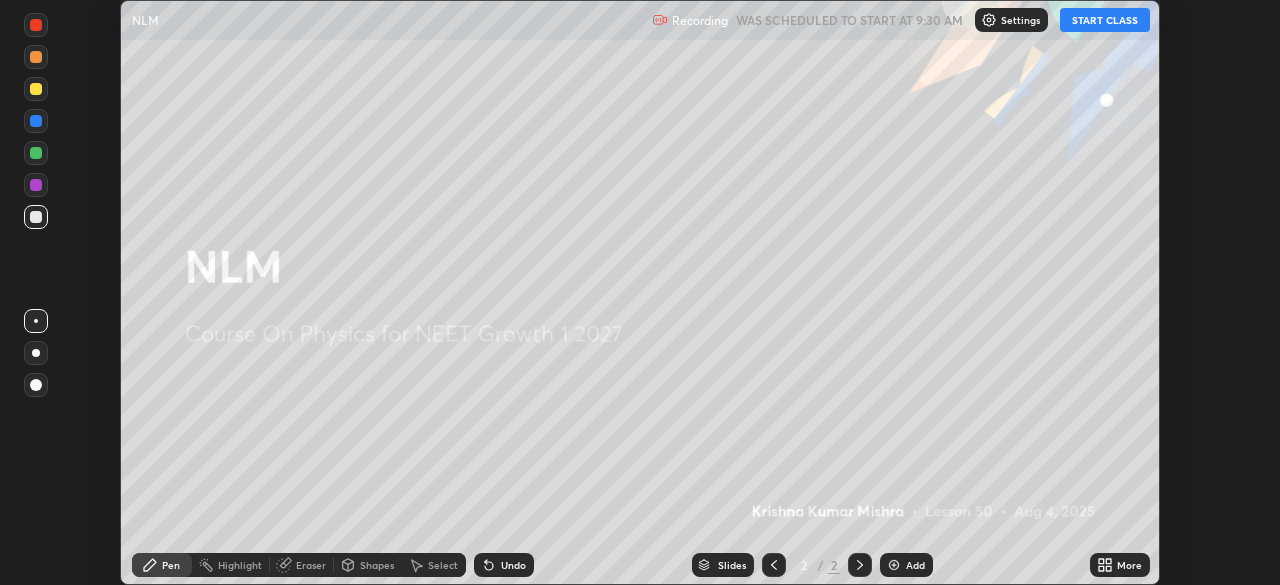 click on "START CLASS" at bounding box center [1105, 20] 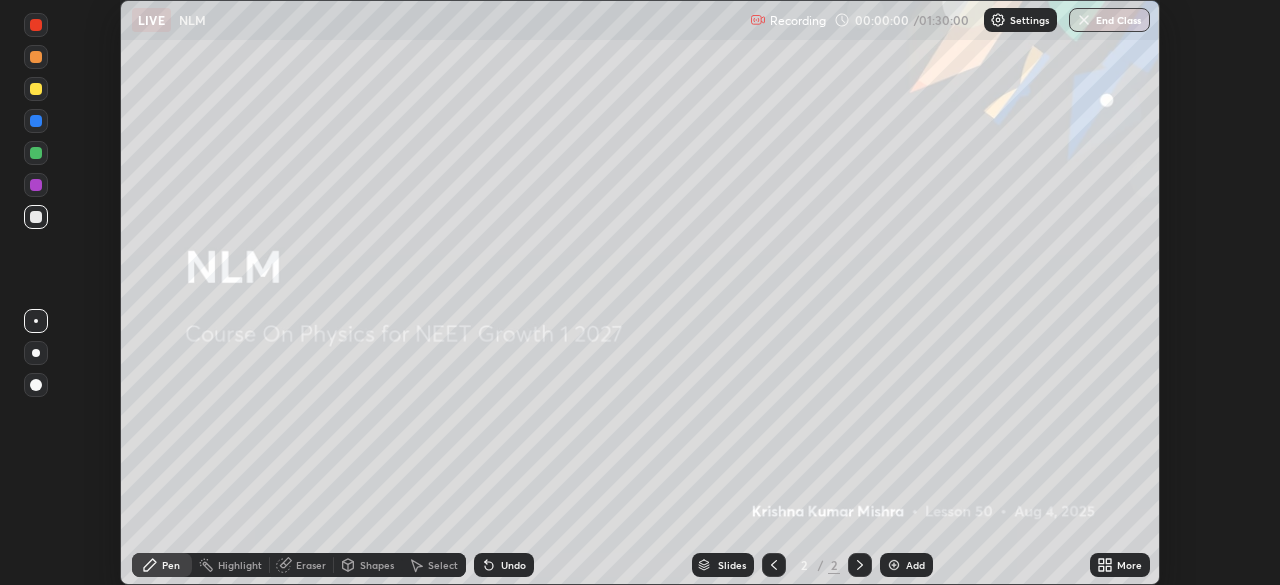 click 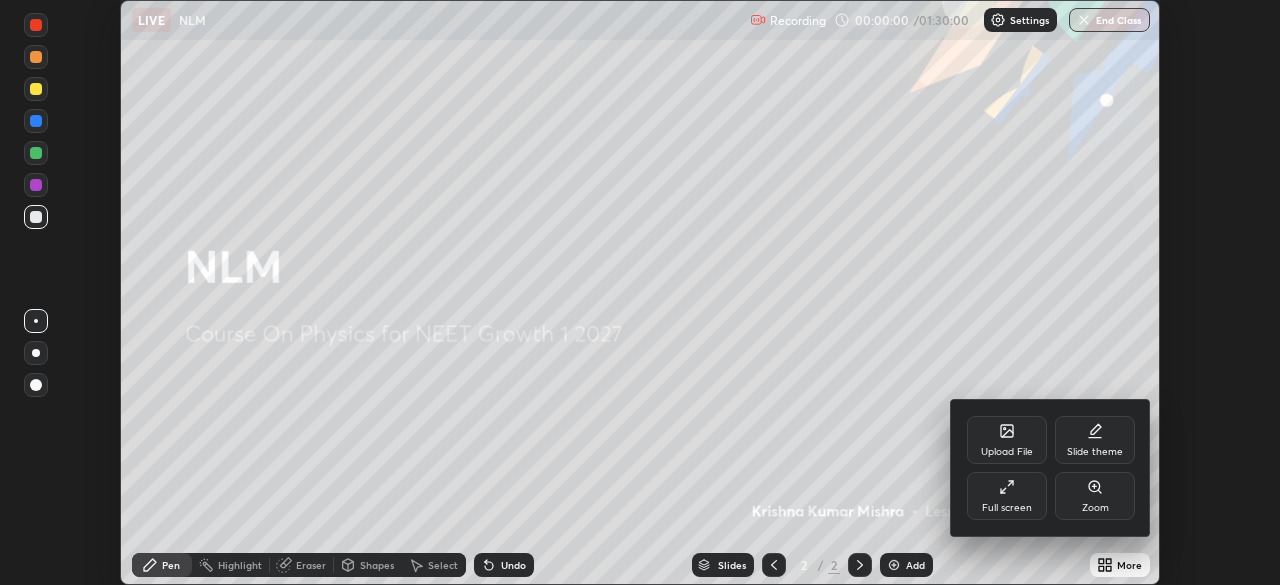 click on "Full screen" at bounding box center (1007, 496) 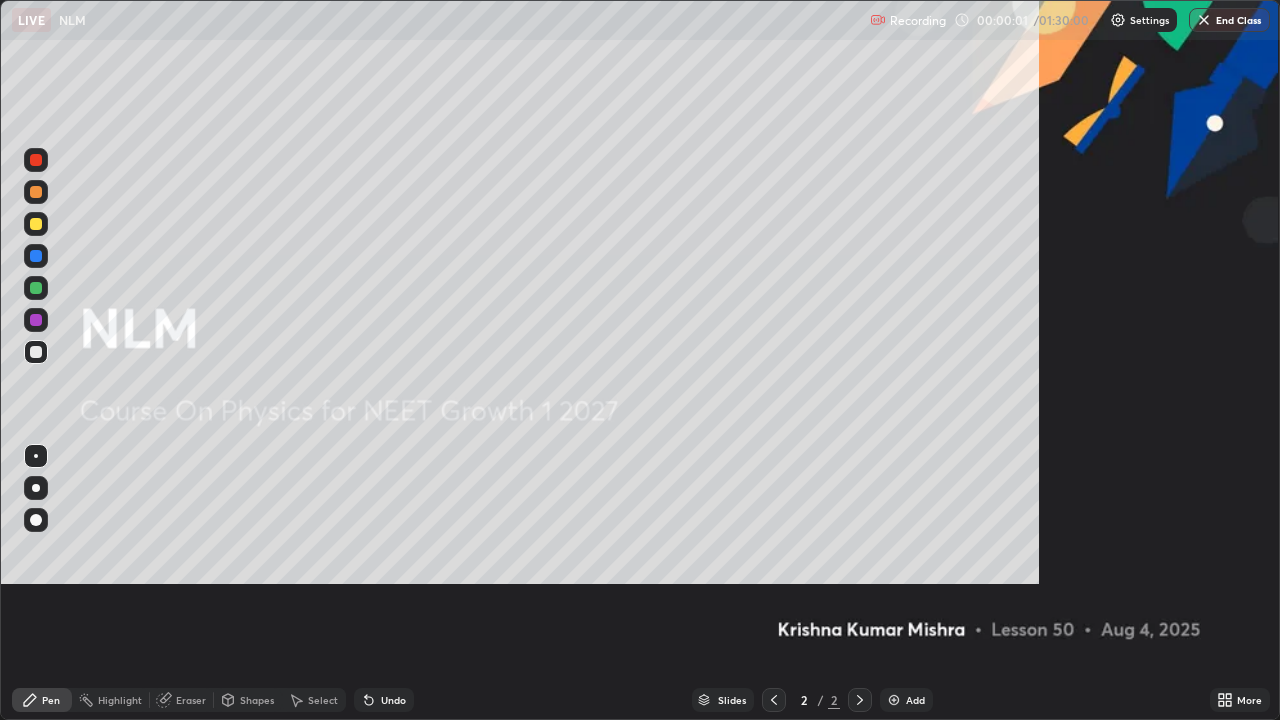 scroll, scrollTop: 99280, scrollLeft: 98720, axis: both 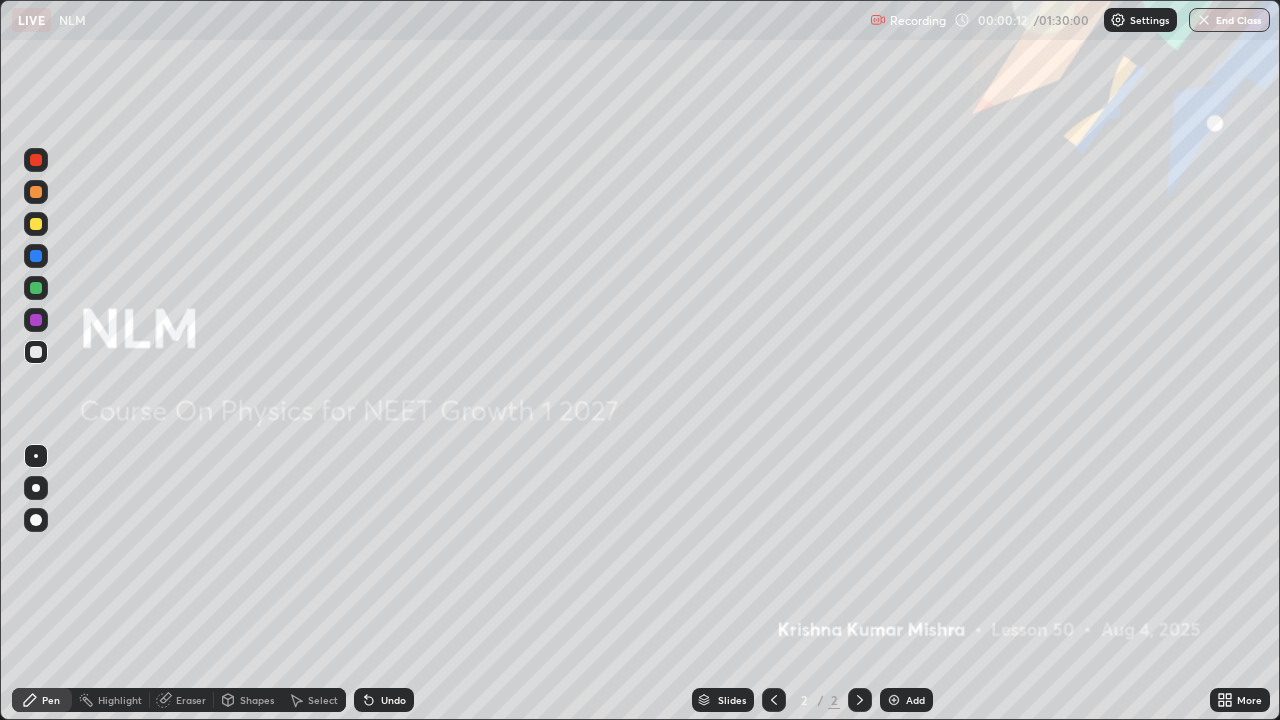 click on "Add" at bounding box center [915, 700] 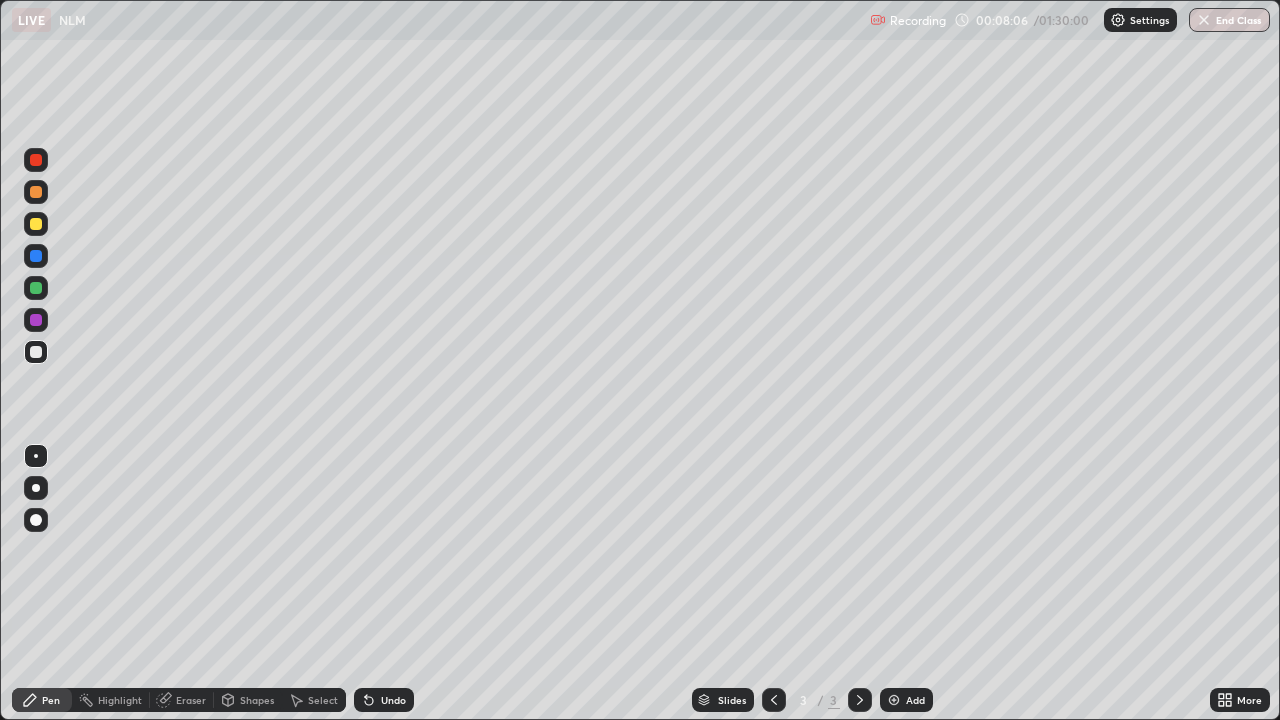 click on "Undo" at bounding box center [384, 700] 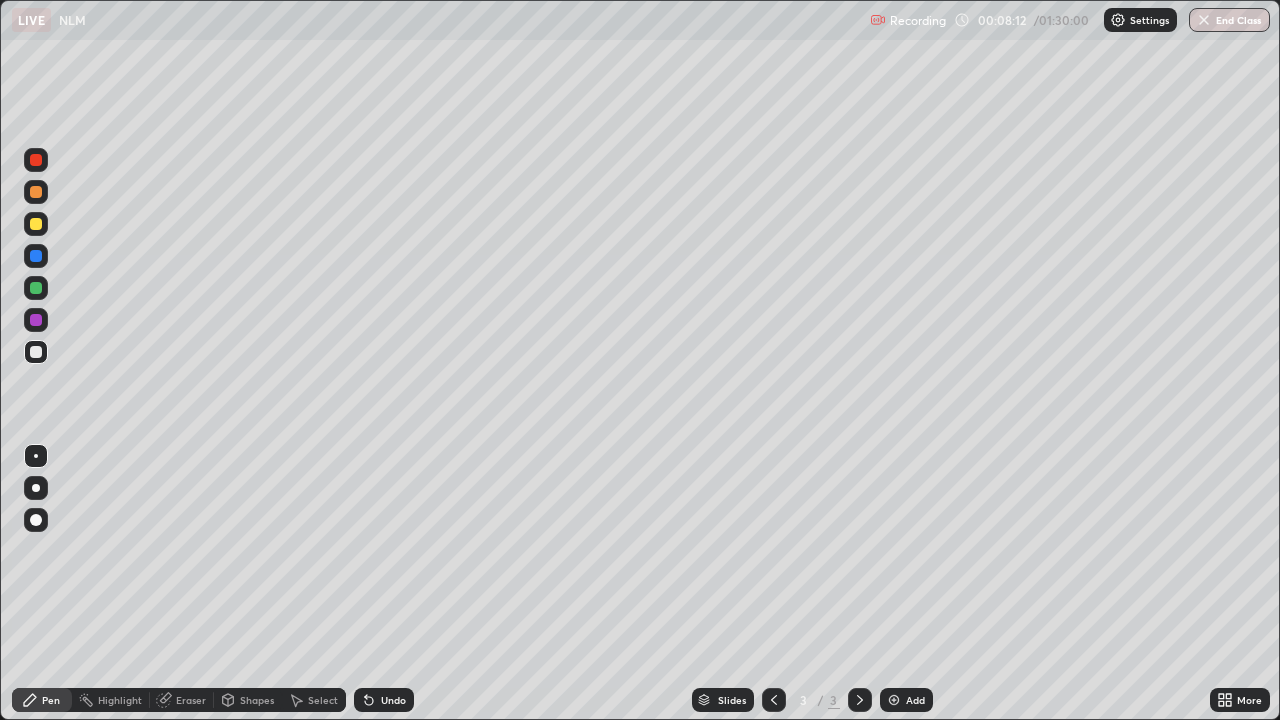 click at bounding box center (36, 224) 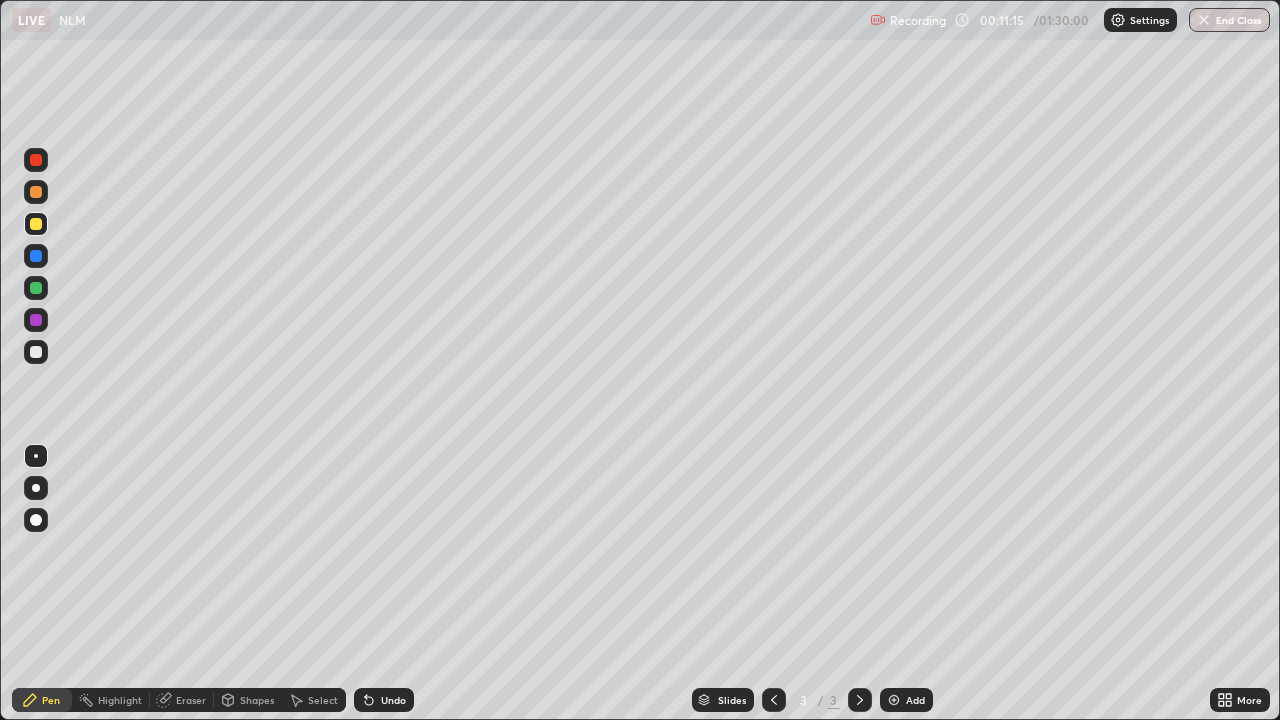 click on "Eraser" at bounding box center (191, 700) 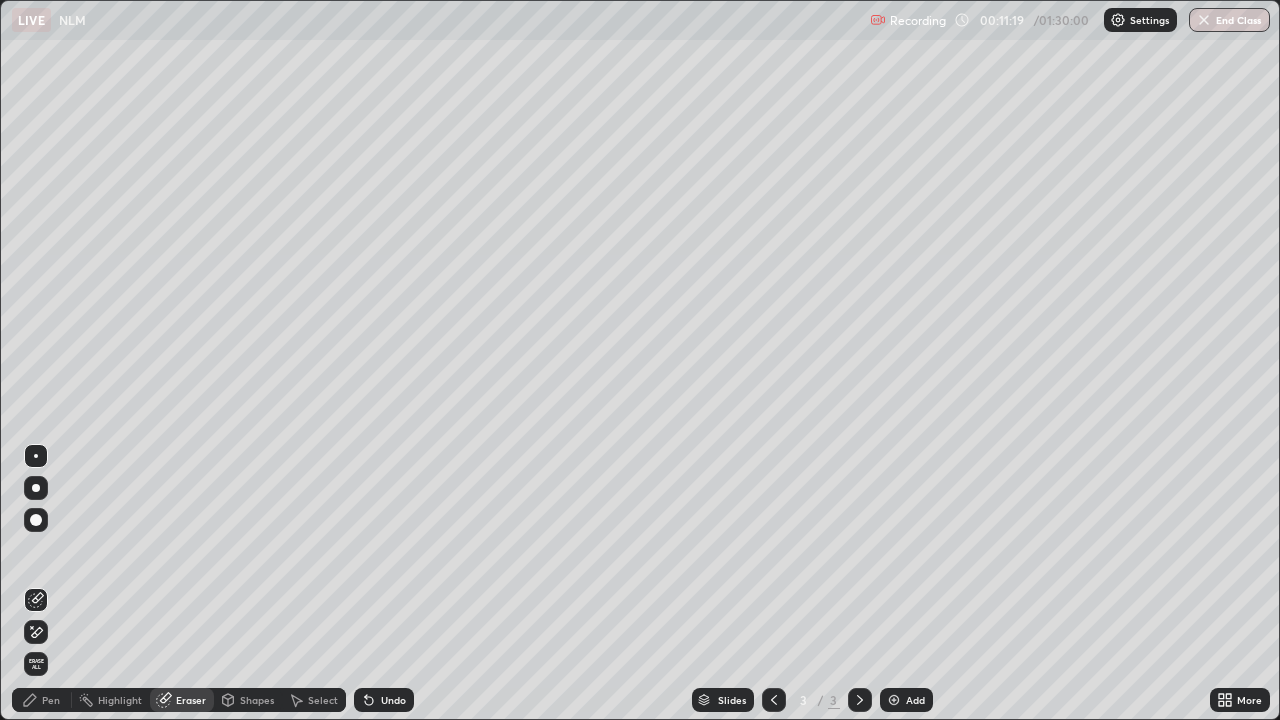 click on "Pen" at bounding box center [51, 700] 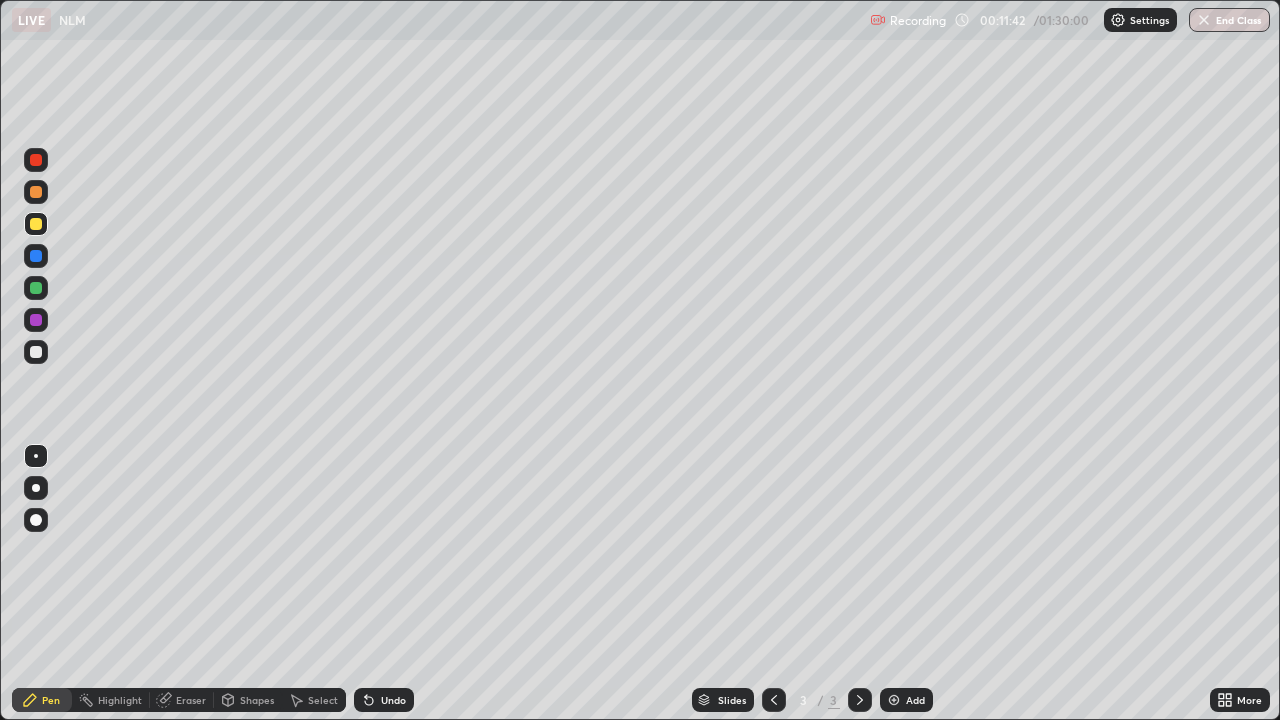 click at bounding box center (36, 288) 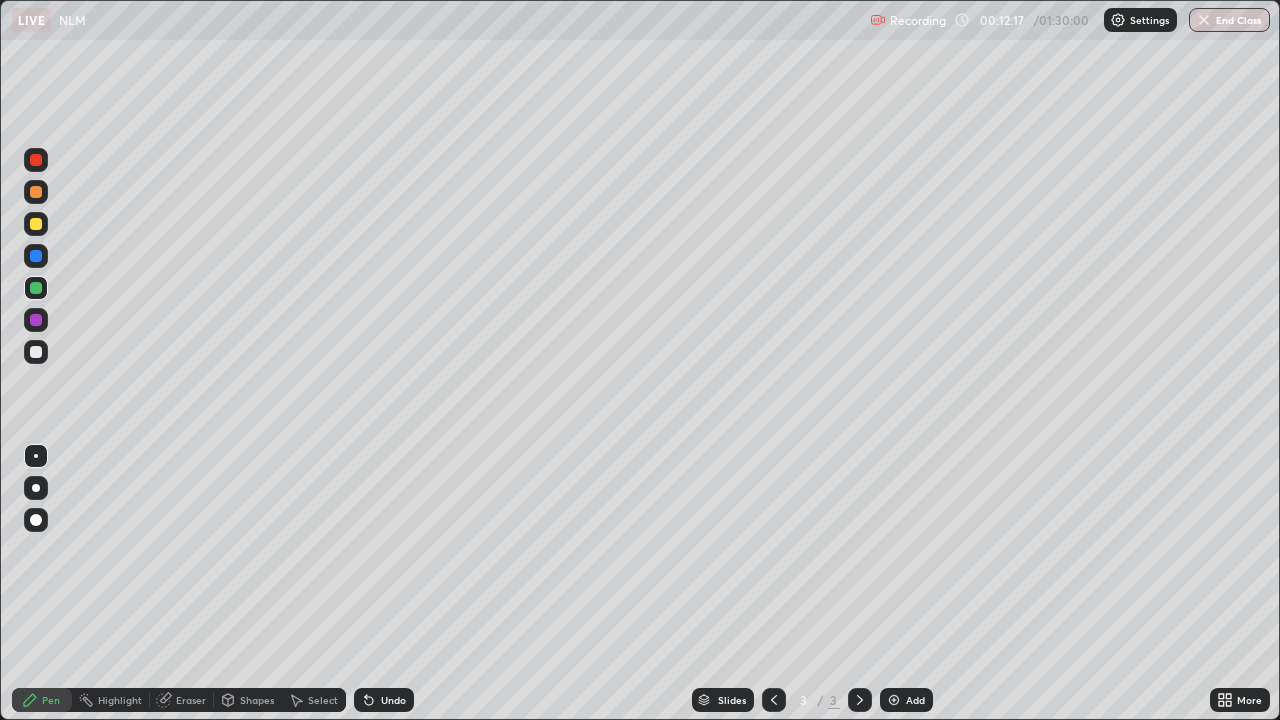click on "Select" at bounding box center [314, 700] 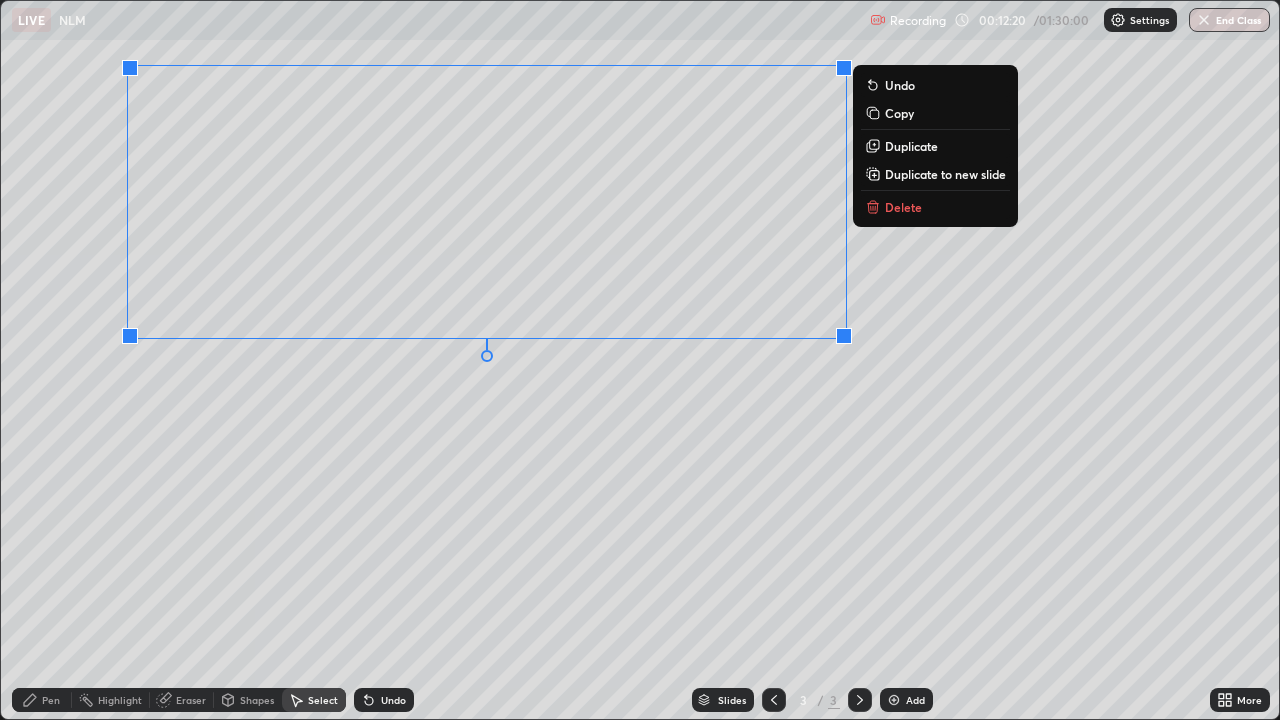 click on "Delete" at bounding box center (903, 207) 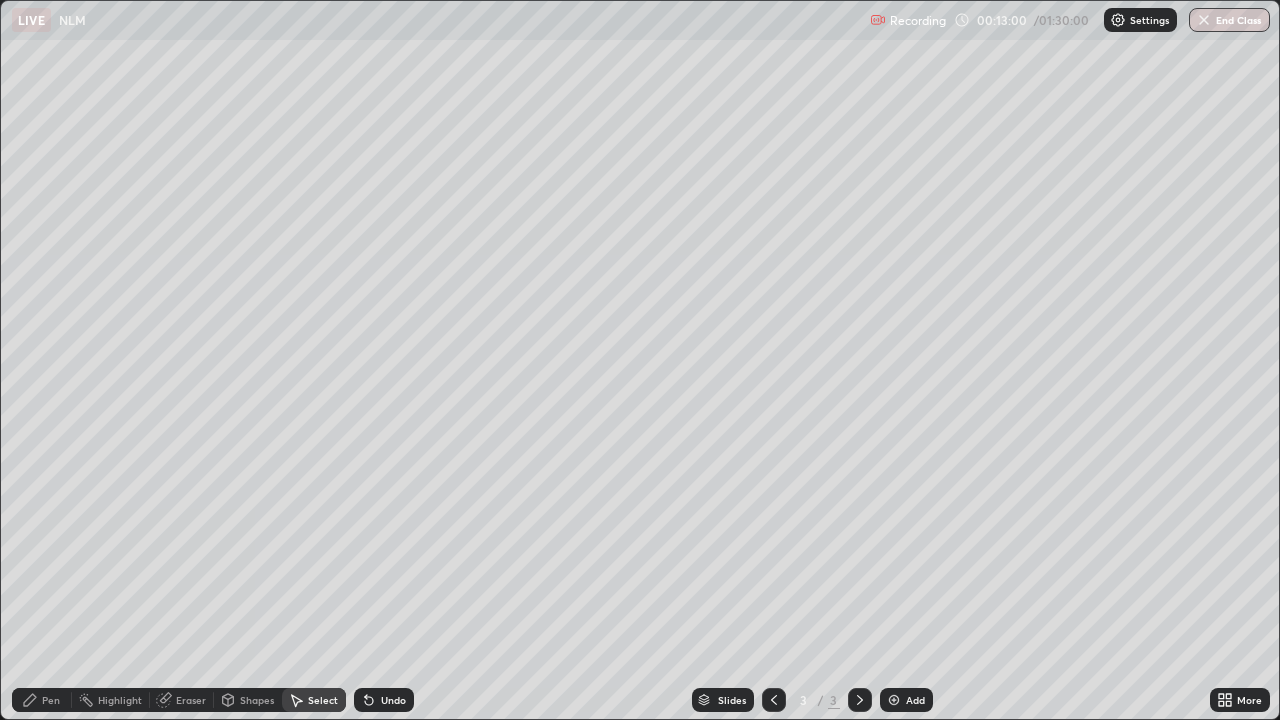 click on "Pen" at bounding box center [42, 700] 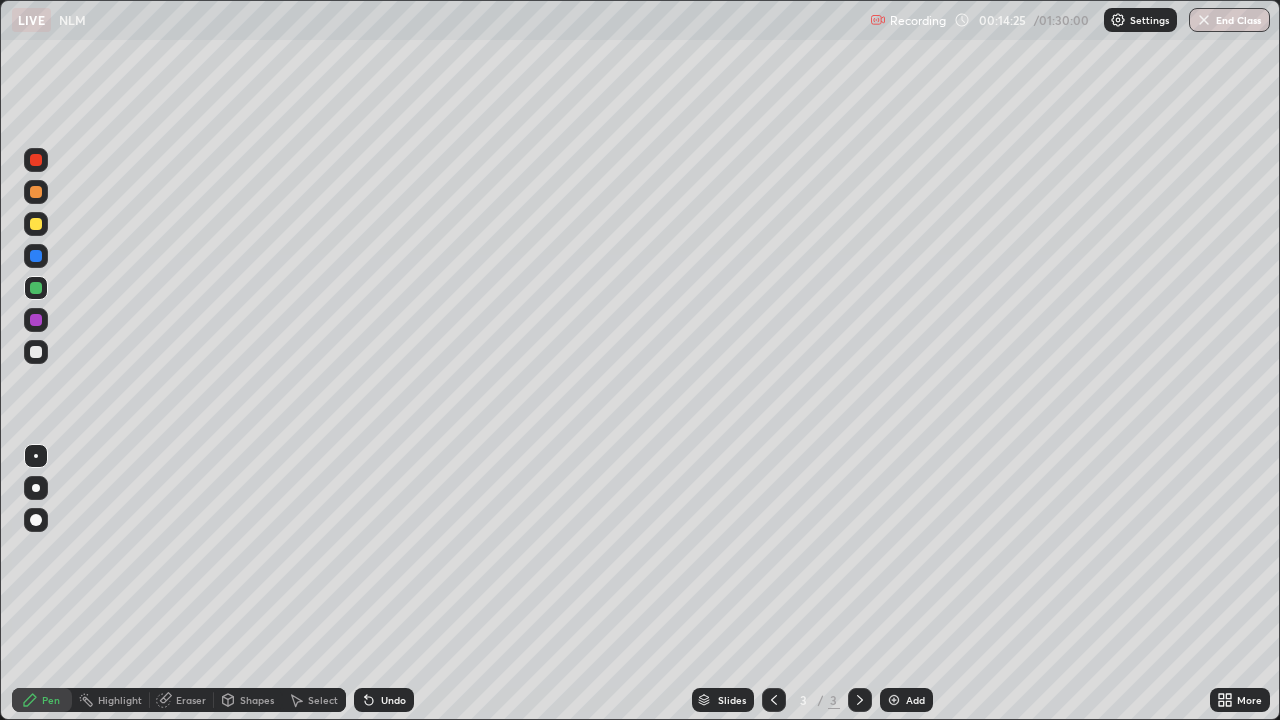click on "Select" at bounding box center (314, 700) 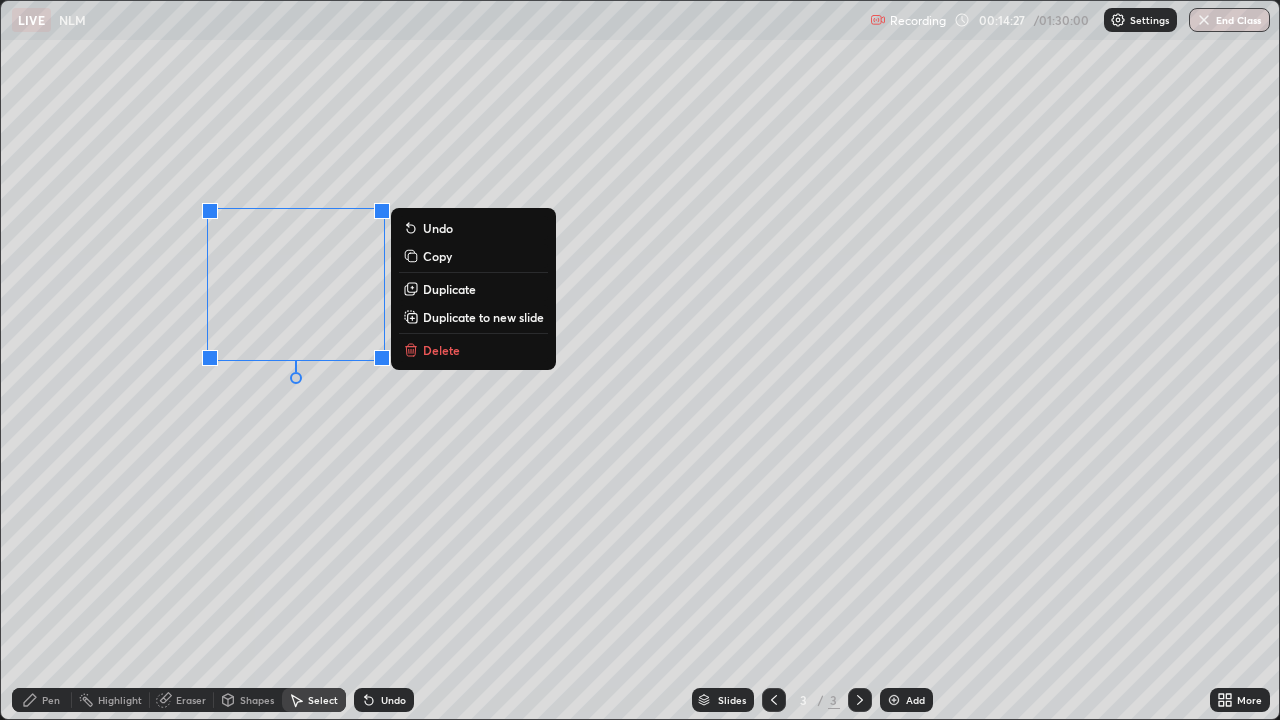 click on "Delete" at bounding box center [473, 350] 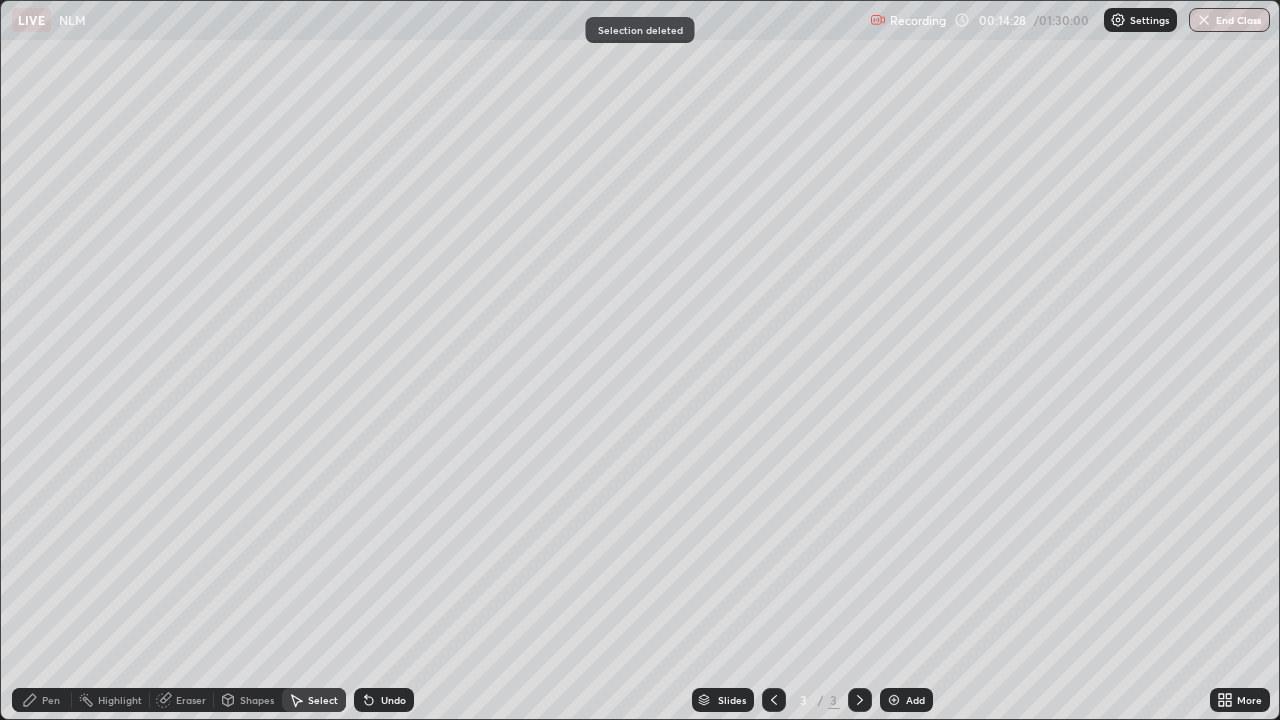 click on "Pen" at bounding box center [51, 700] 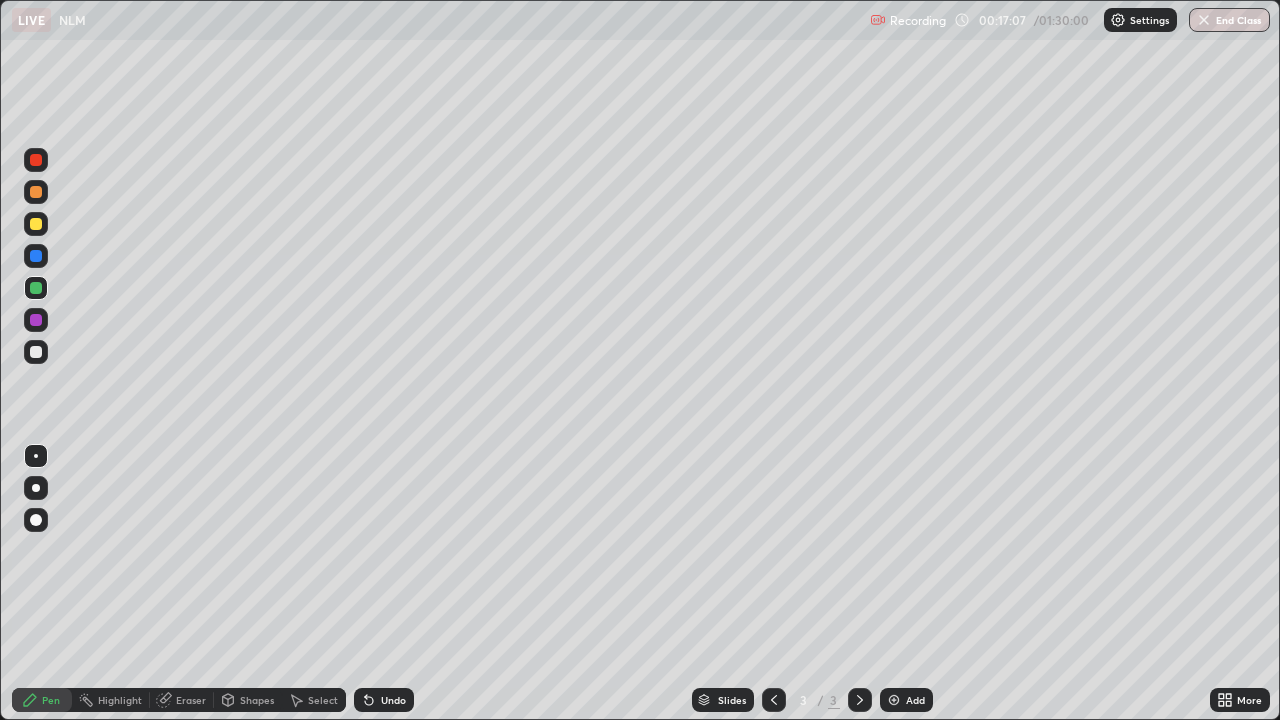 click at bounding box center [36, 224] 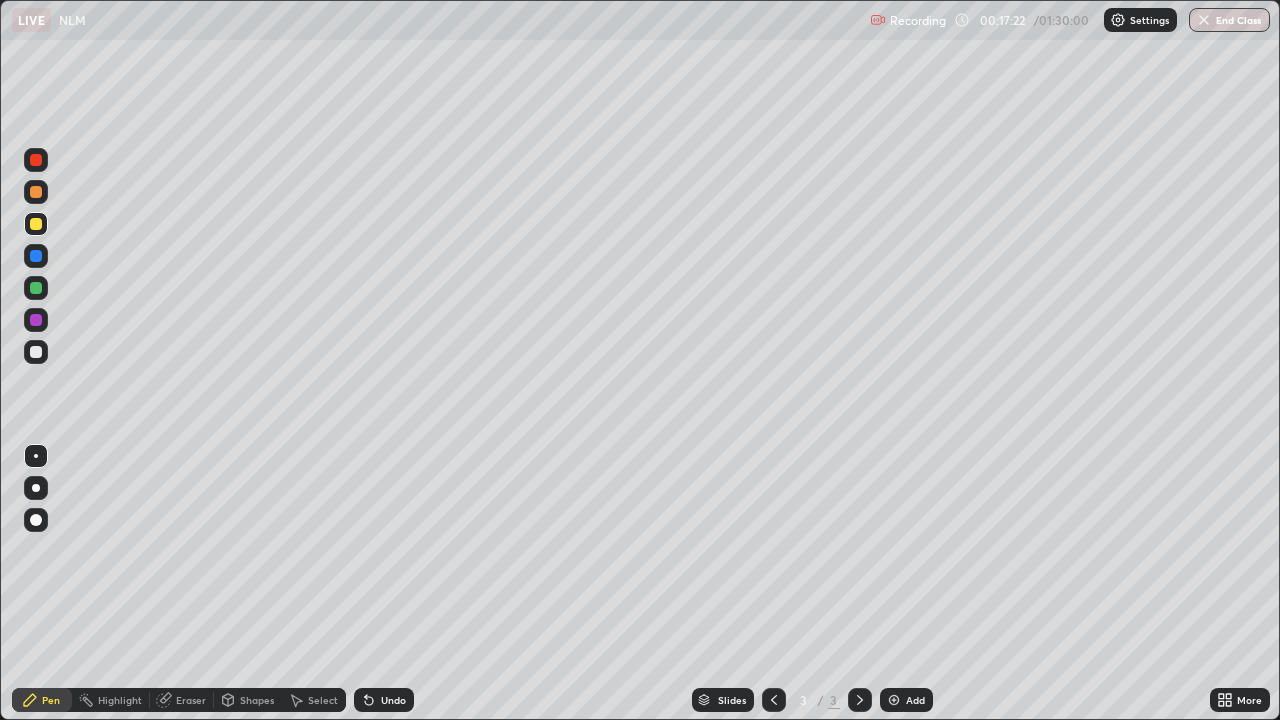 click at bounding box center (36, 320) 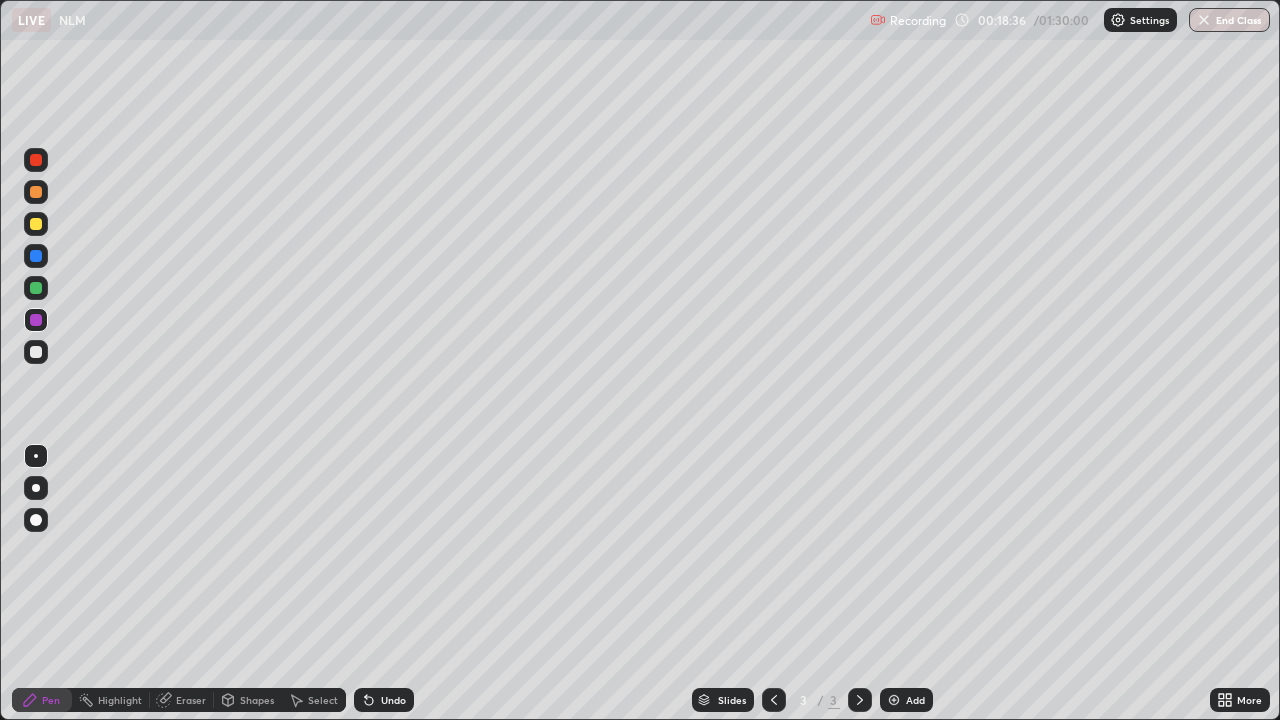 click at bounding box center (36, 224) 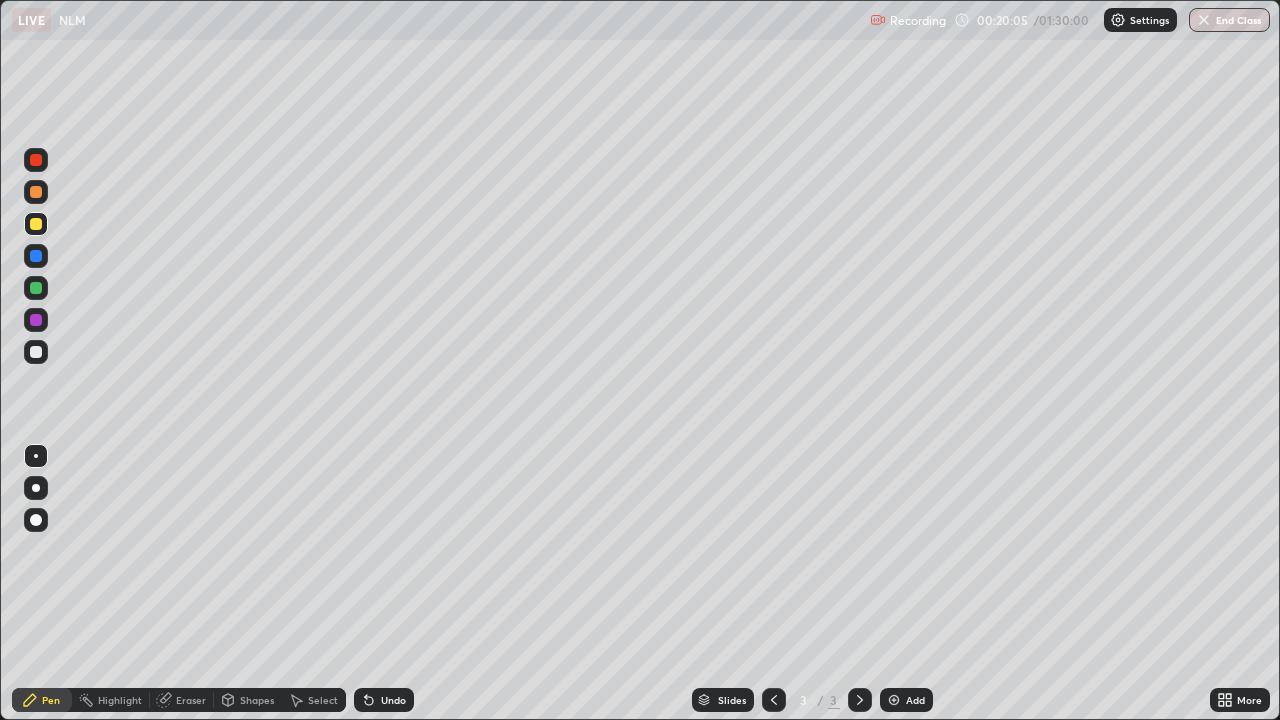 click on "Undo" at bounding box center (393, 700) 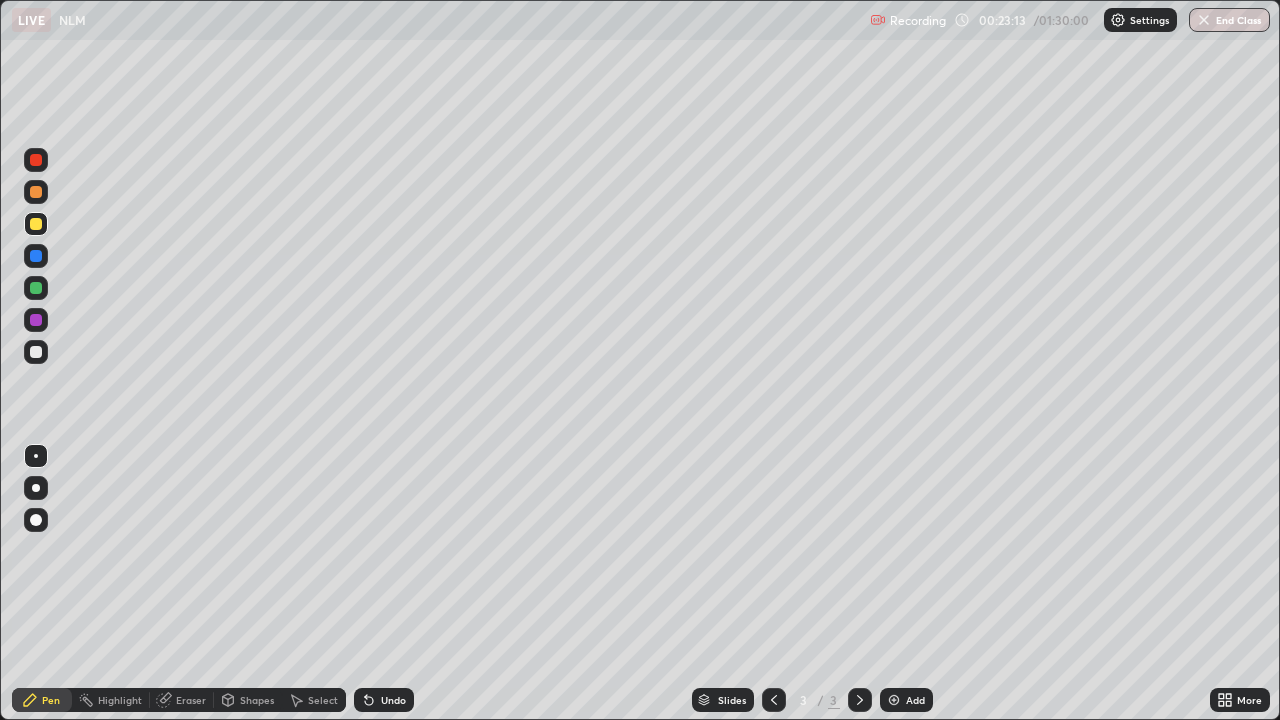 click at bounding box center [894, 700] 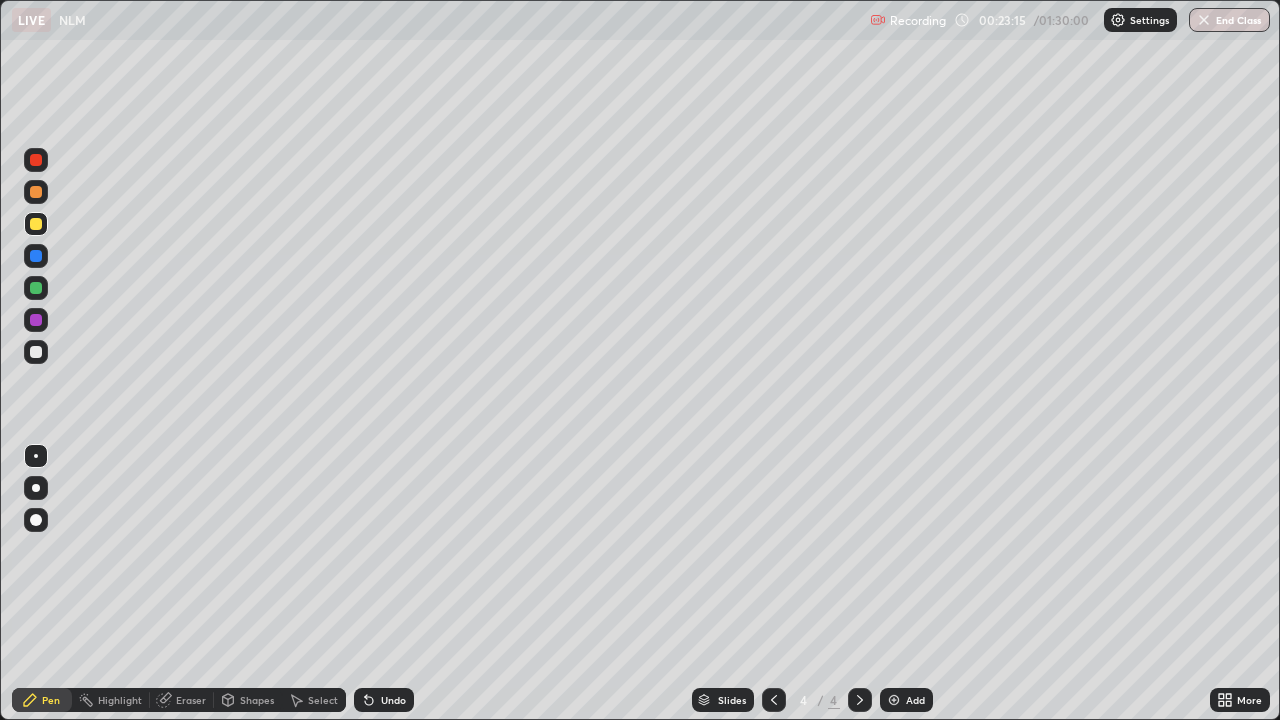 click at bounding box center (36, 224) 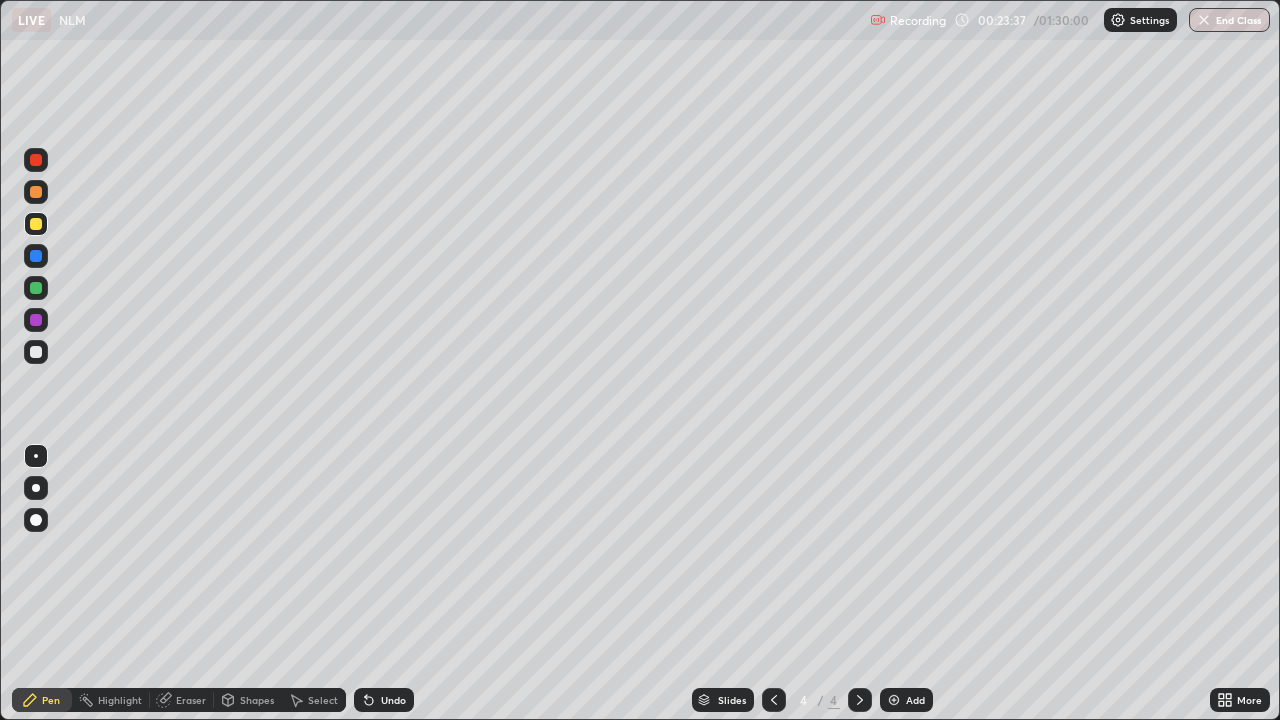 click 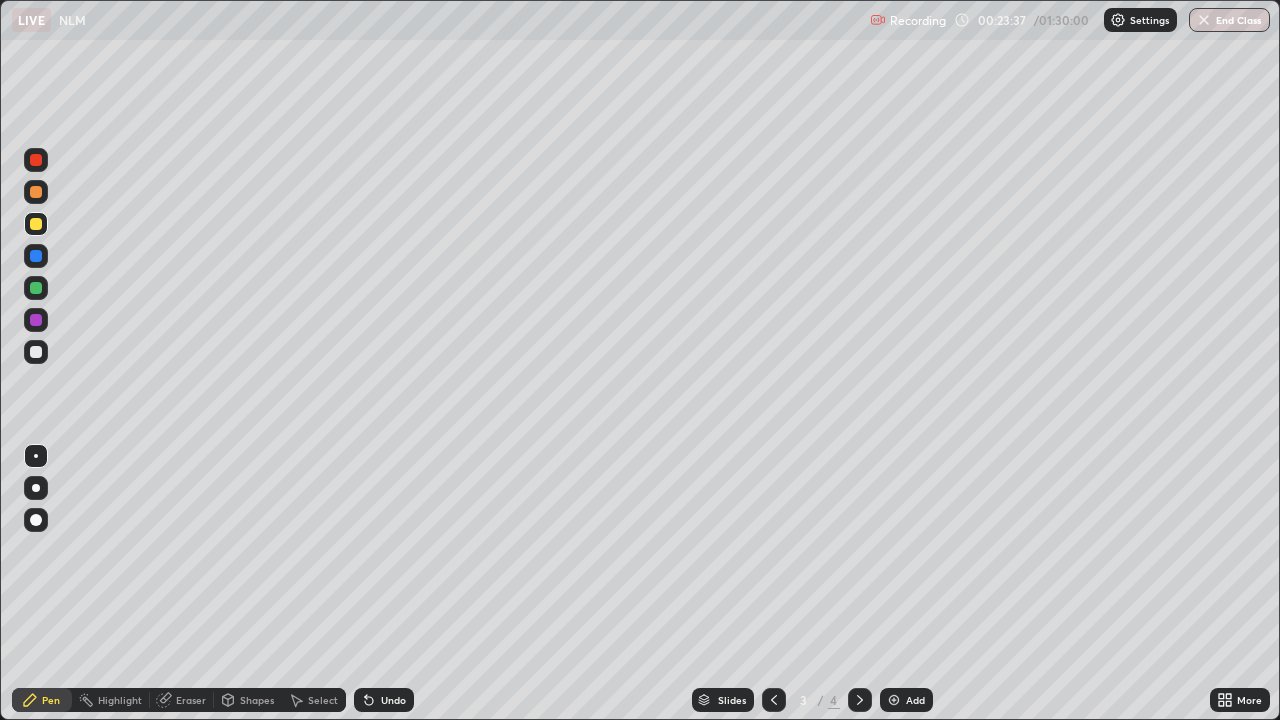 click on "Add" at bounding box center [915, 700] 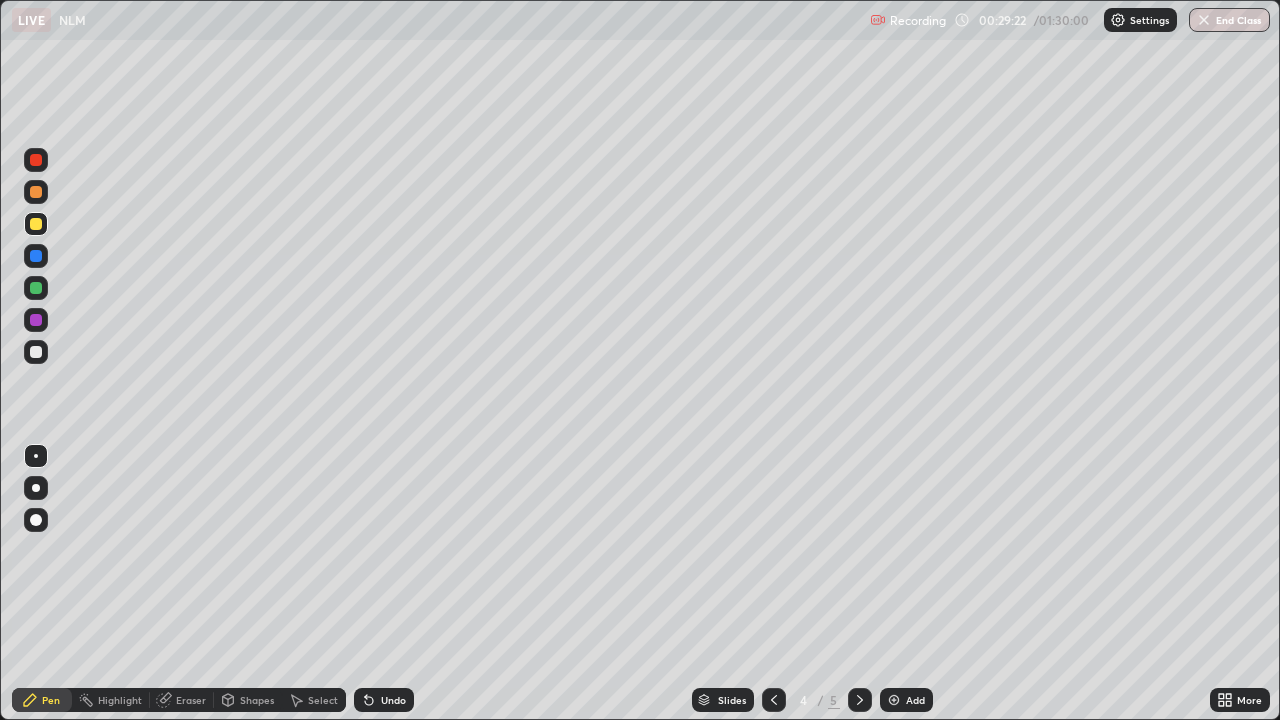 click 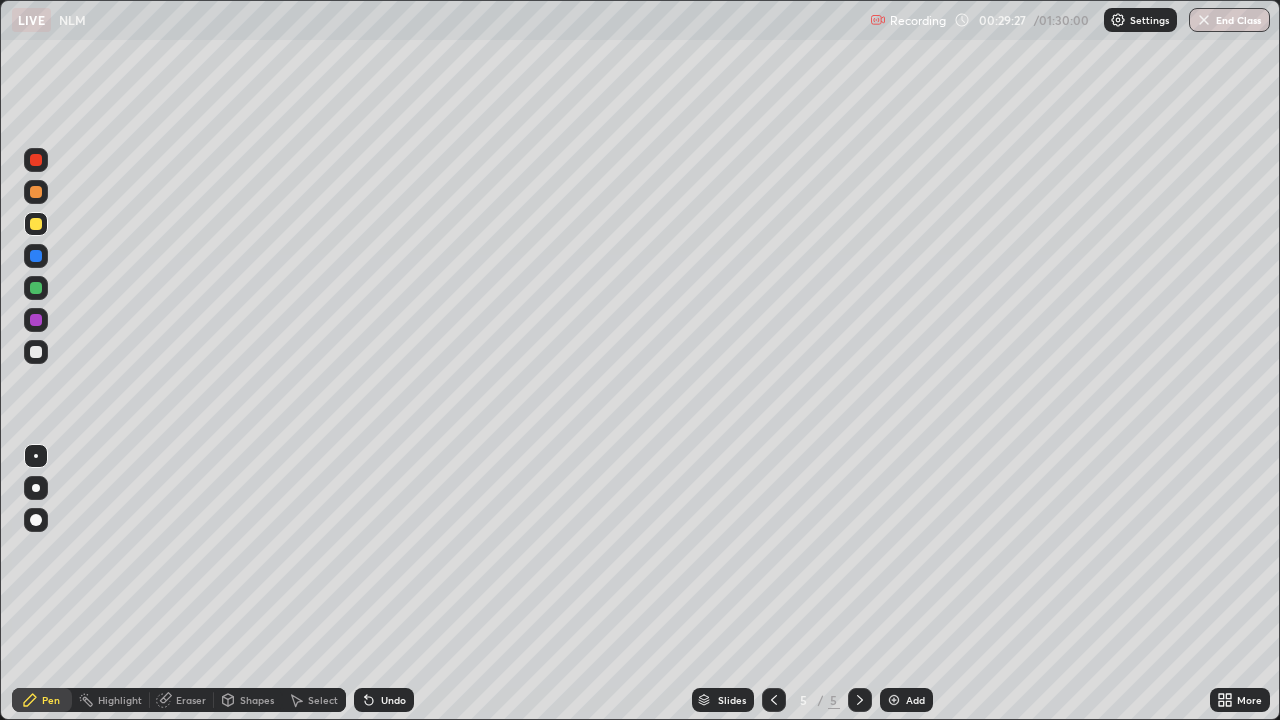 click 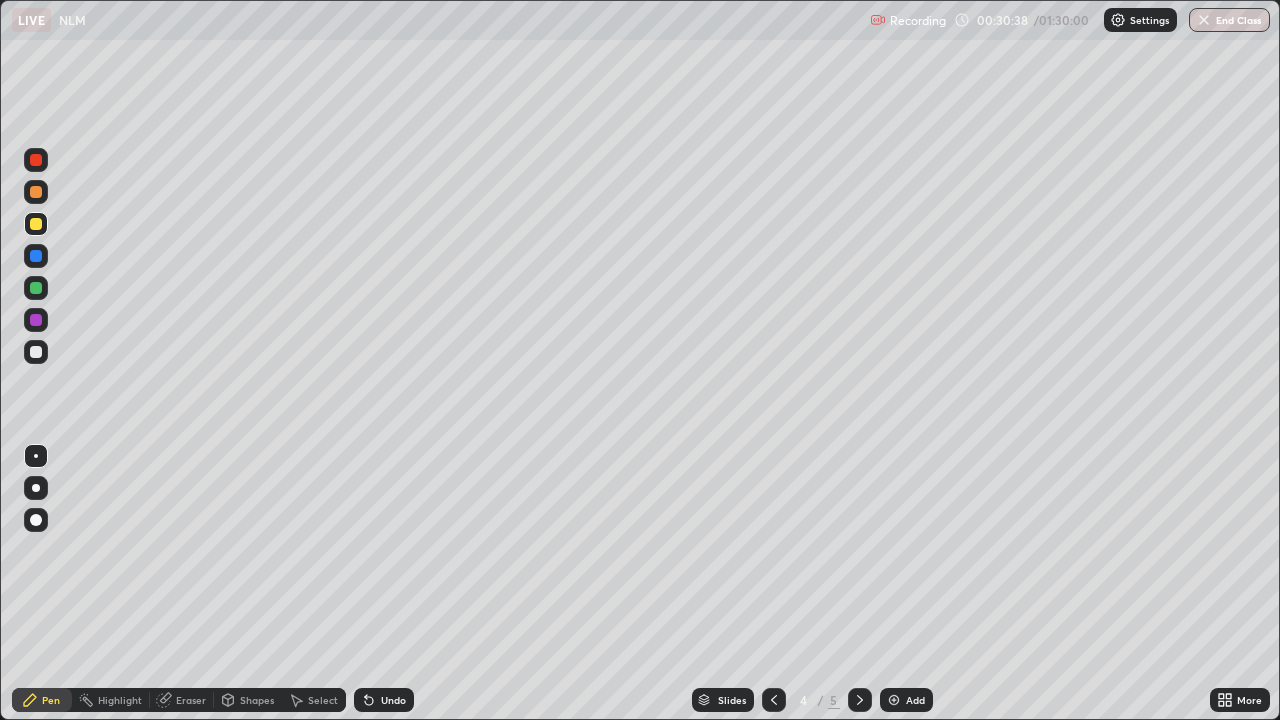 click on "Add" at bounding box center (906, 700) 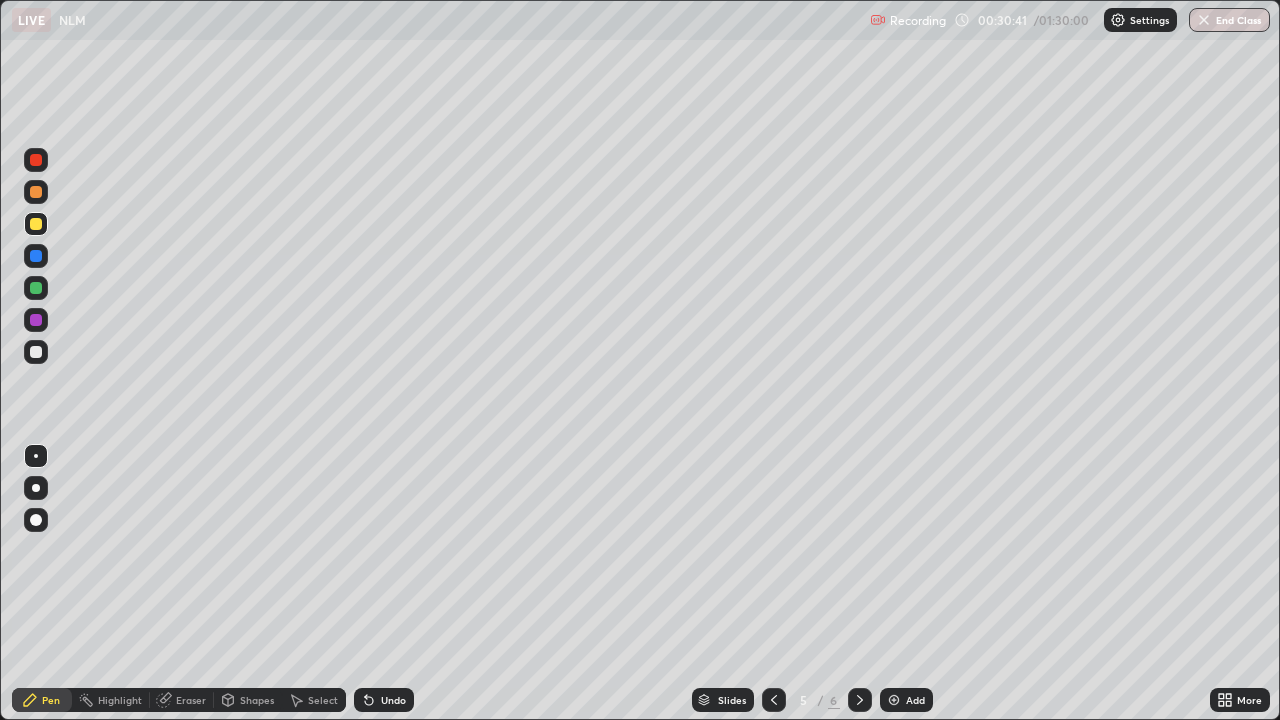 click 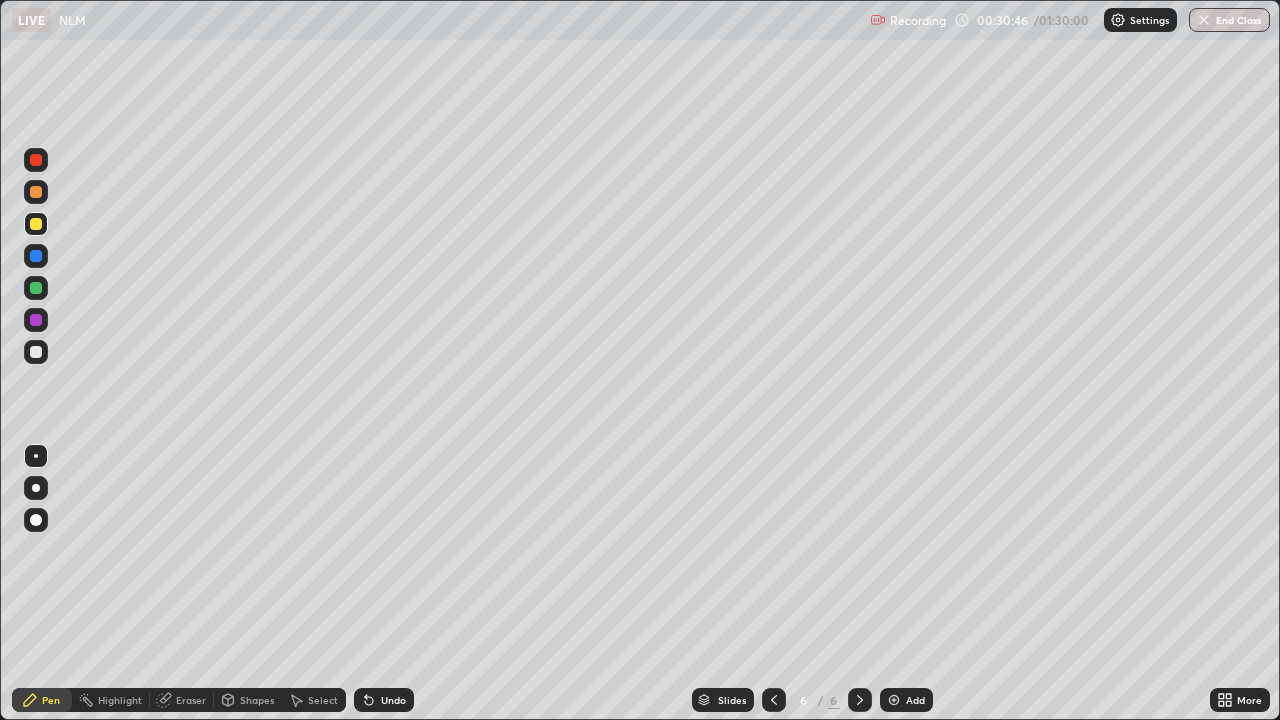 click on "Select" at bounding box center (314, 700) 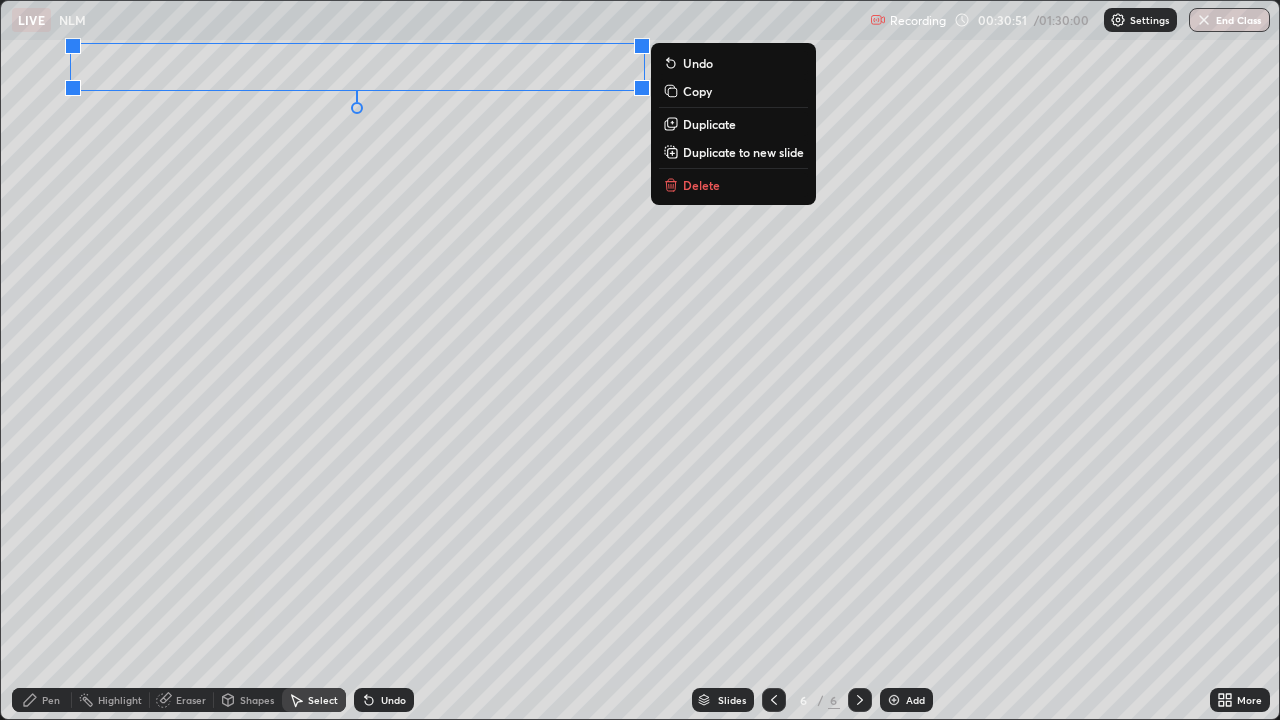 click on "Copy" at bounding box center (697, 91) 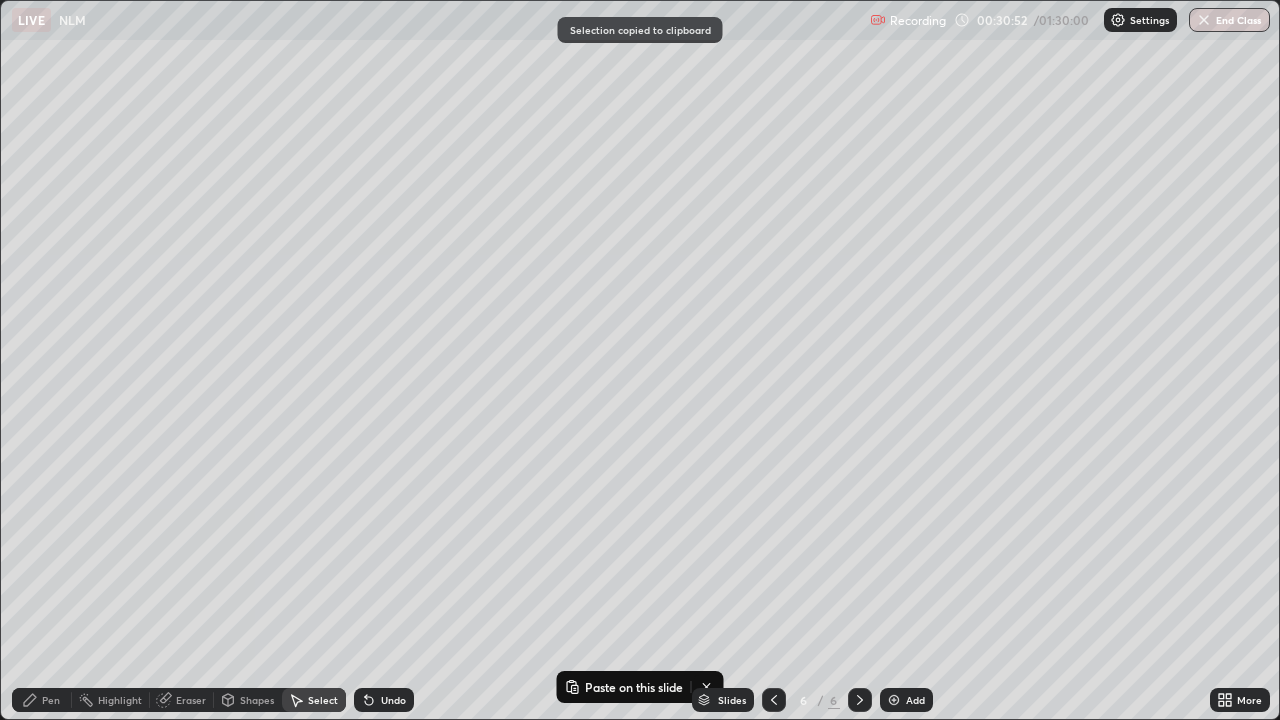 click 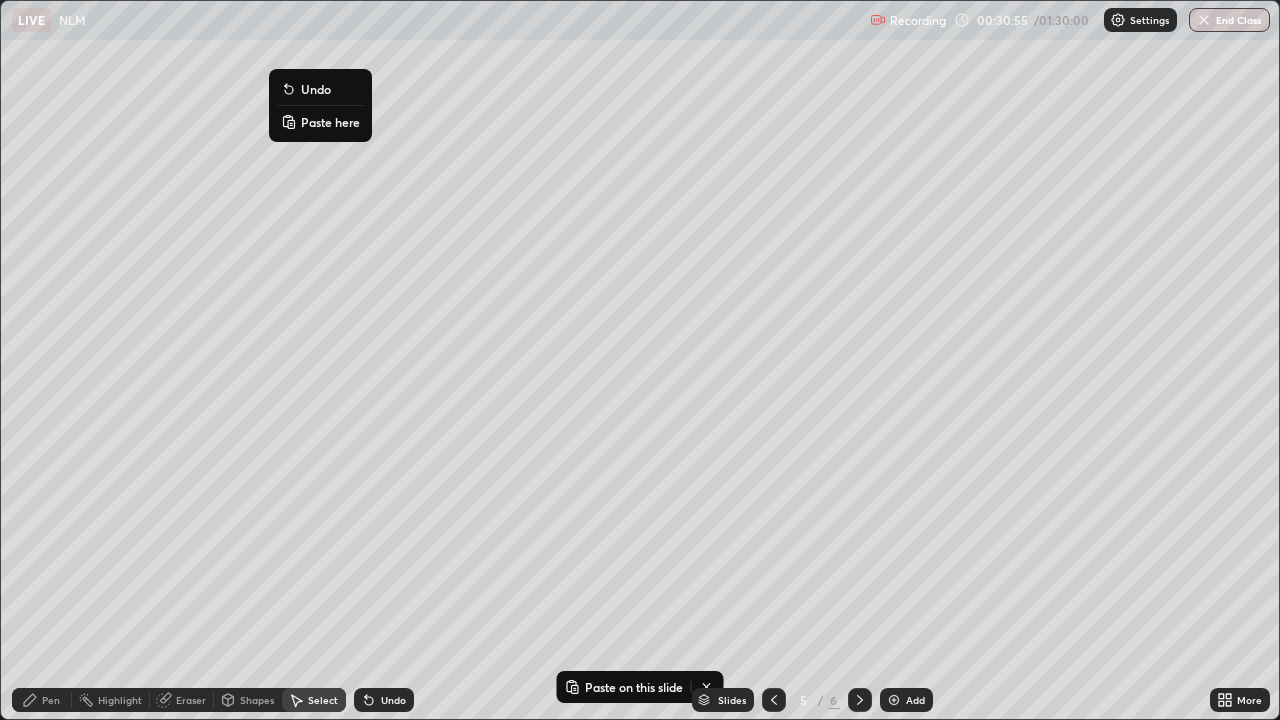 click on "Paste here" at bounding box center (330, 122) 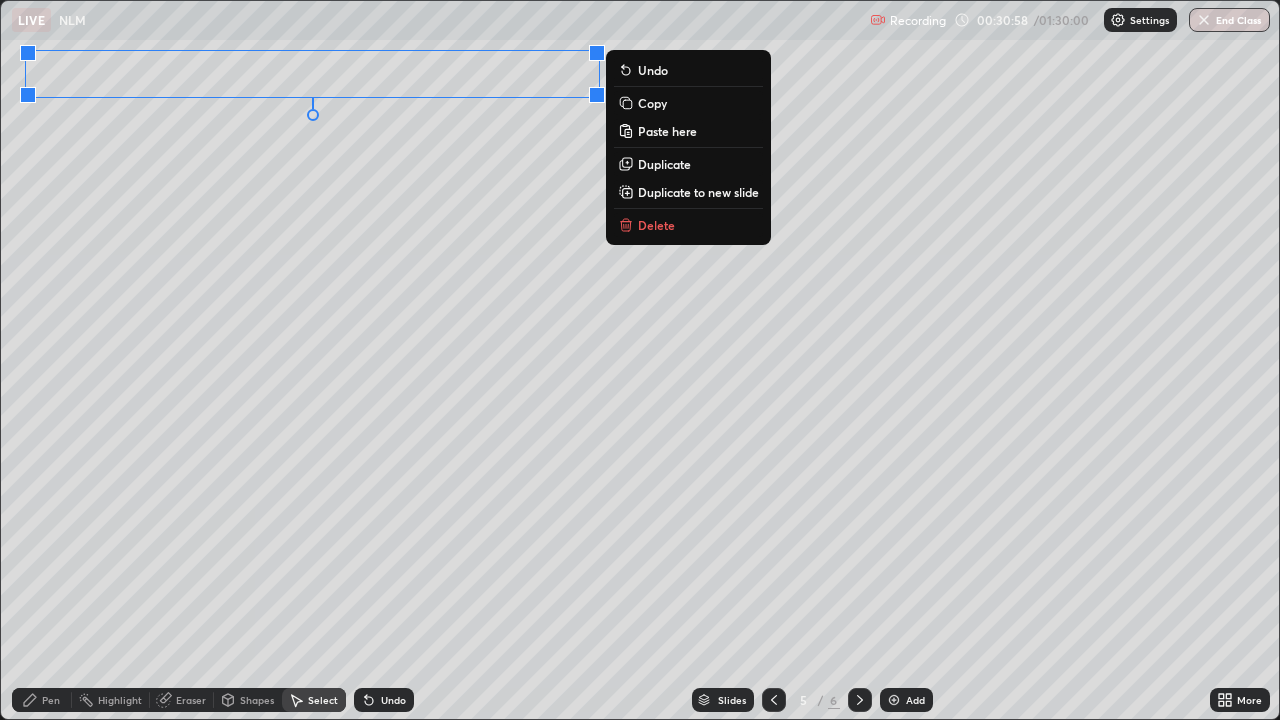 click on "0 ° Undo Copy Paste here Duplicate Duplicate to new slide Delete" at bounding box center [640, 360] 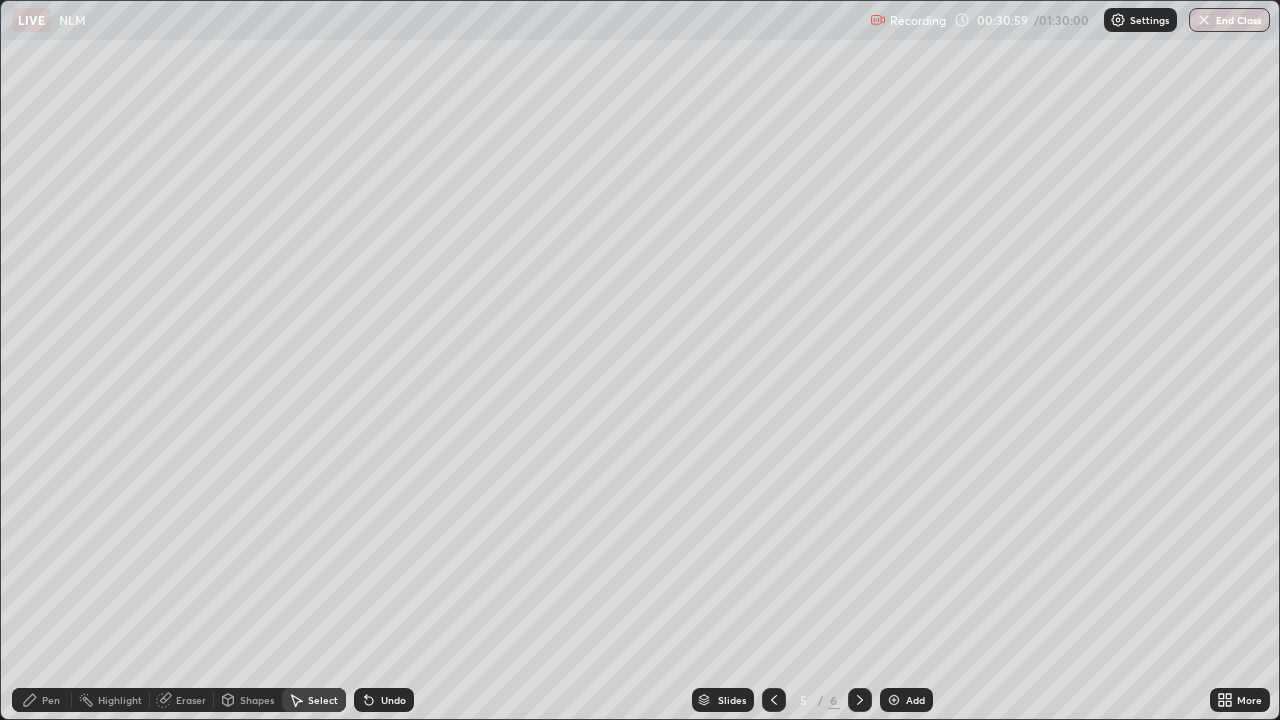 click on "Pen" at bounding box center (42, 700) 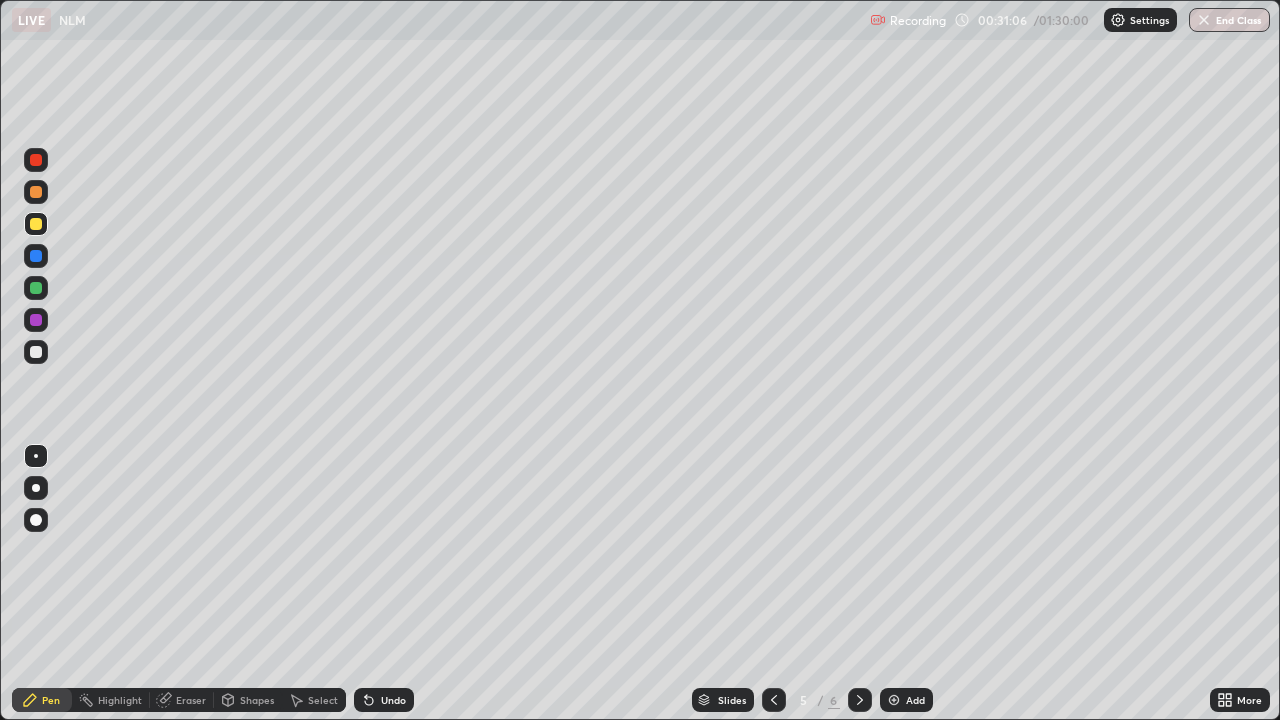 click on "Undo" at bounding box center (384, 700) 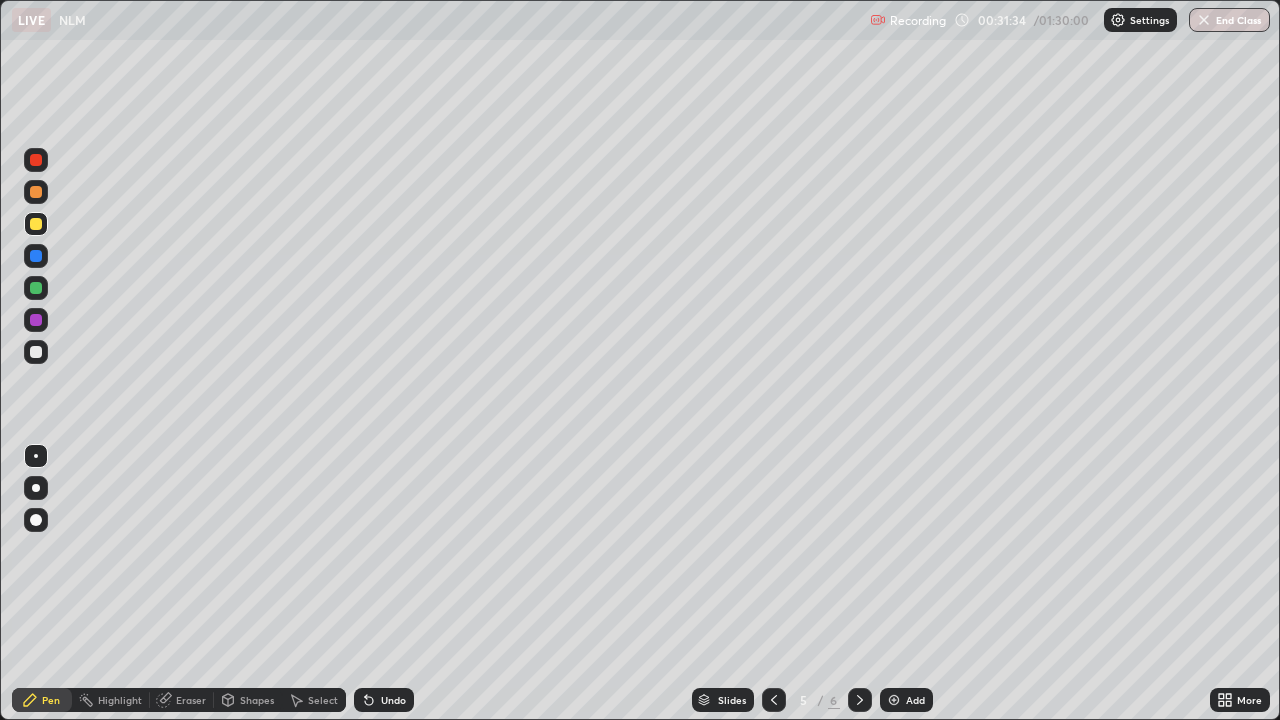 click on "Undo" at bounding box center (393, 700) 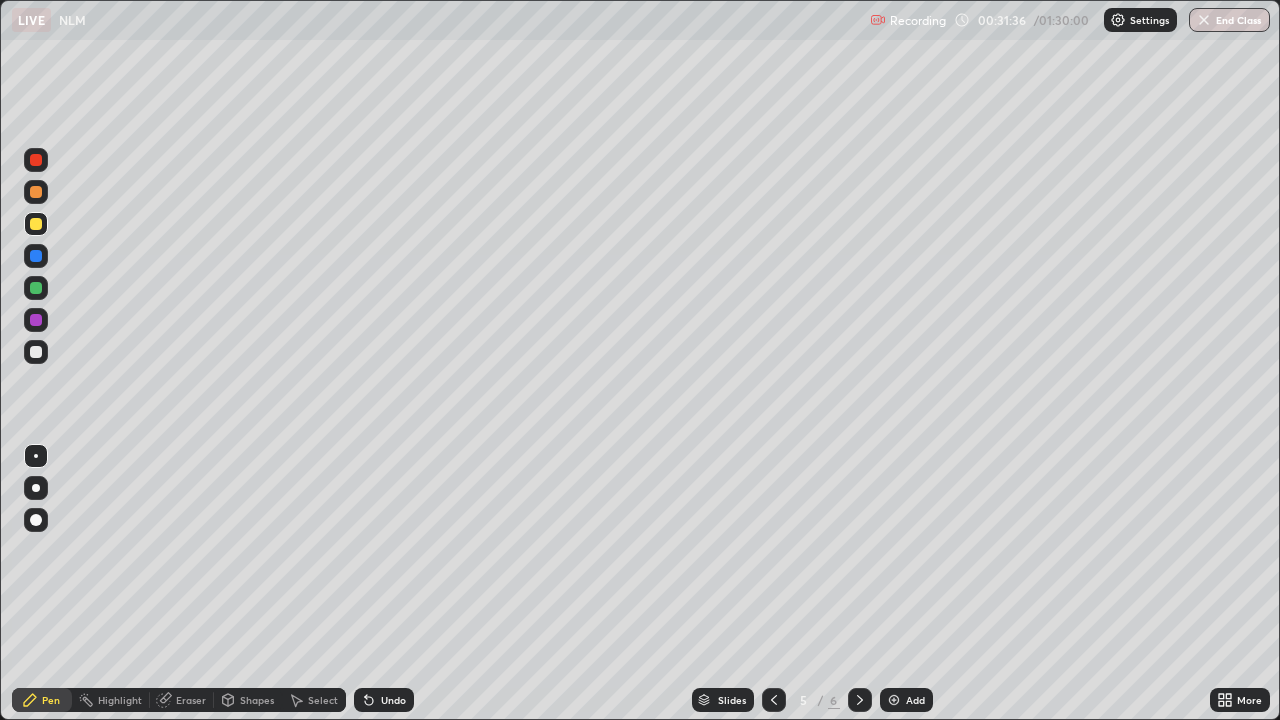 click on "Shapes" at bounding box center [257, 700] 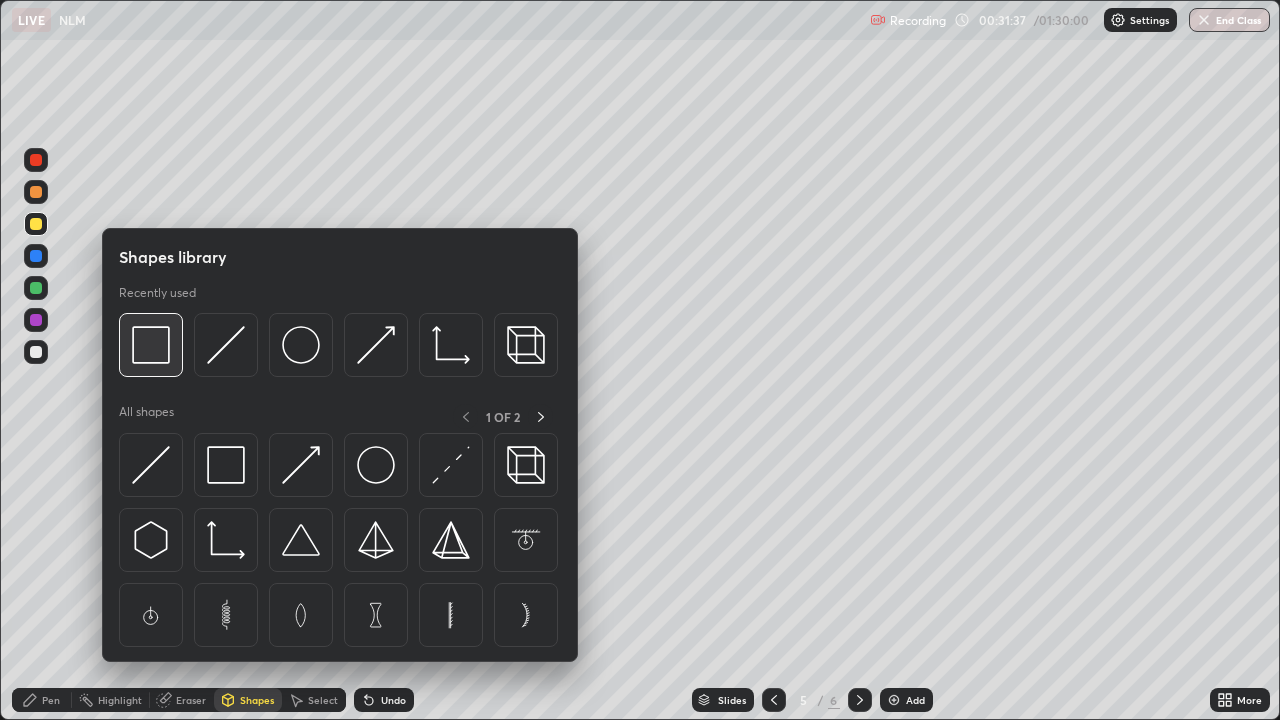 click at bounding box center [151, 345] 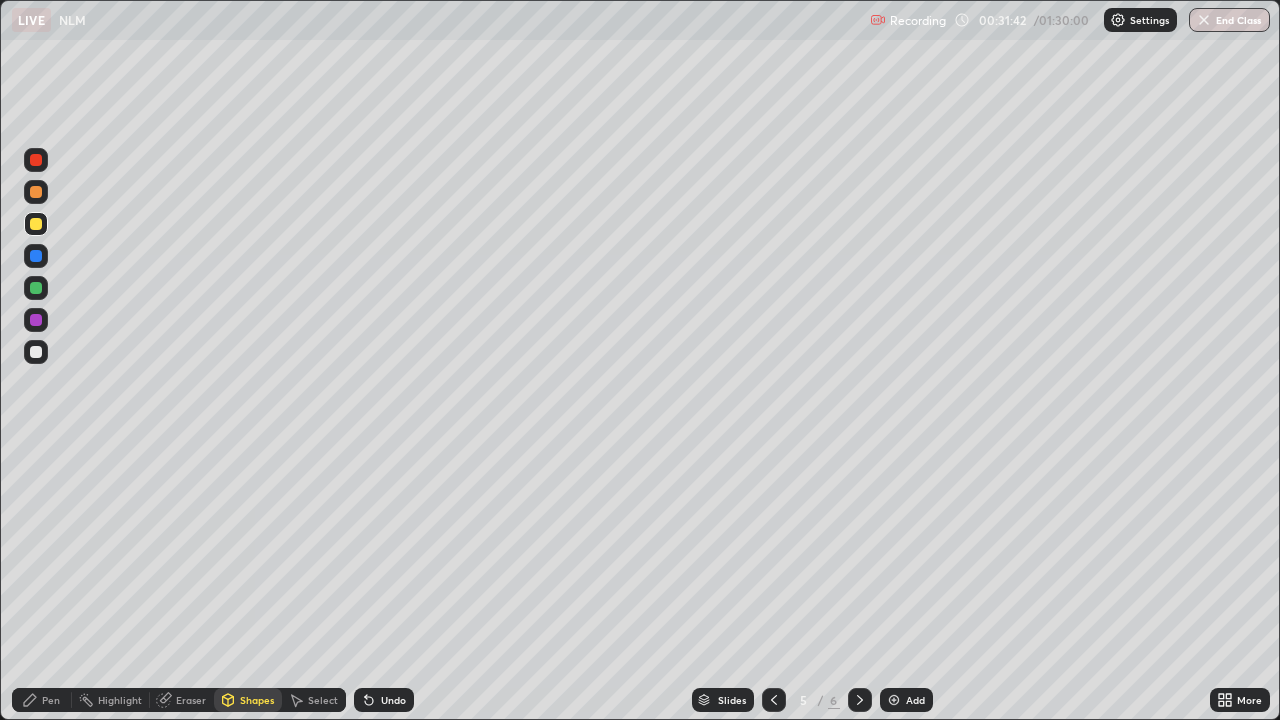 click on "Pen" at bounding box center [51, 700] 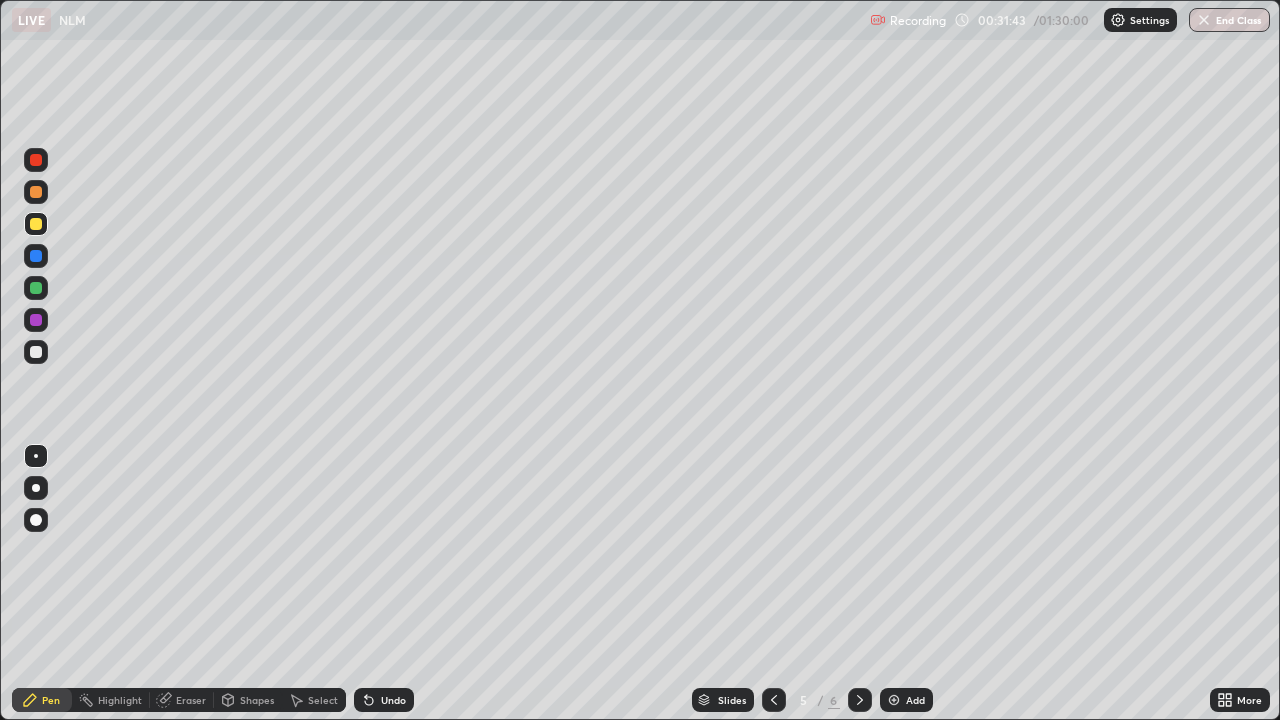 click at bounding box center [36, 192] 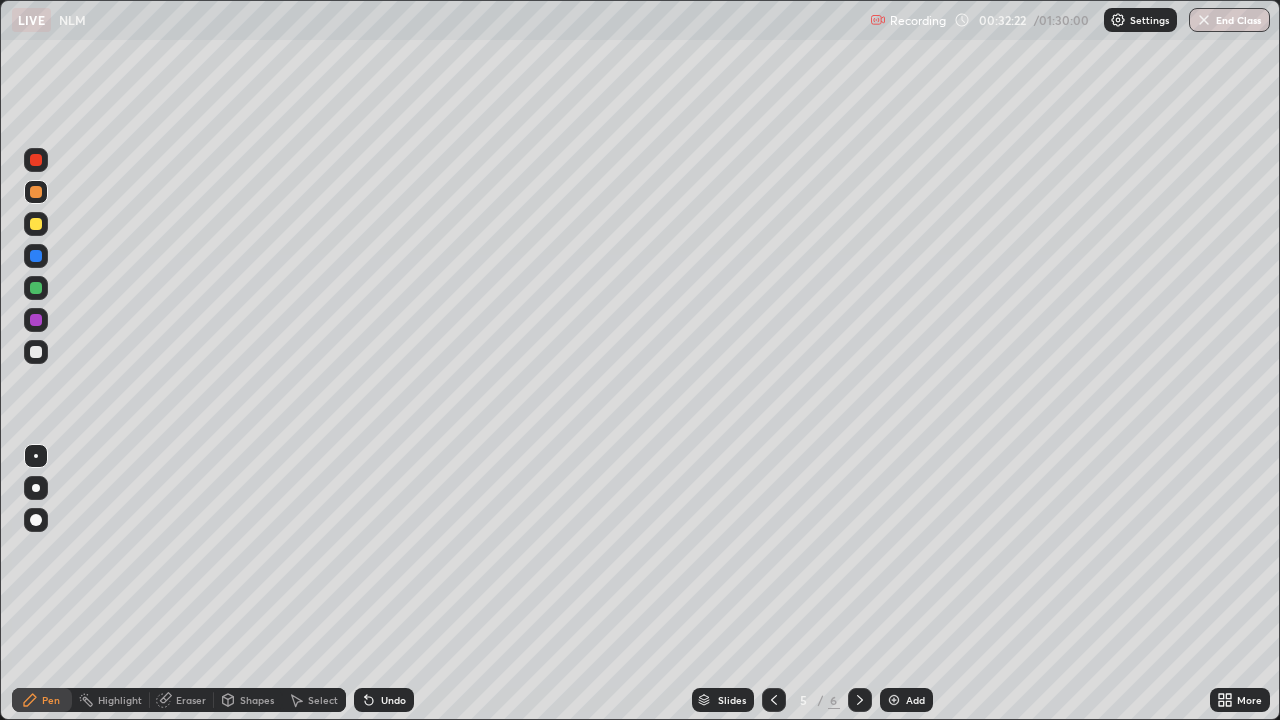 click on "Shapes" at bounding box center [257, 700] 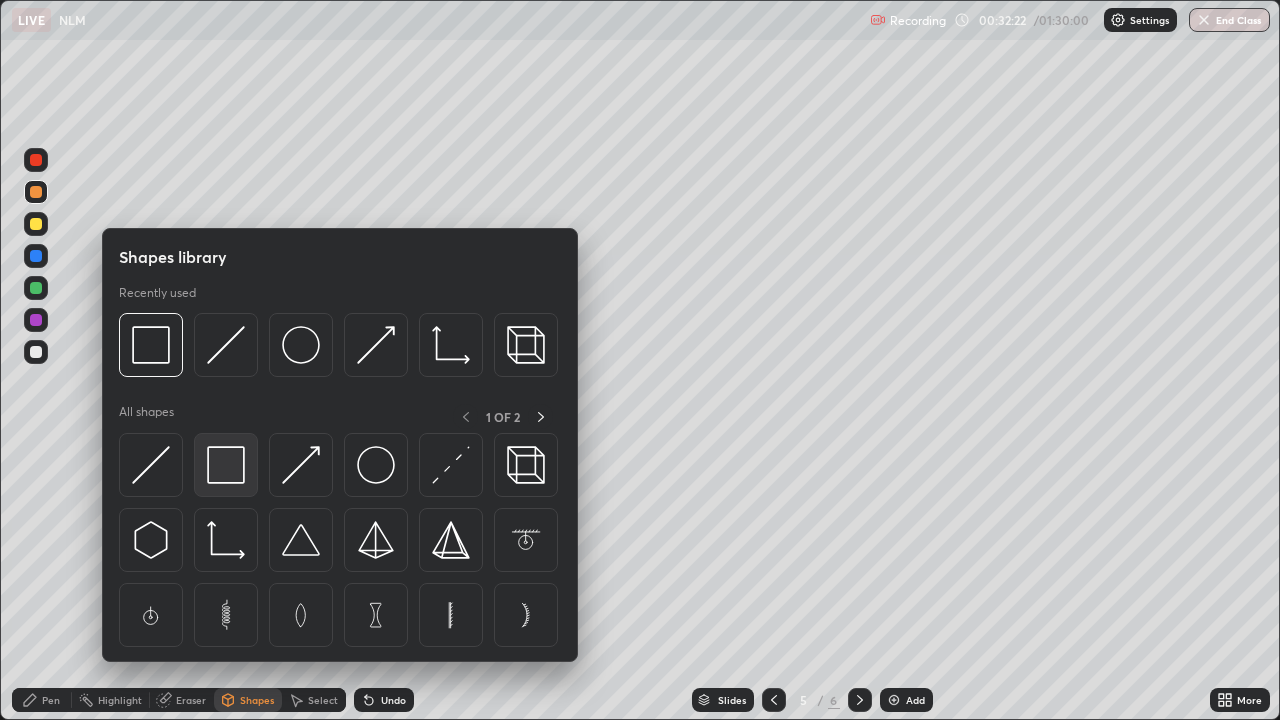 click at bounding box center [226, 465] 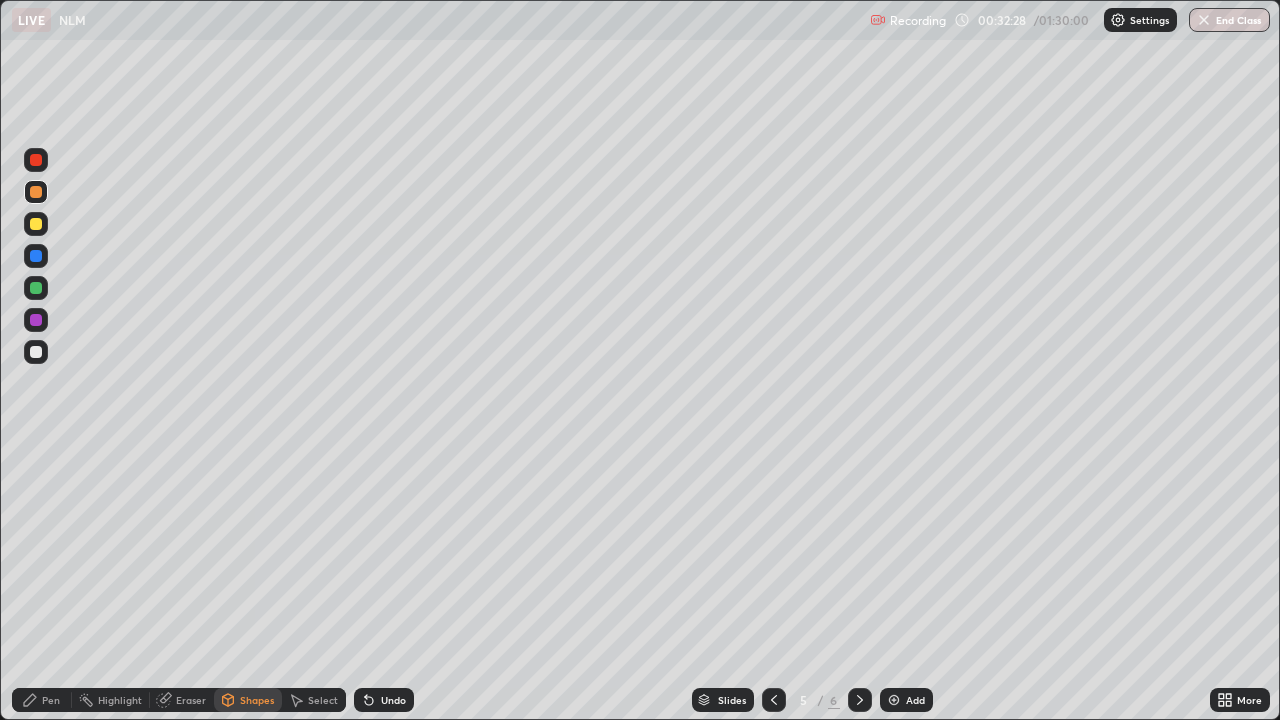 click on "Pen" at bounding box center [42, 700] 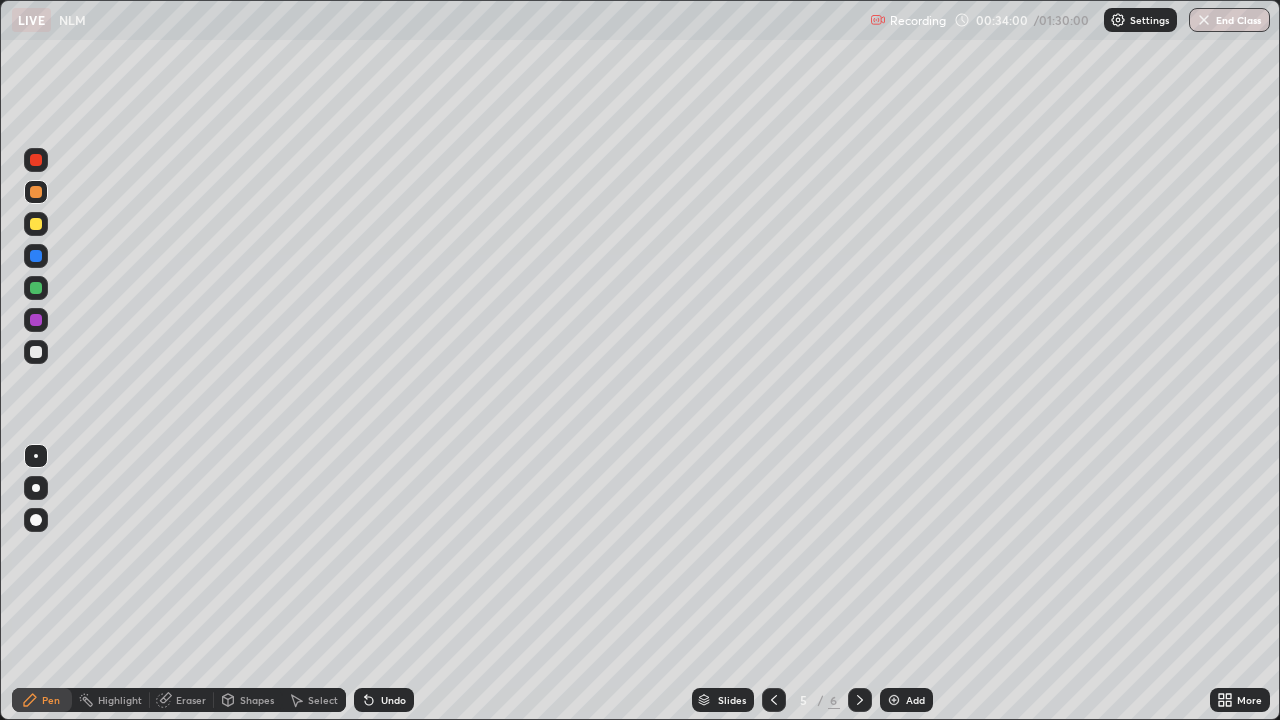 click on "Shapes" at bounding box center (257, 700) 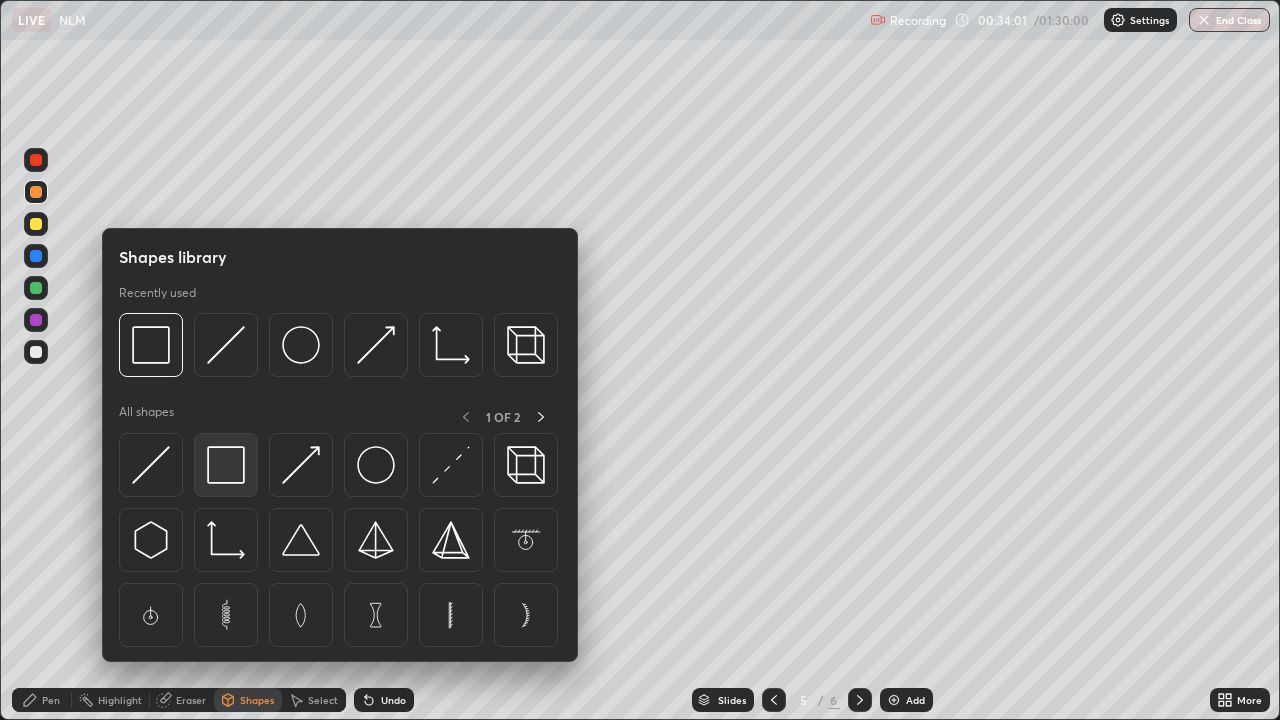 click at bounding box center (226, 465) 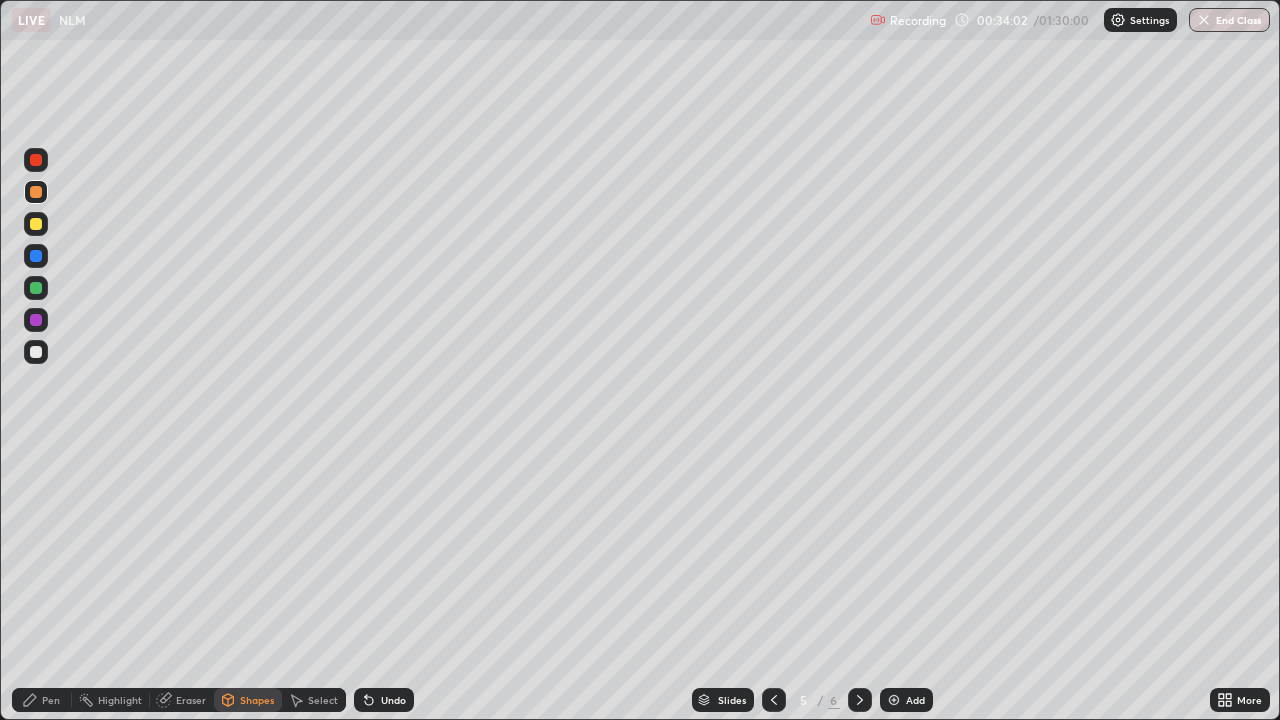 click at bounding box center (36, 224) 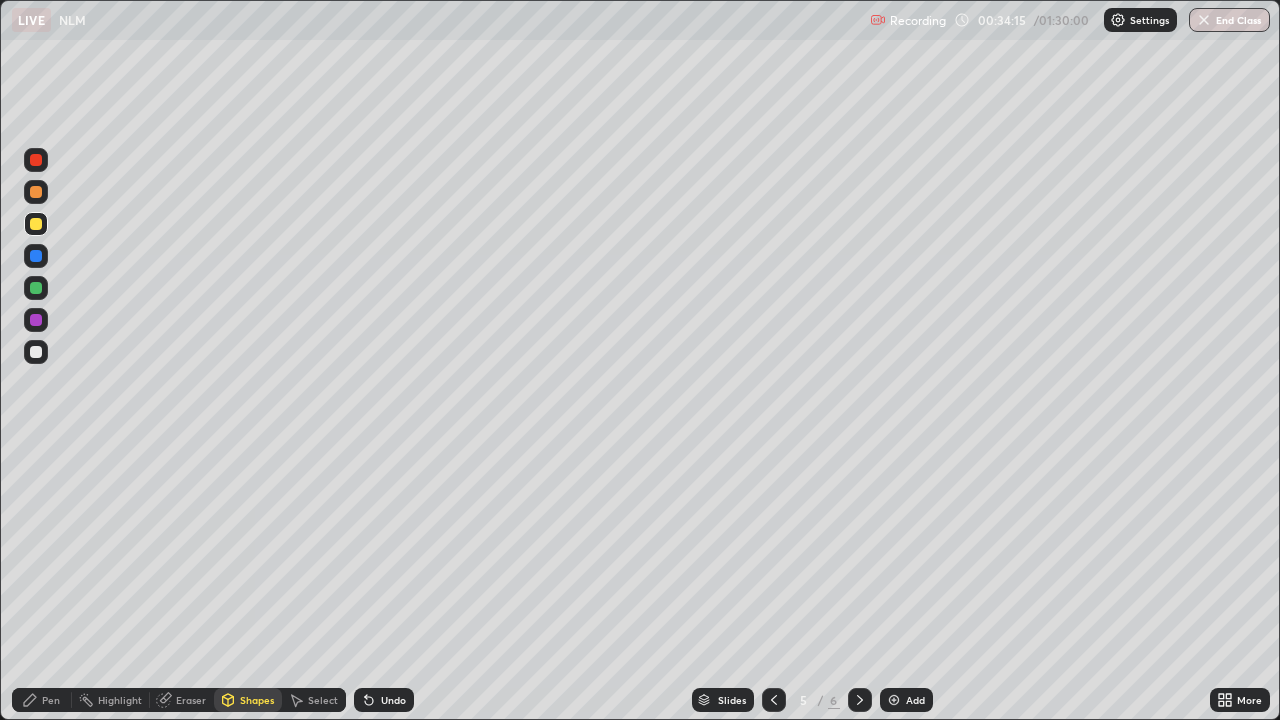 click on "Pen" at bounding box center [42, 700] 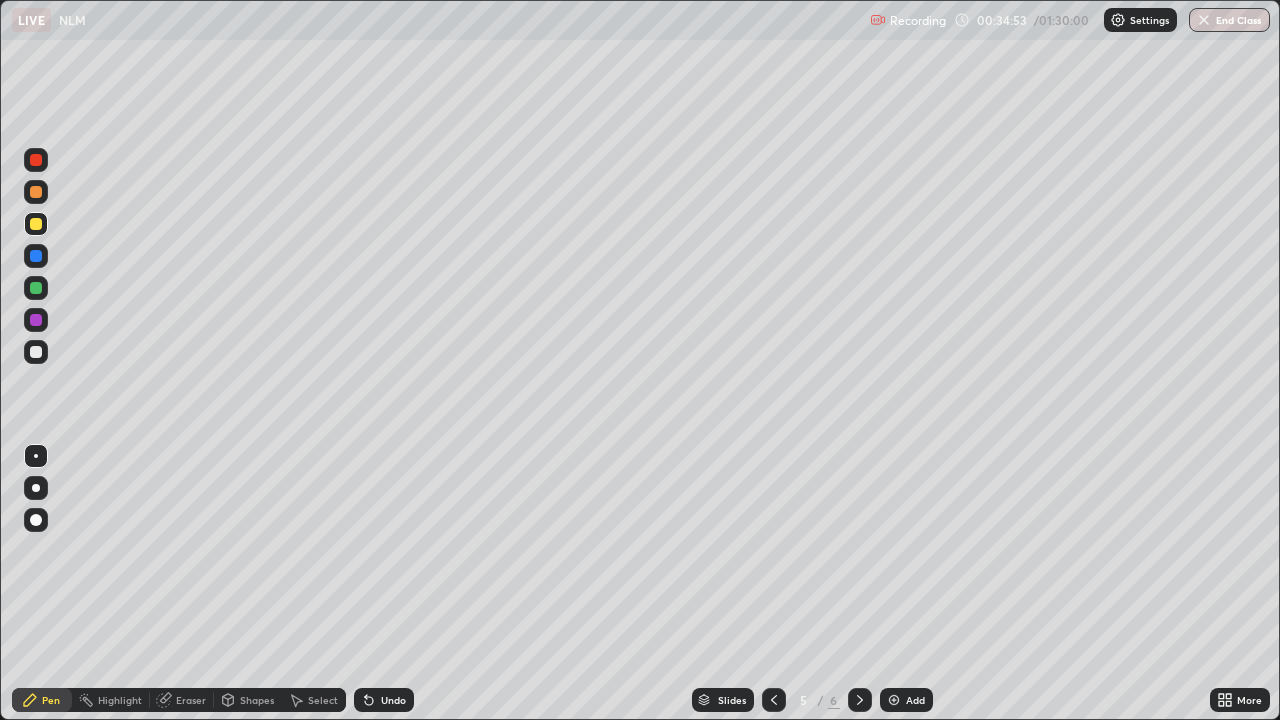 click on "Shapes" at bounding box center [248, 700] 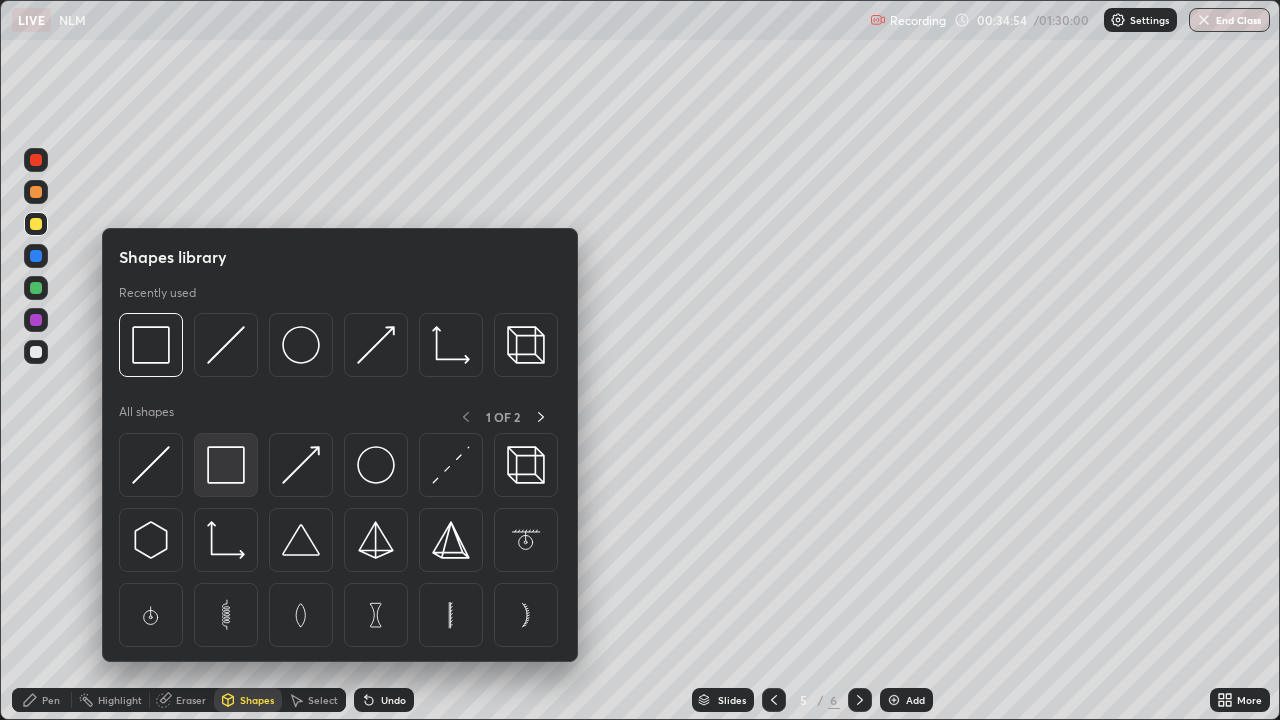 click at bounding box center (226, 465) 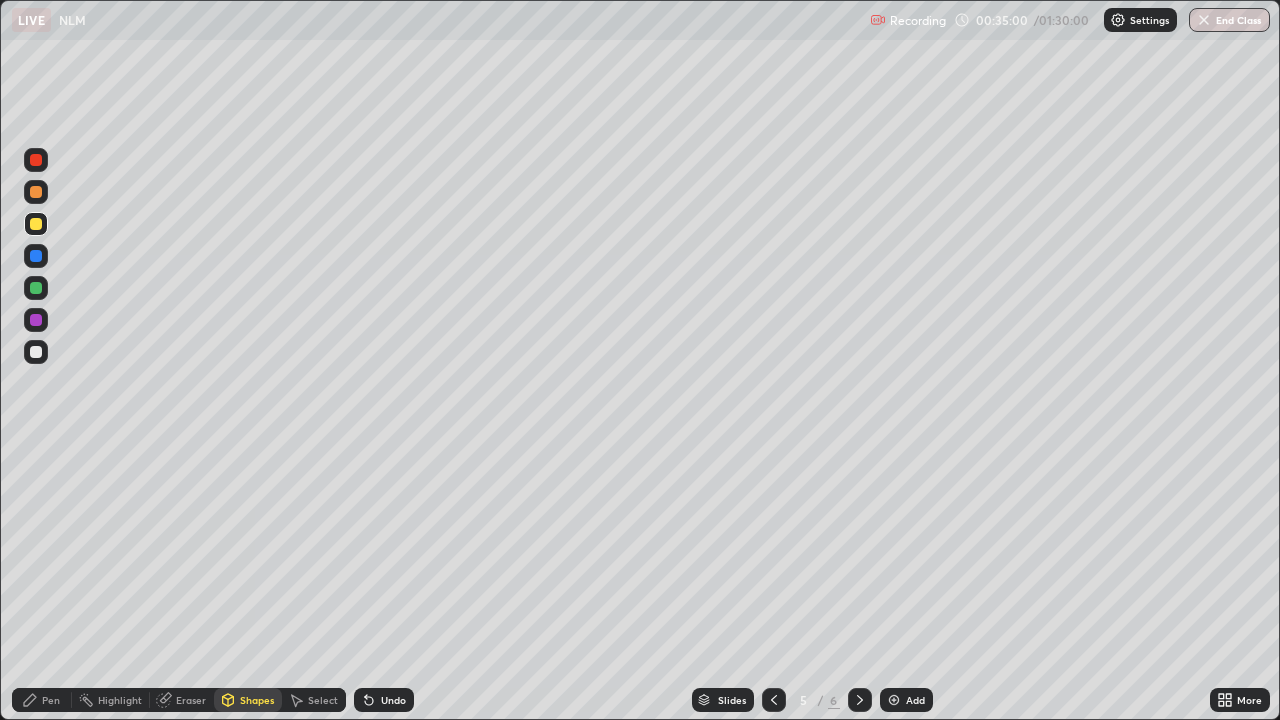 click on "Pen" at bounding box center [42, 700] 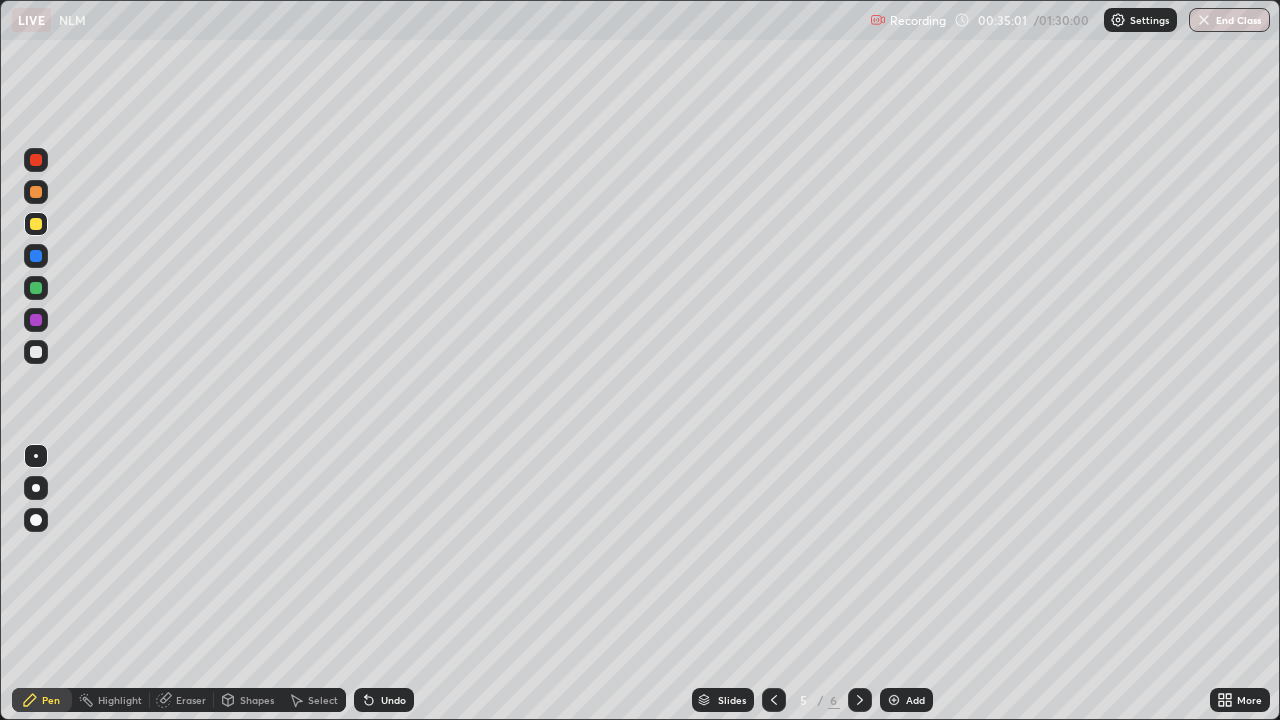 click at bounding box center [36, 352] 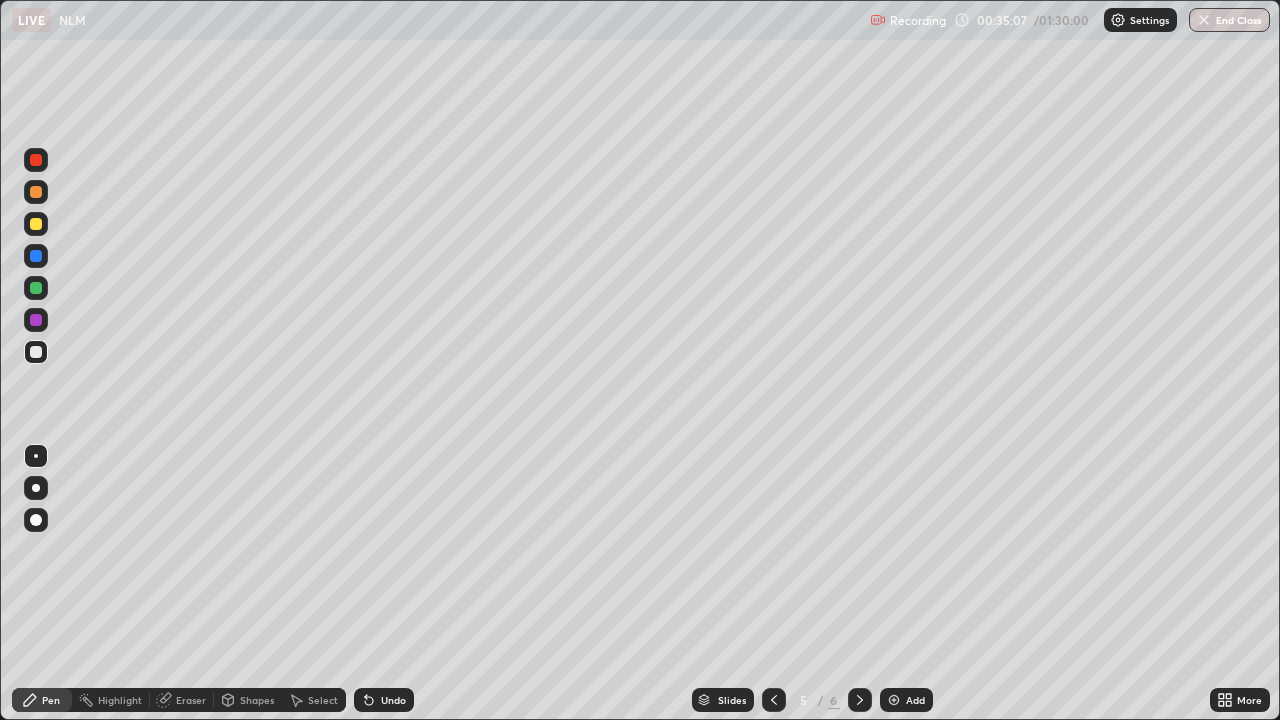 click on "Pen" at bounding box center (51, 700) 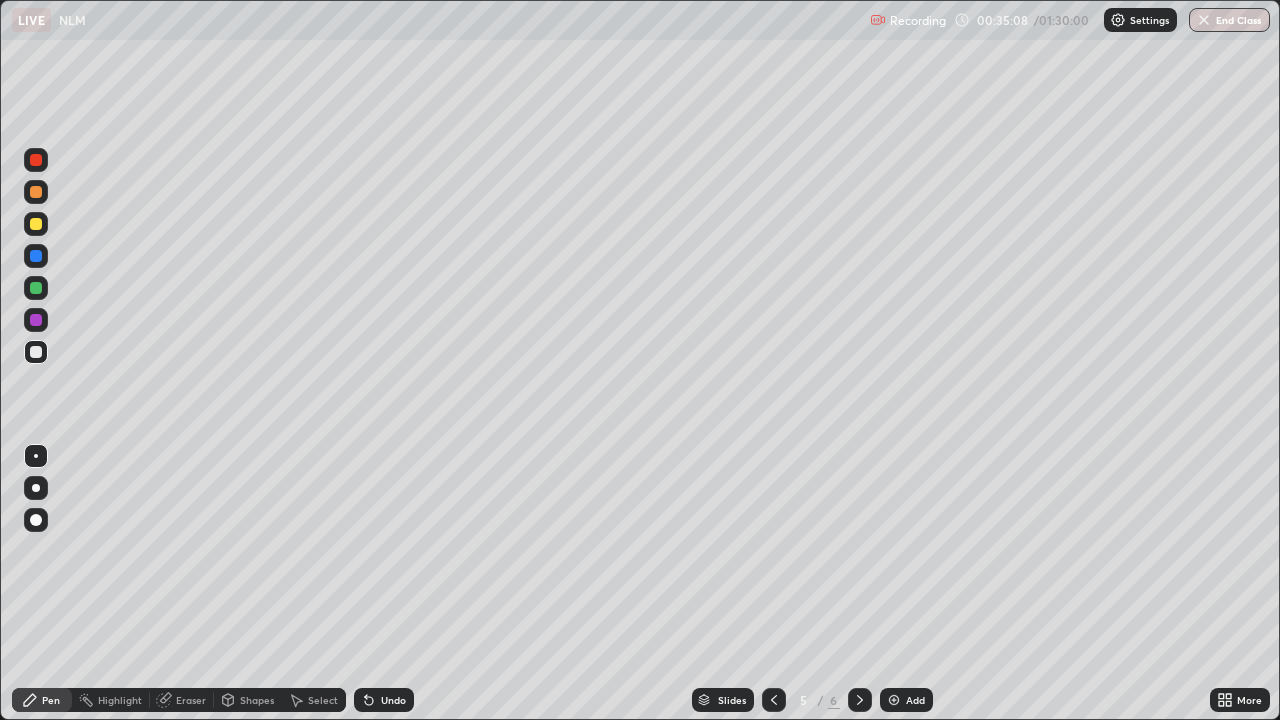click at bounding box center [36, 320] 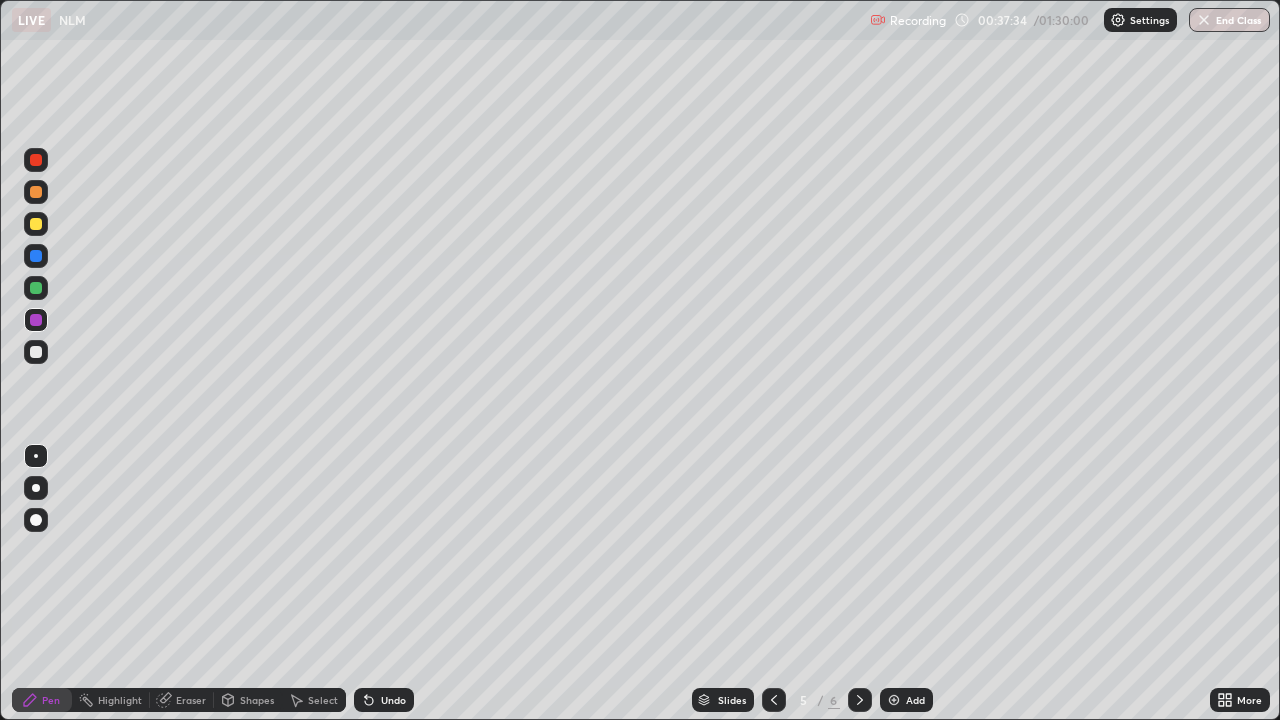 click at bounding box center (36, 352) 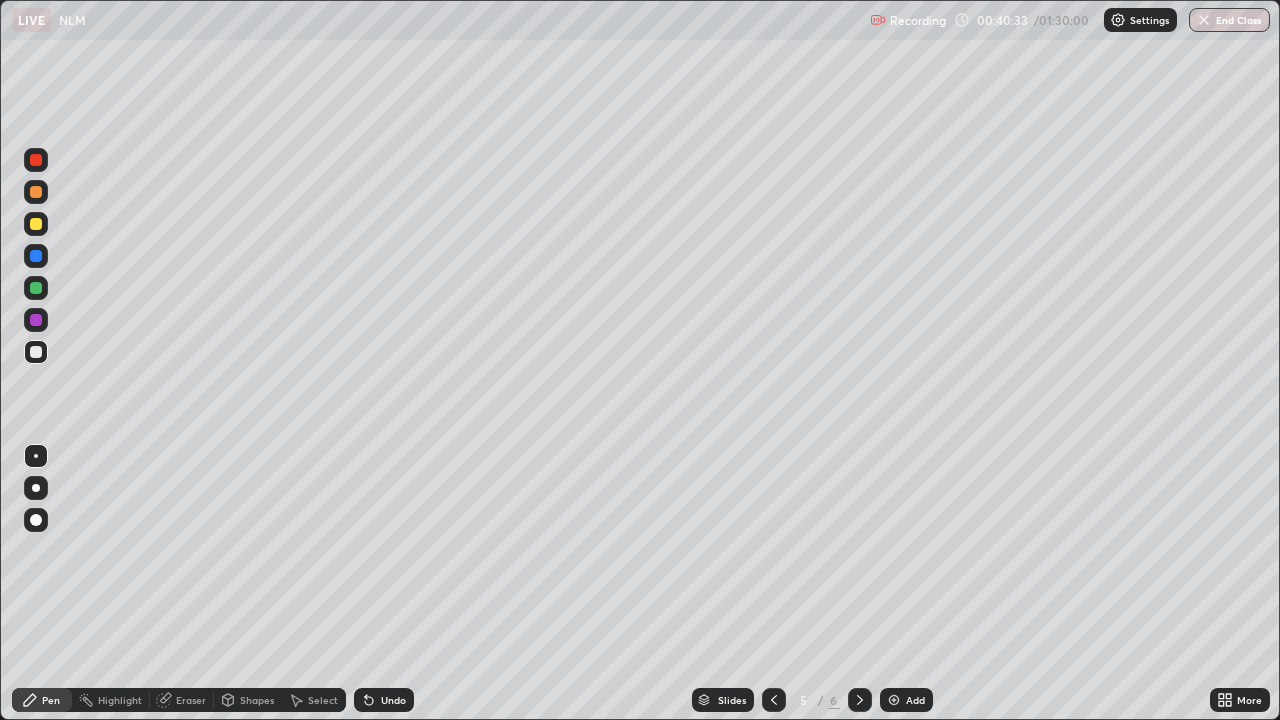 click at bounding box center (36, 352) 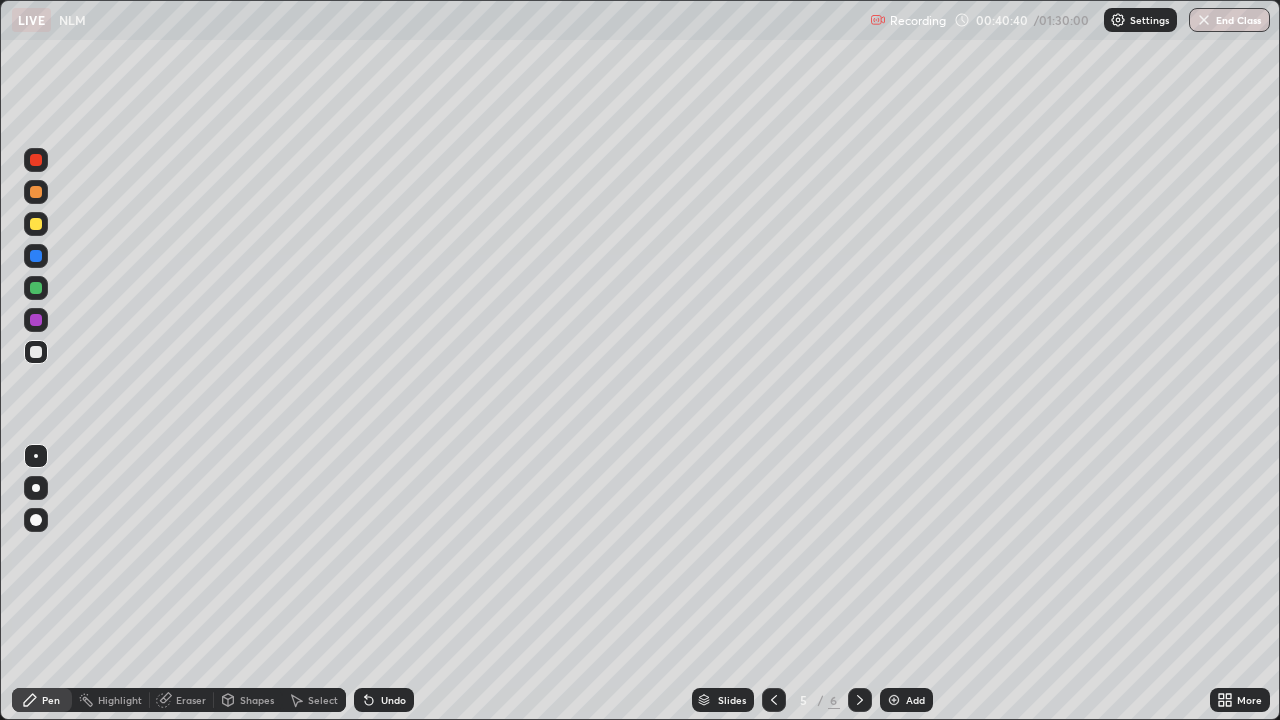 click at bounding box center (36, 224) 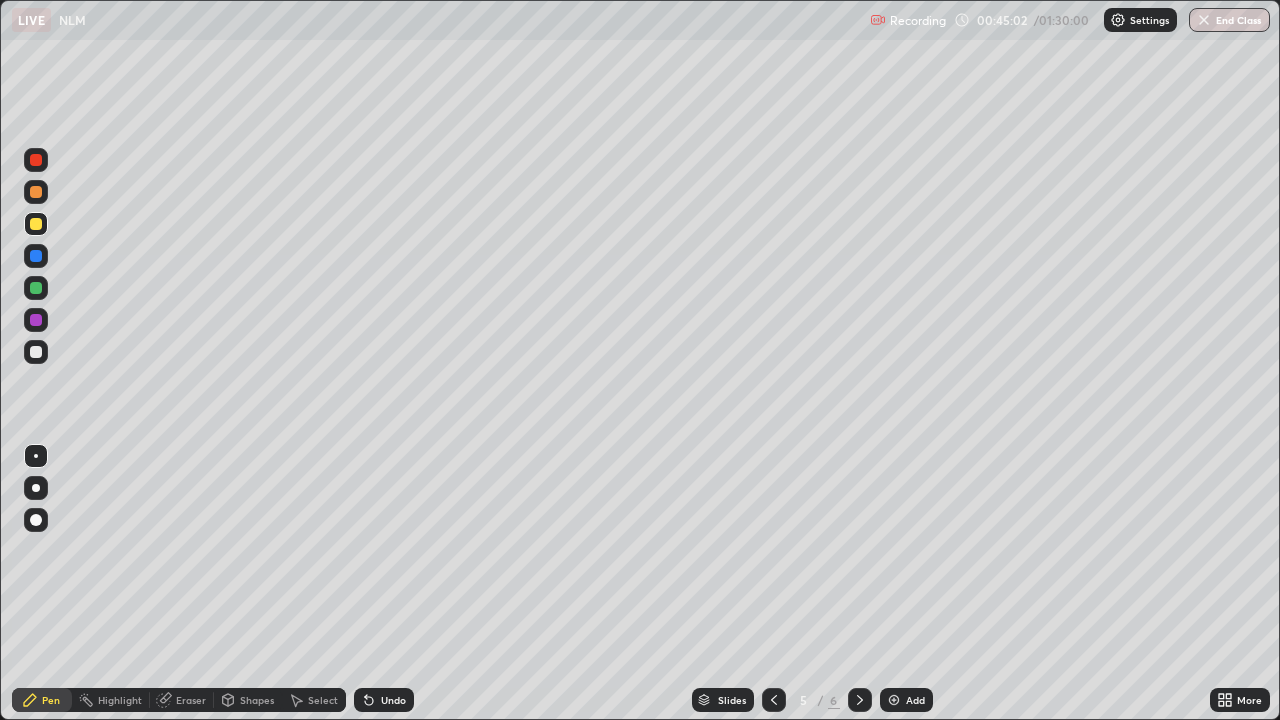 click at bounding box center [860, 700] 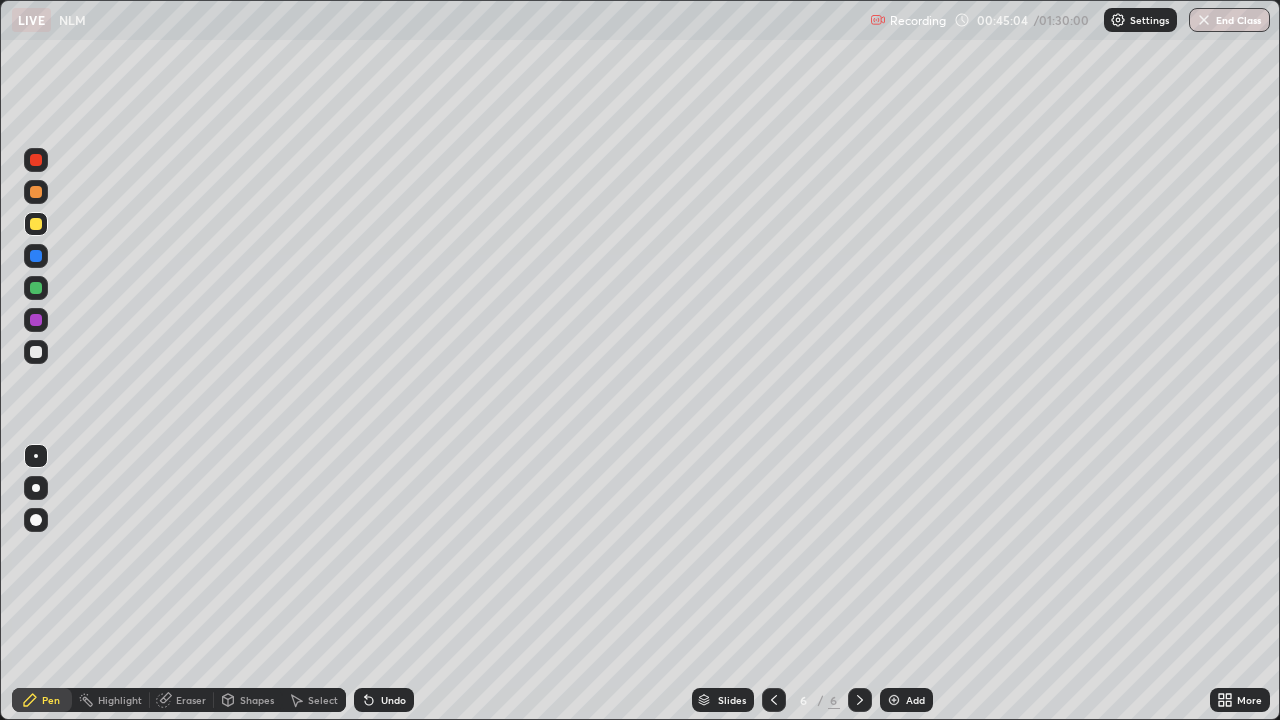 click on "Select" at bounding box center (323, 700) 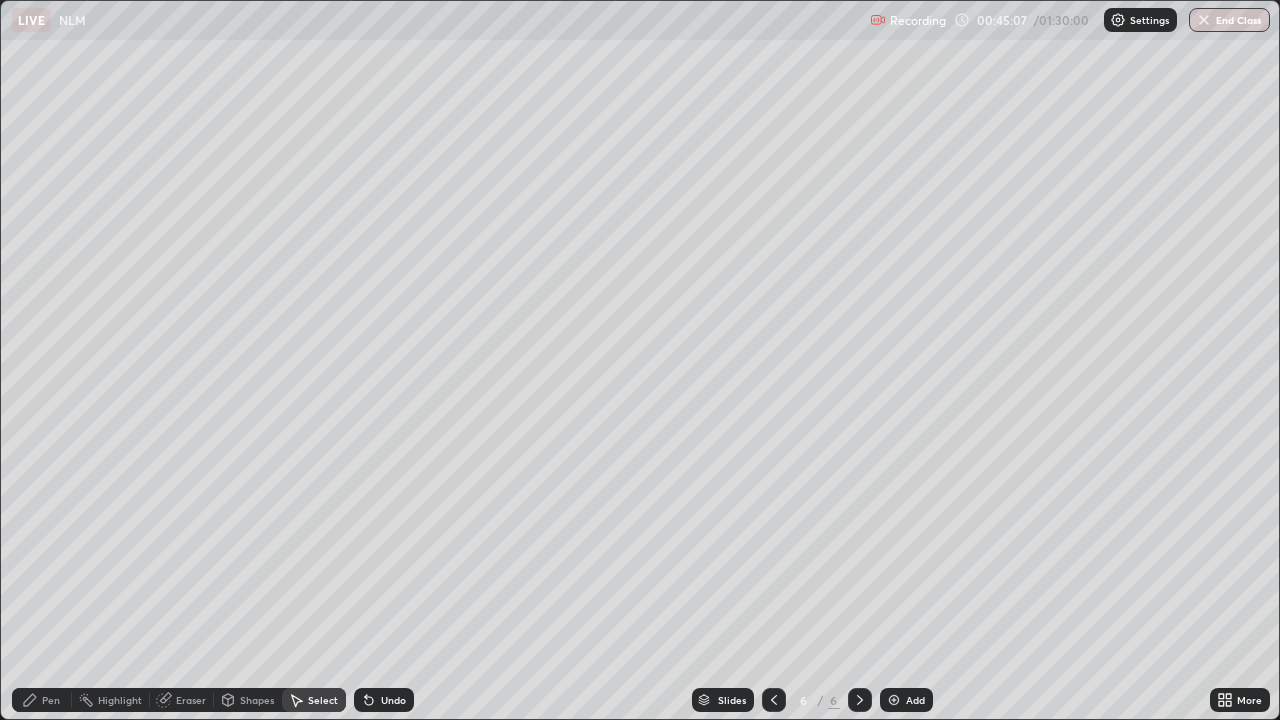 click on "Pen" at bounding box center (42, 700) 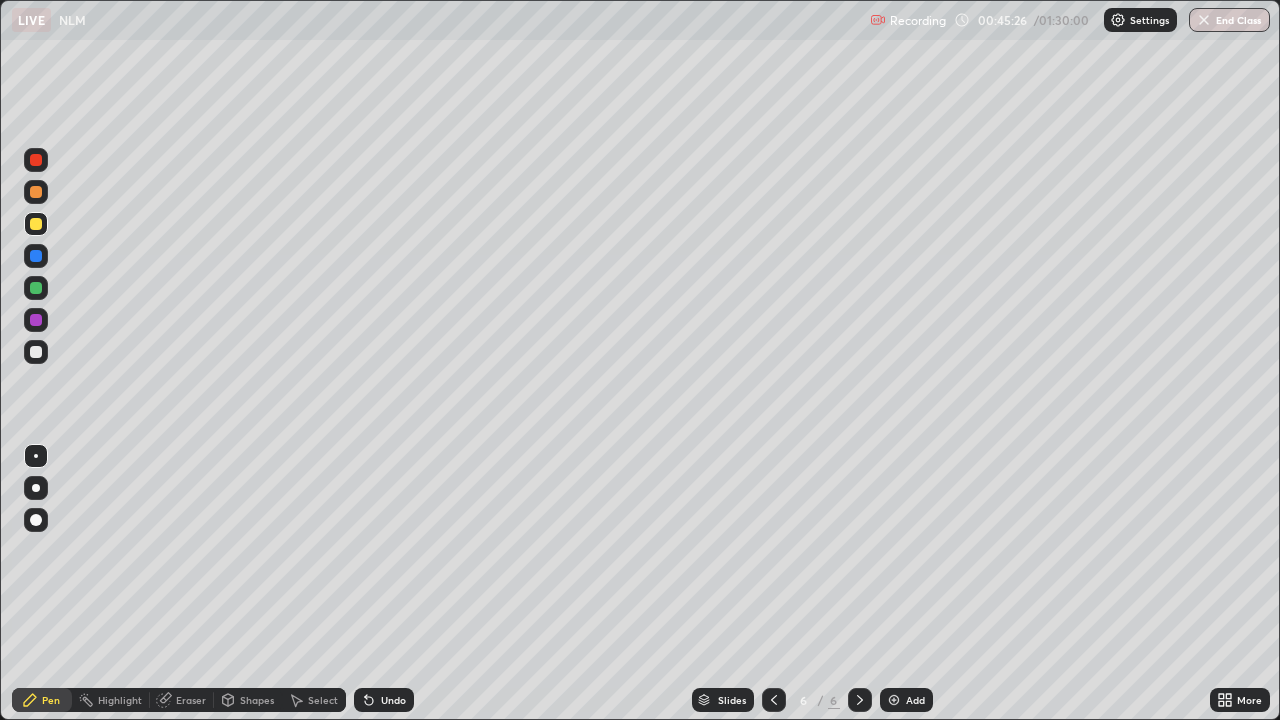 click on "Eraser" at bounding box center (182, 700) 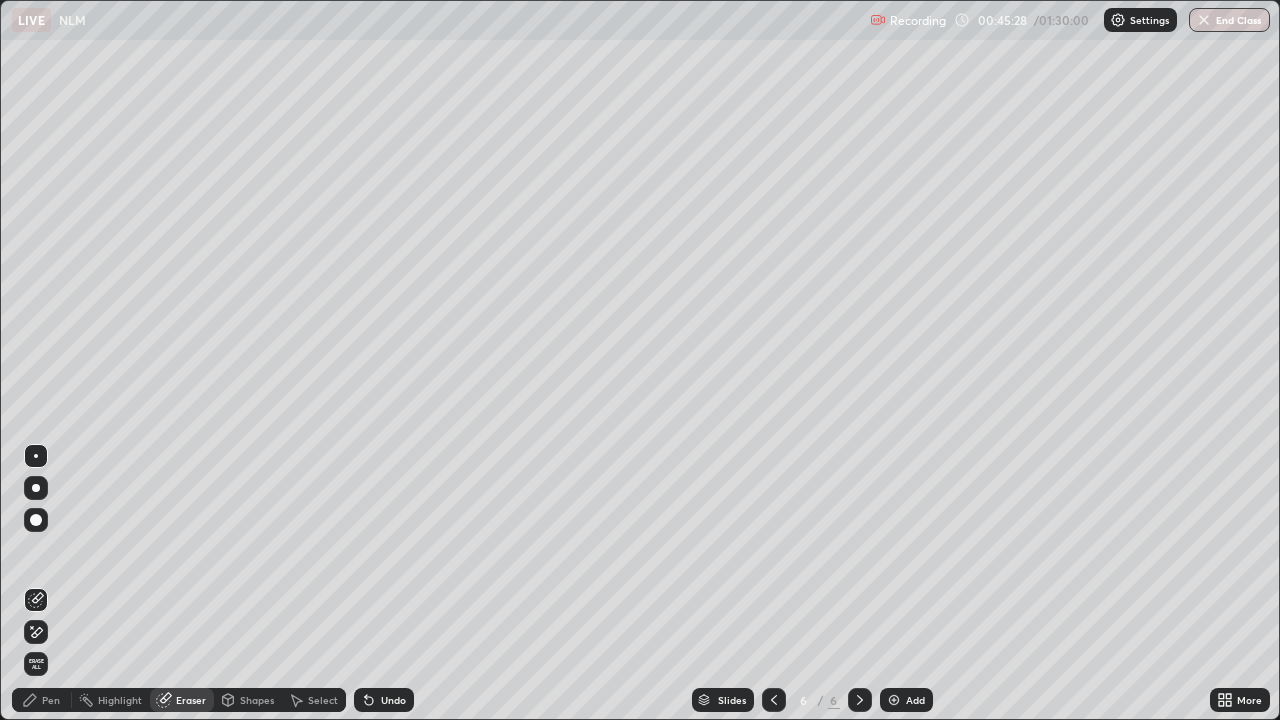 click on "Pen" at bounding box center [42, 700] 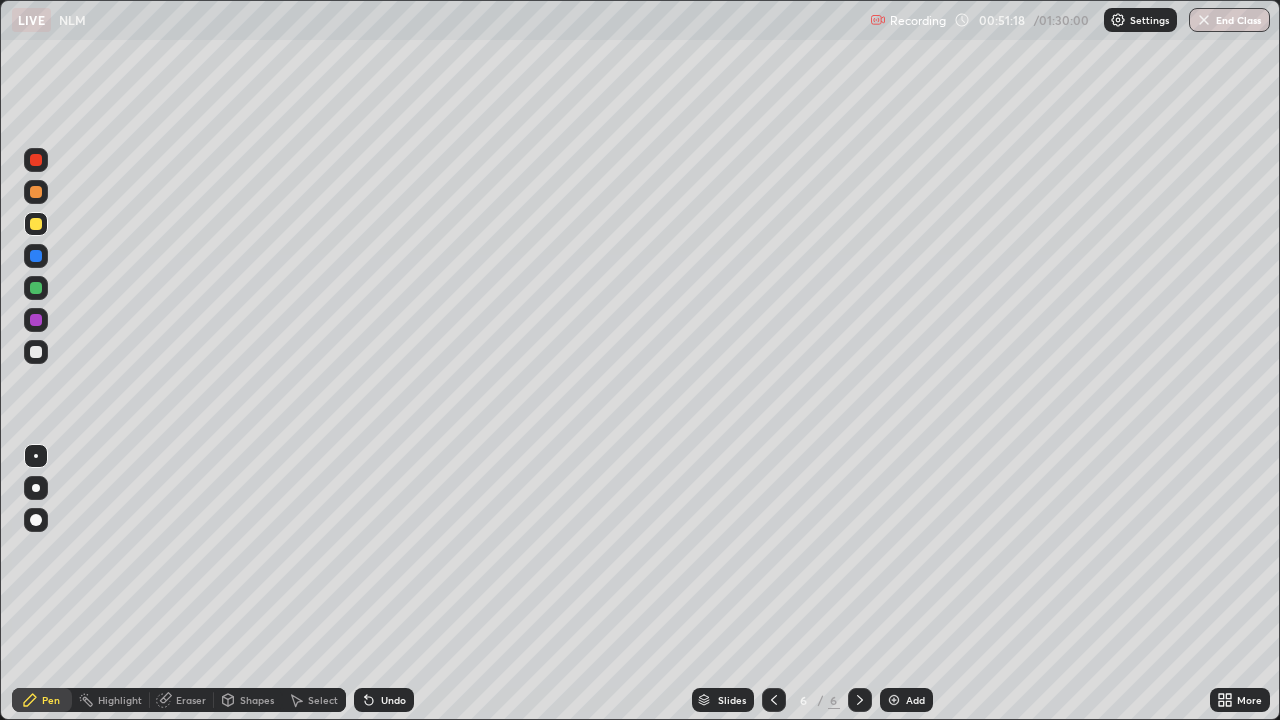 click on "Undo" at bounding box center (384, 700) 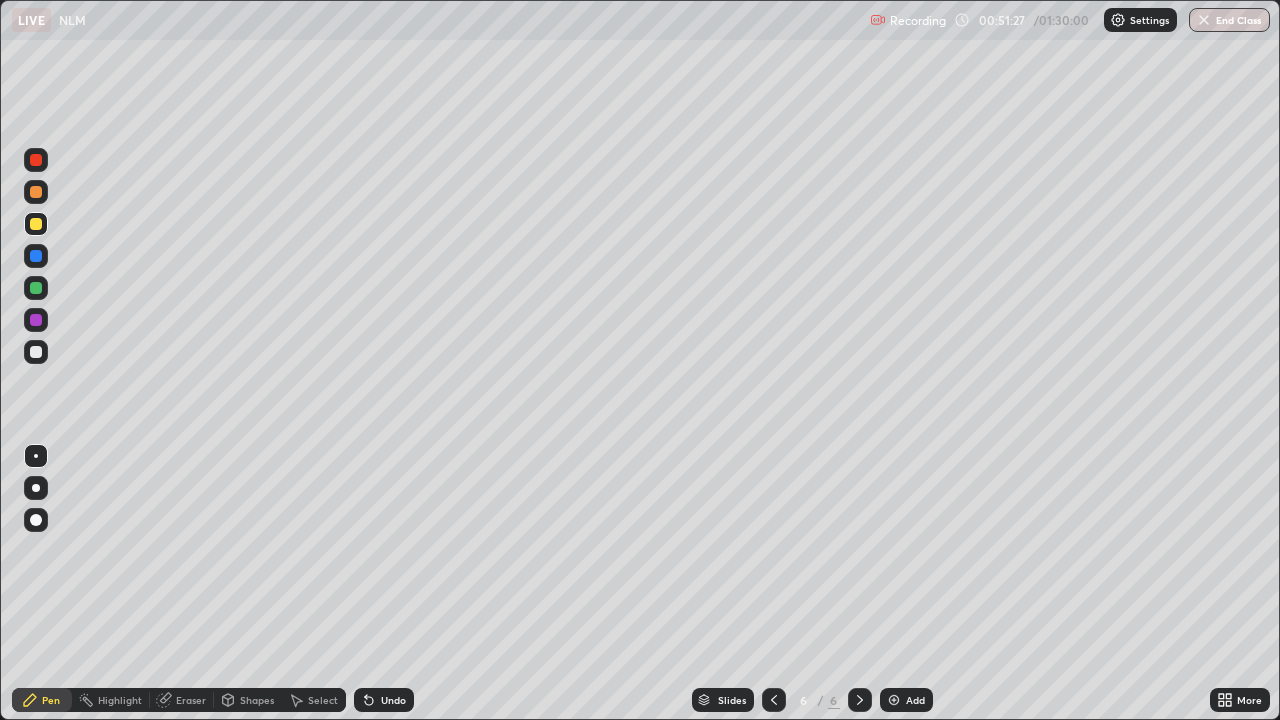 click on "Eraser" at bounding box center (191, 700) 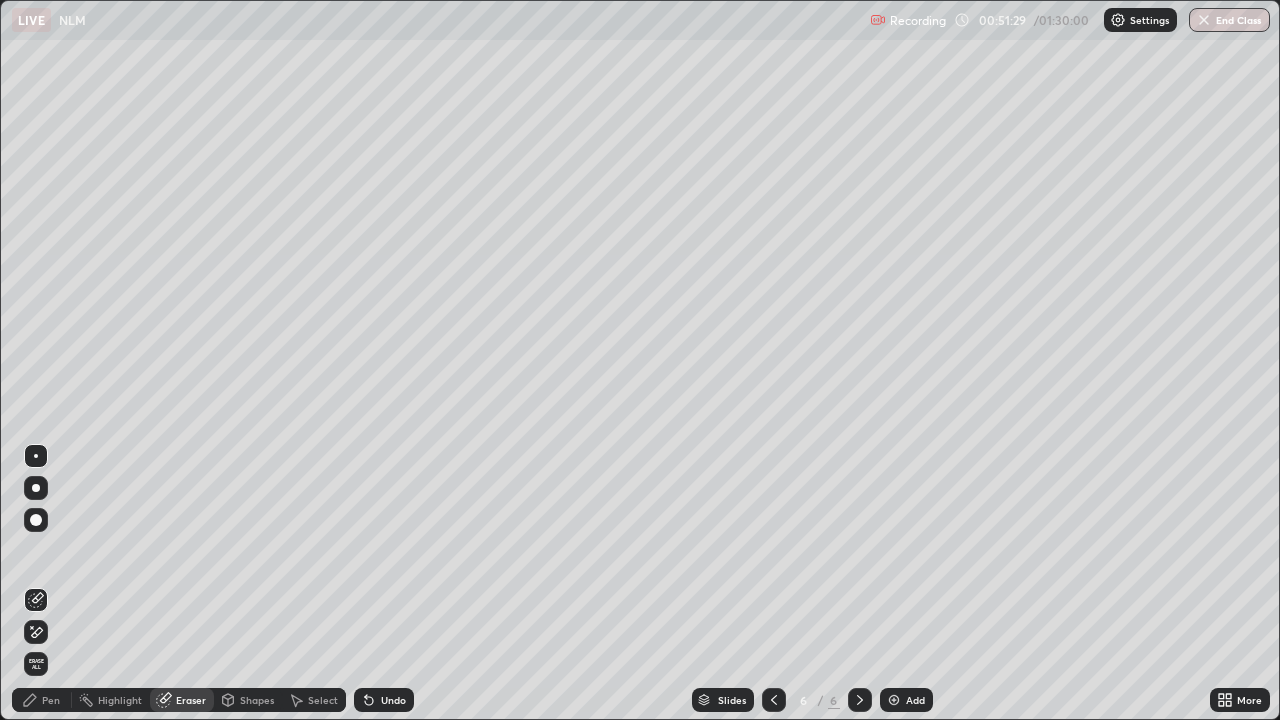 click on "Pen" at bounding box center [51, 700] 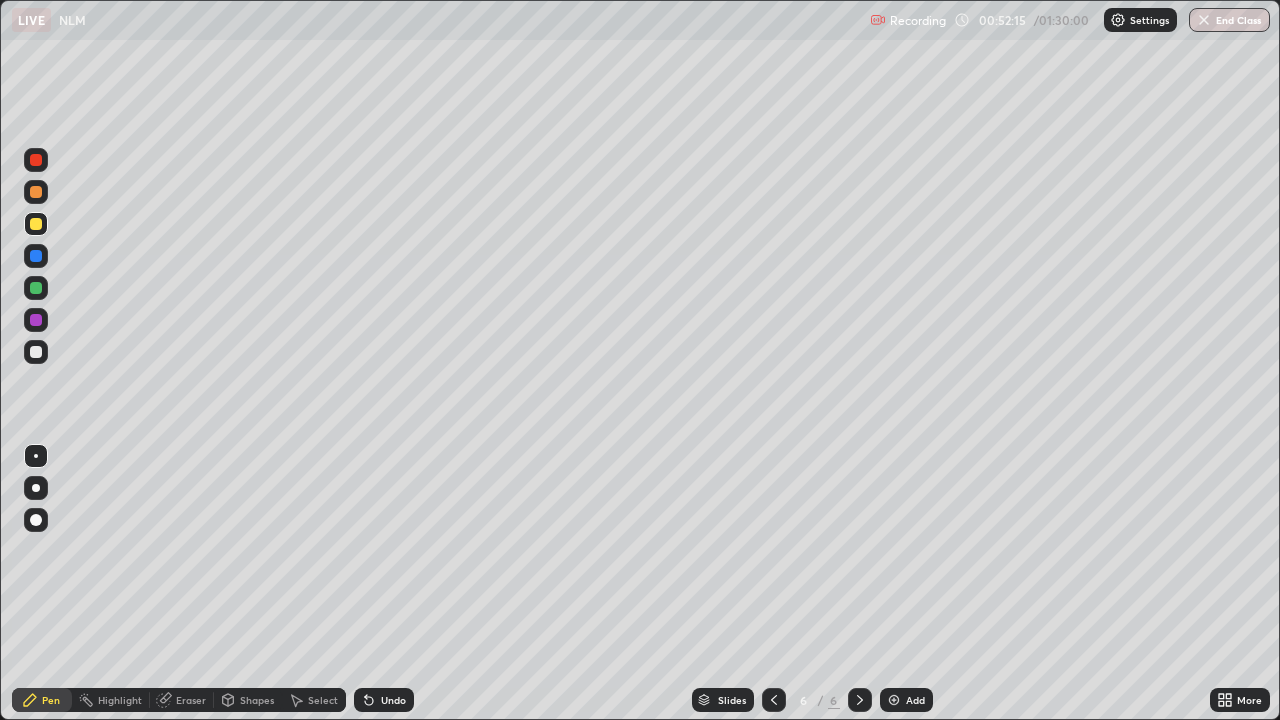 click on "Add" at bounding box center (915, 700) 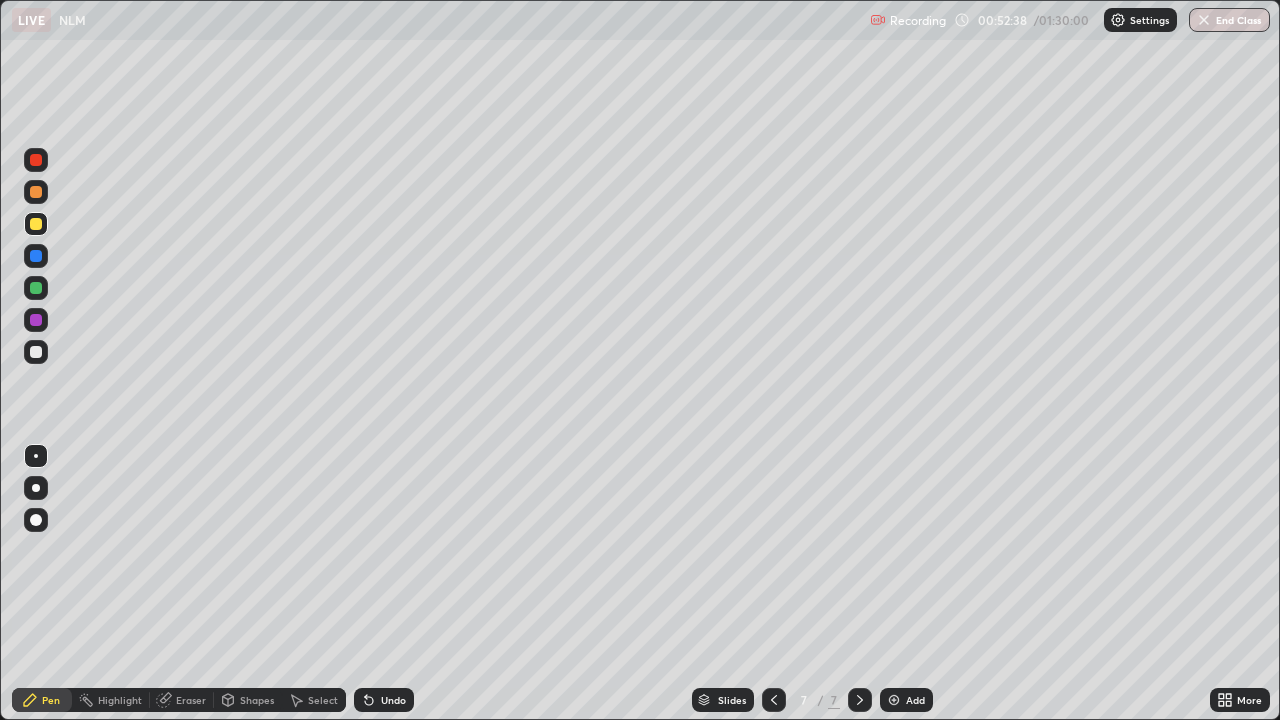 click on "Undo" at bounding box center (393, 700) 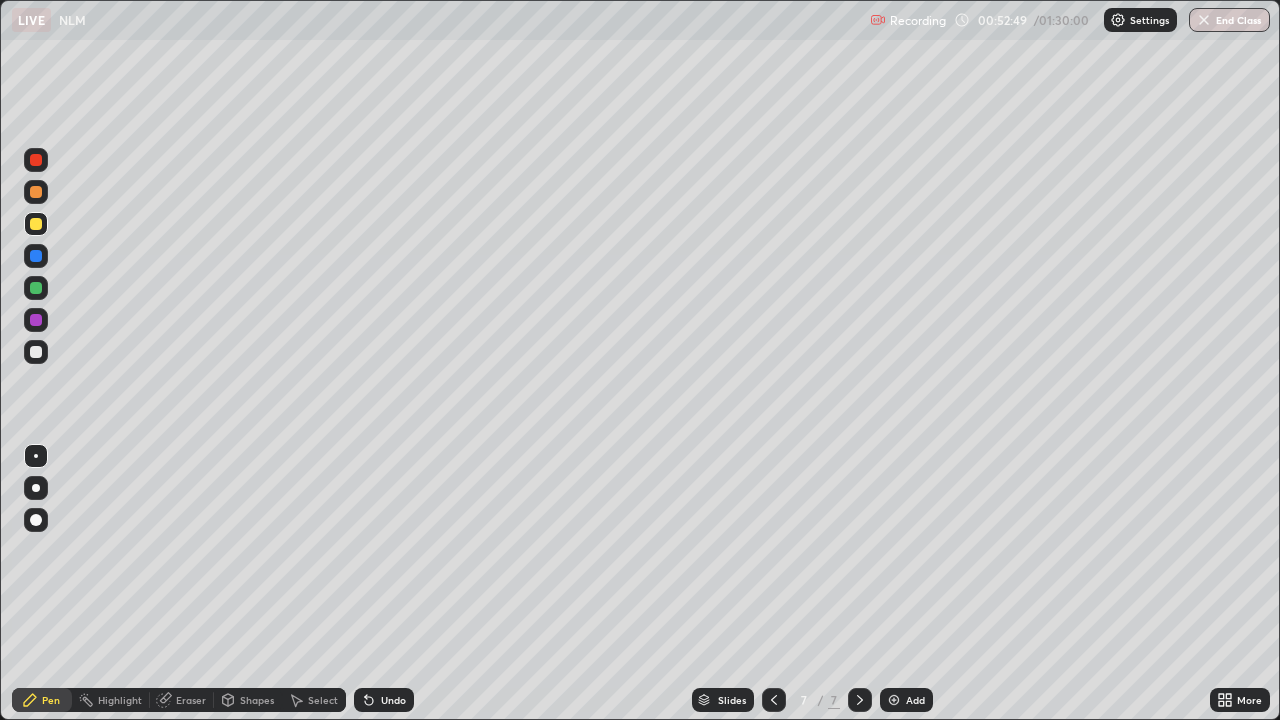 click on "Undo" at bounding box center [393, 700] 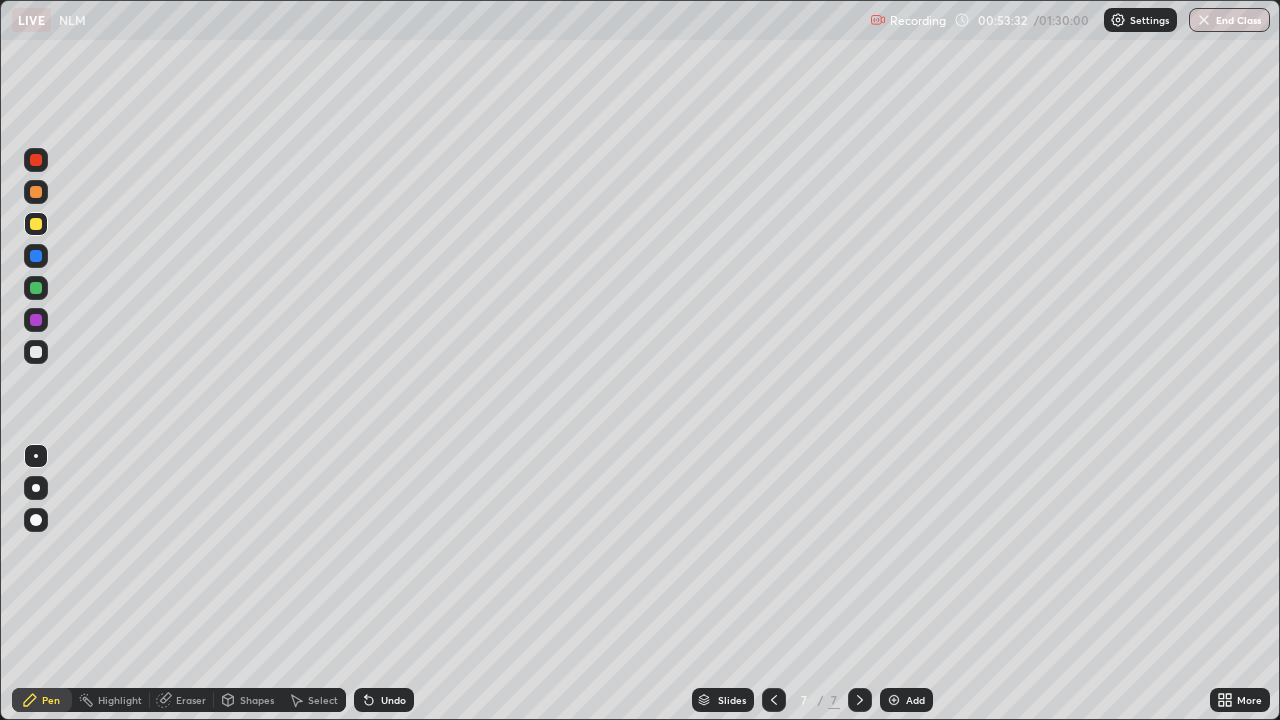 click on "Undo" at bounding box center [393, 700] 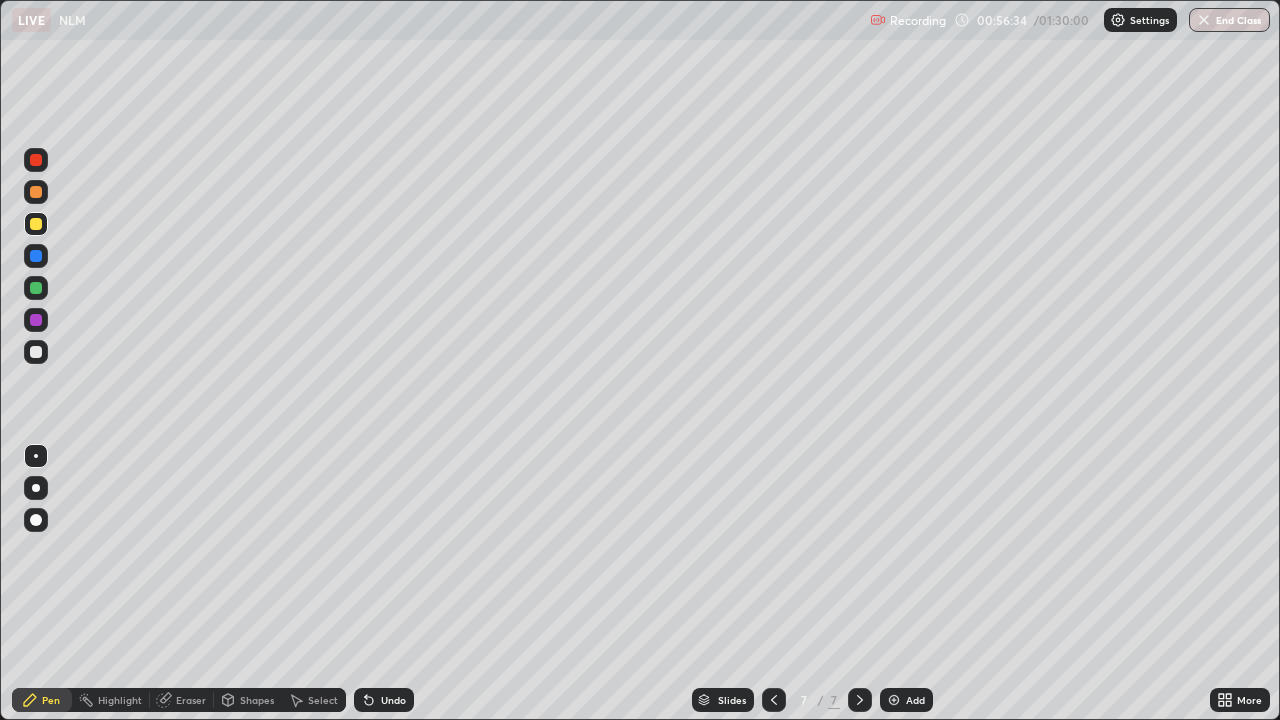 click 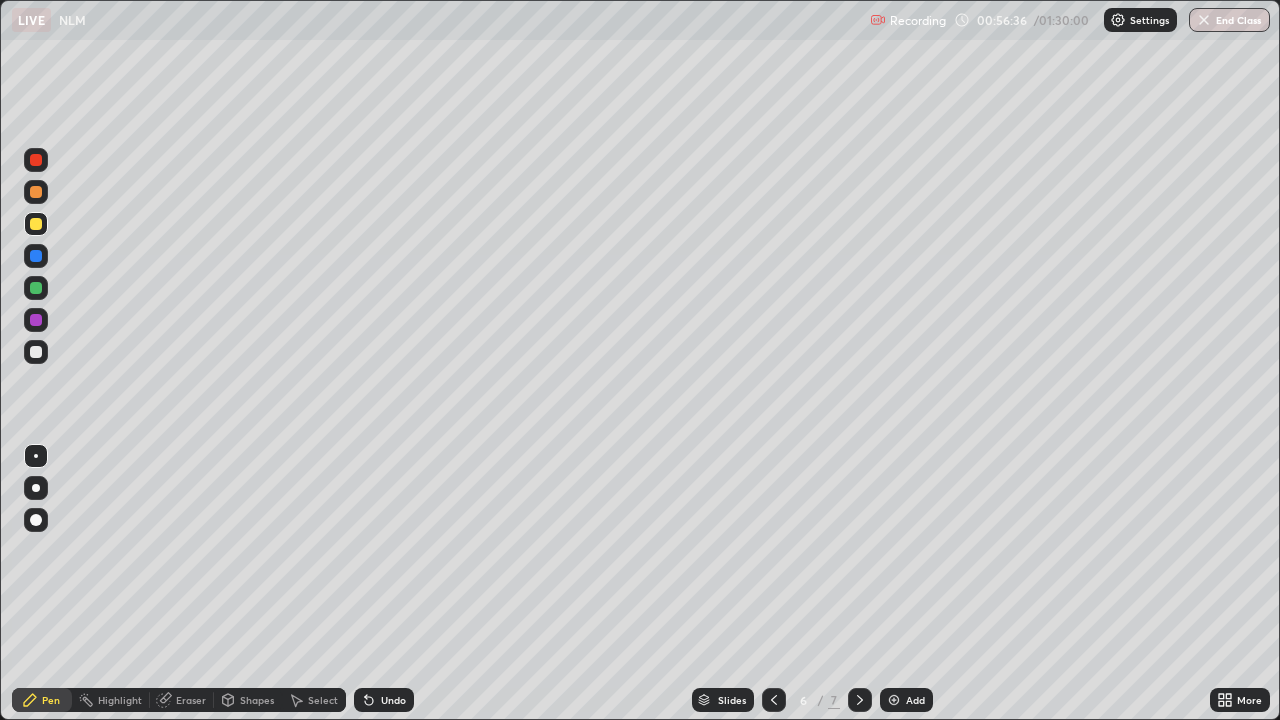 click at bounding box center [36, 288] 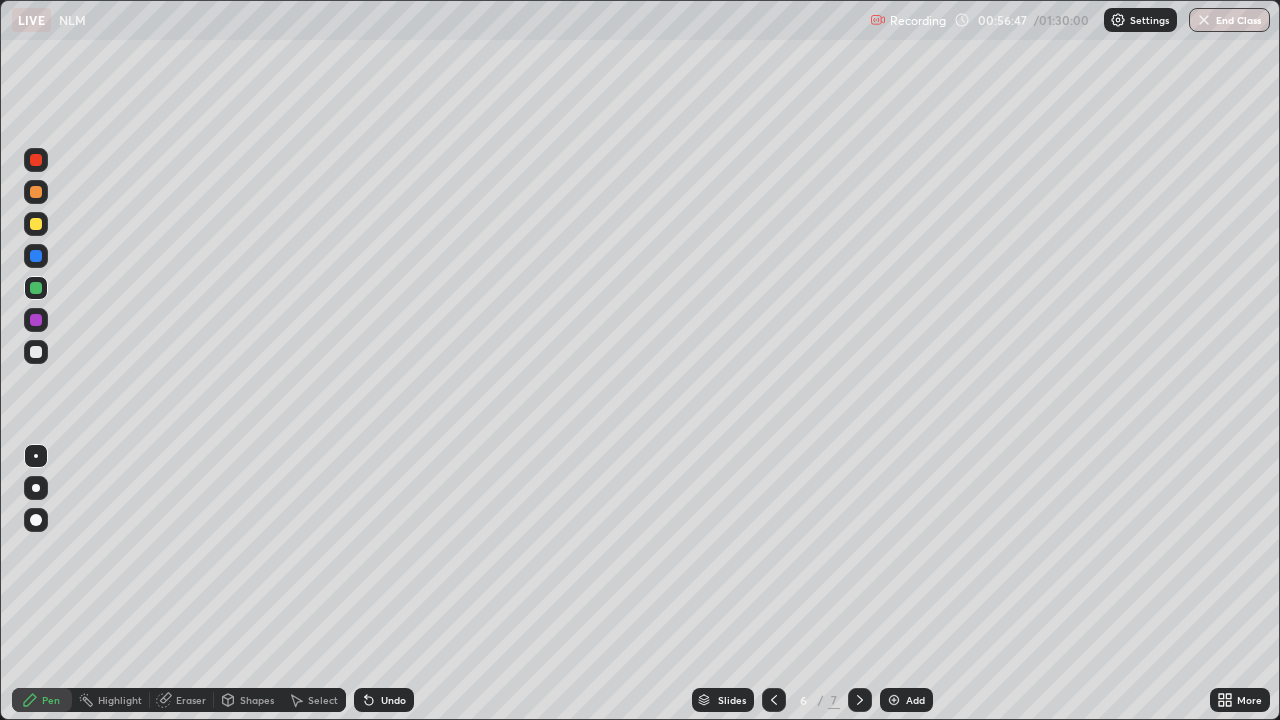 click 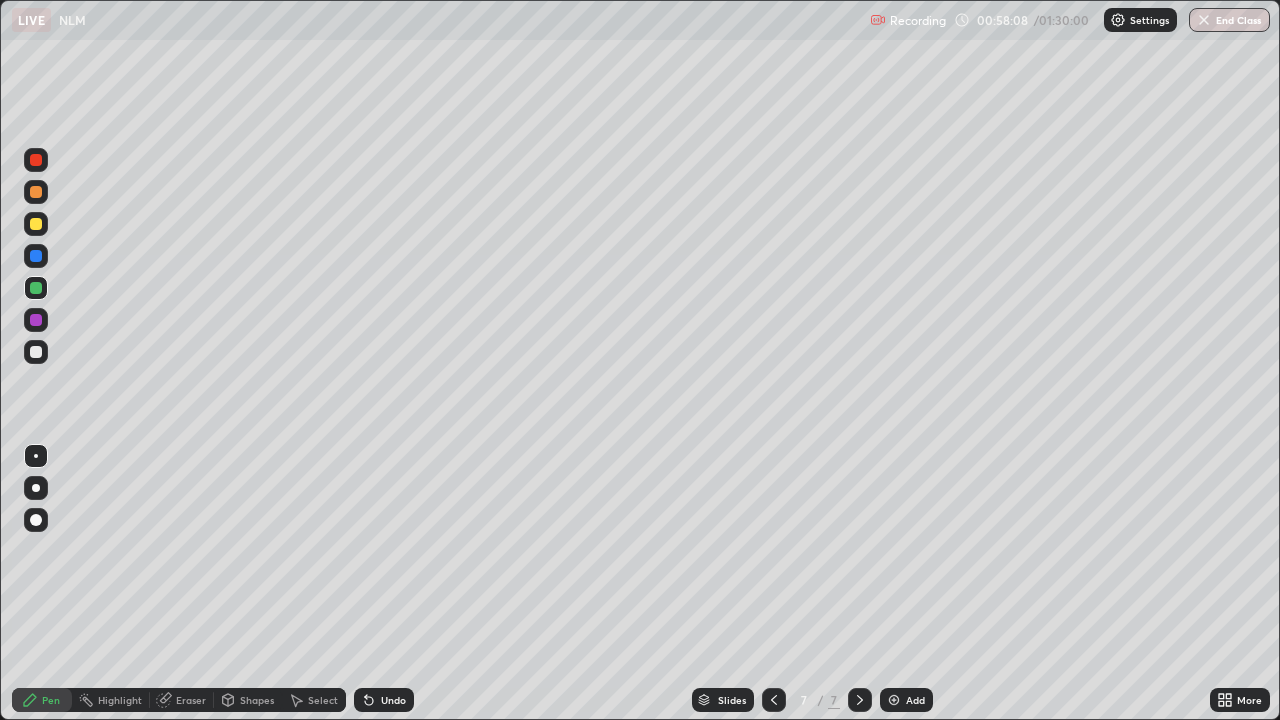 click 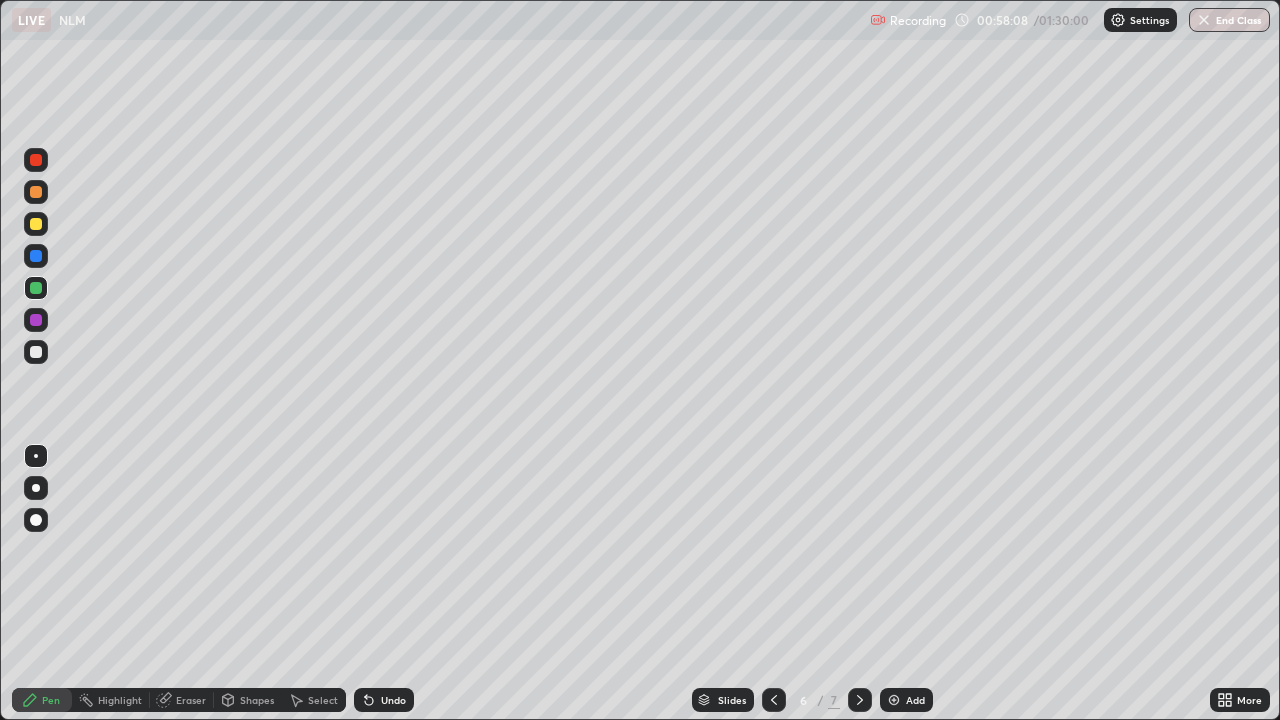 click at bounding box center (774, 700) 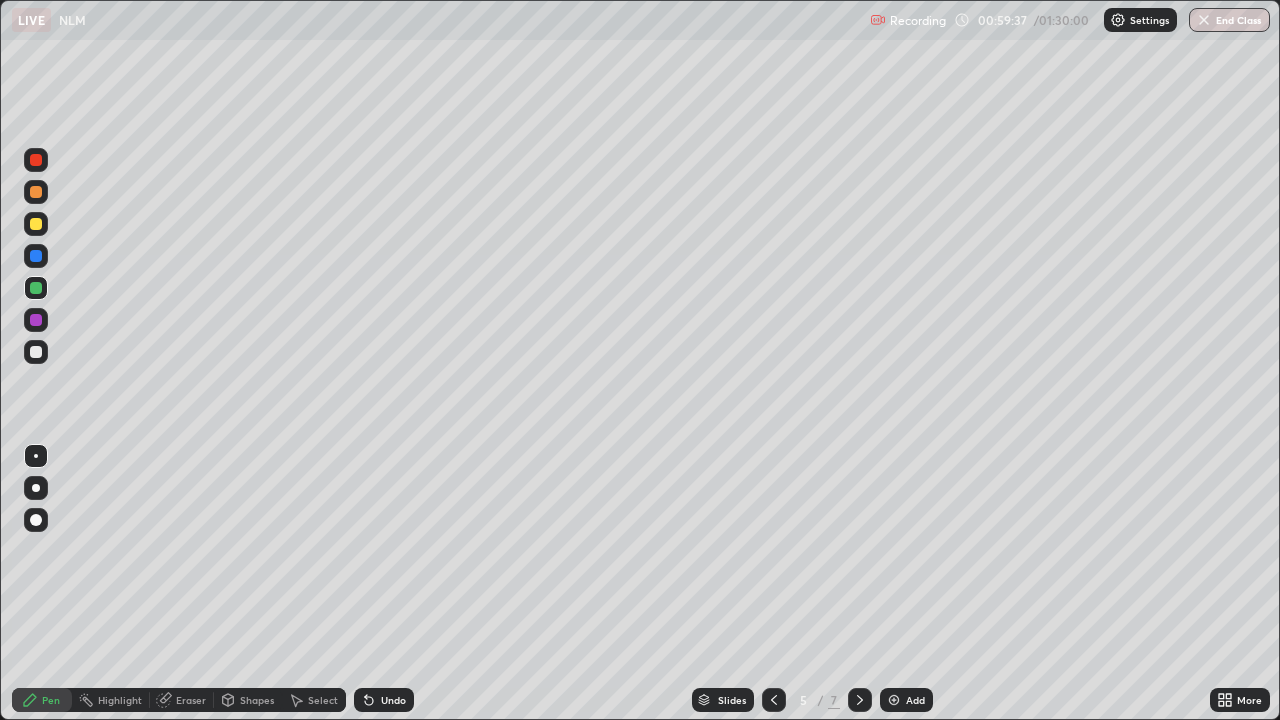 click 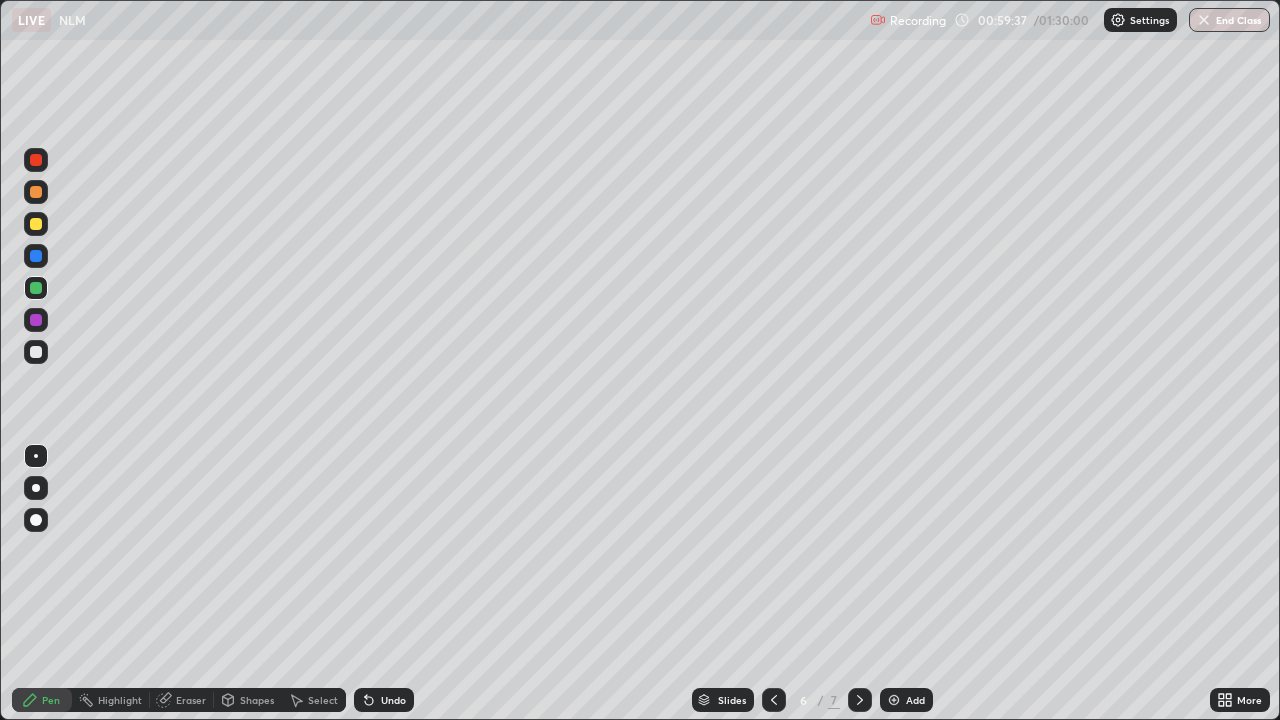 click 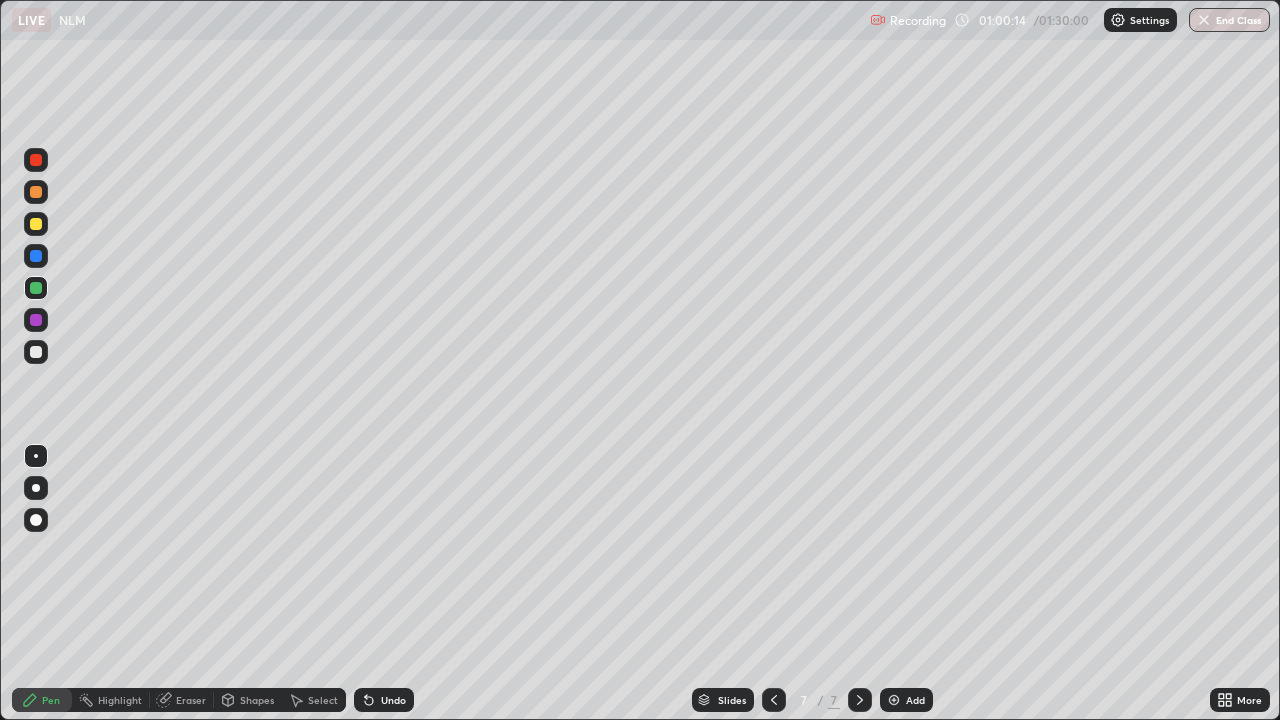 click 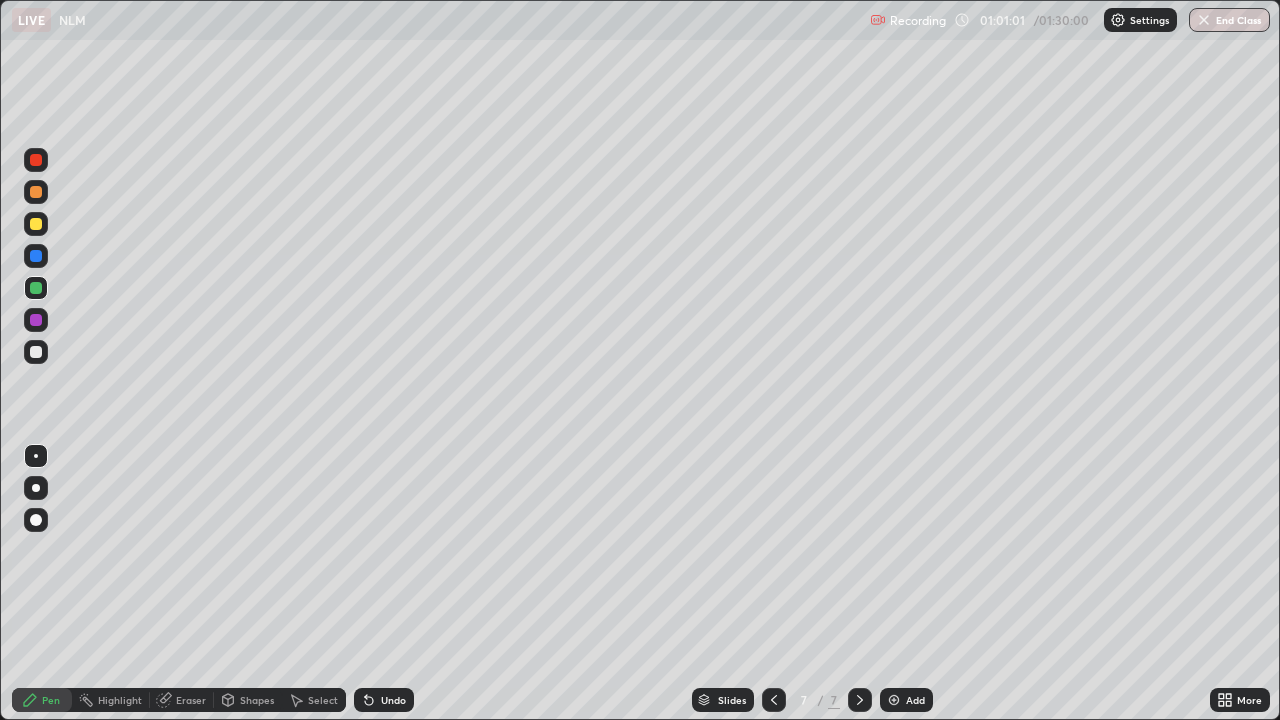 click 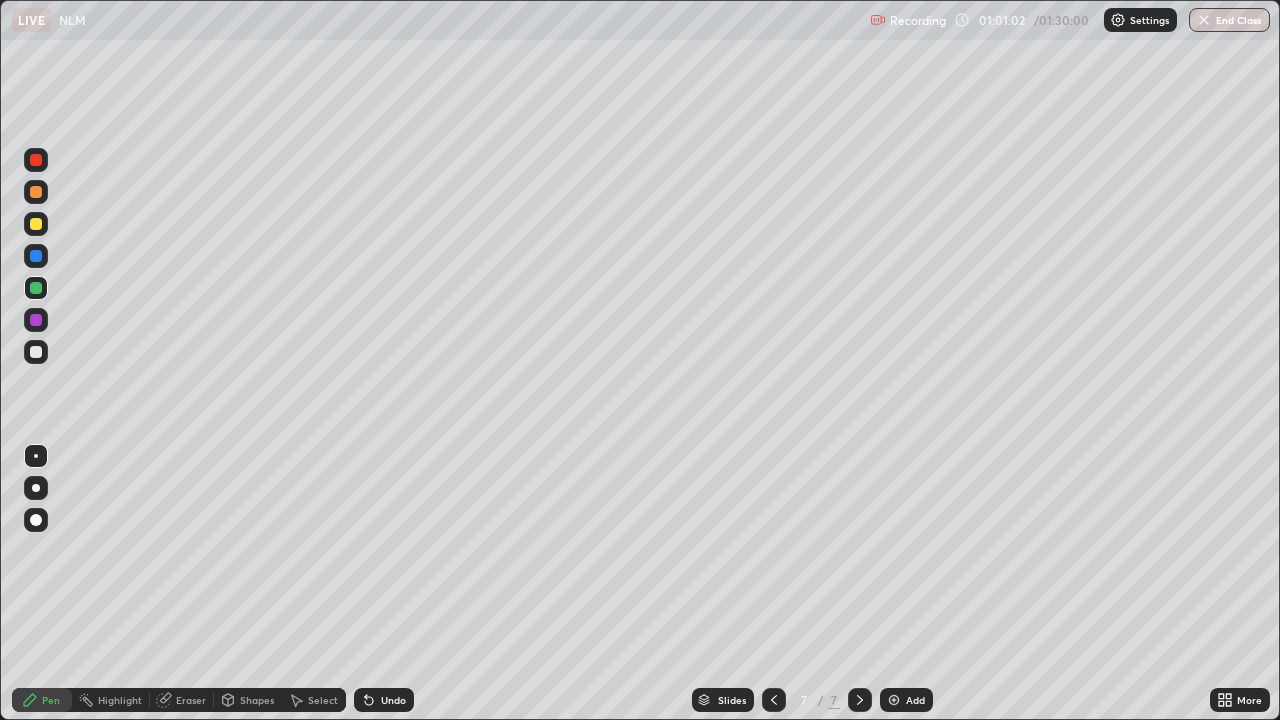 click on "Add" at bounding box center (906, 700) 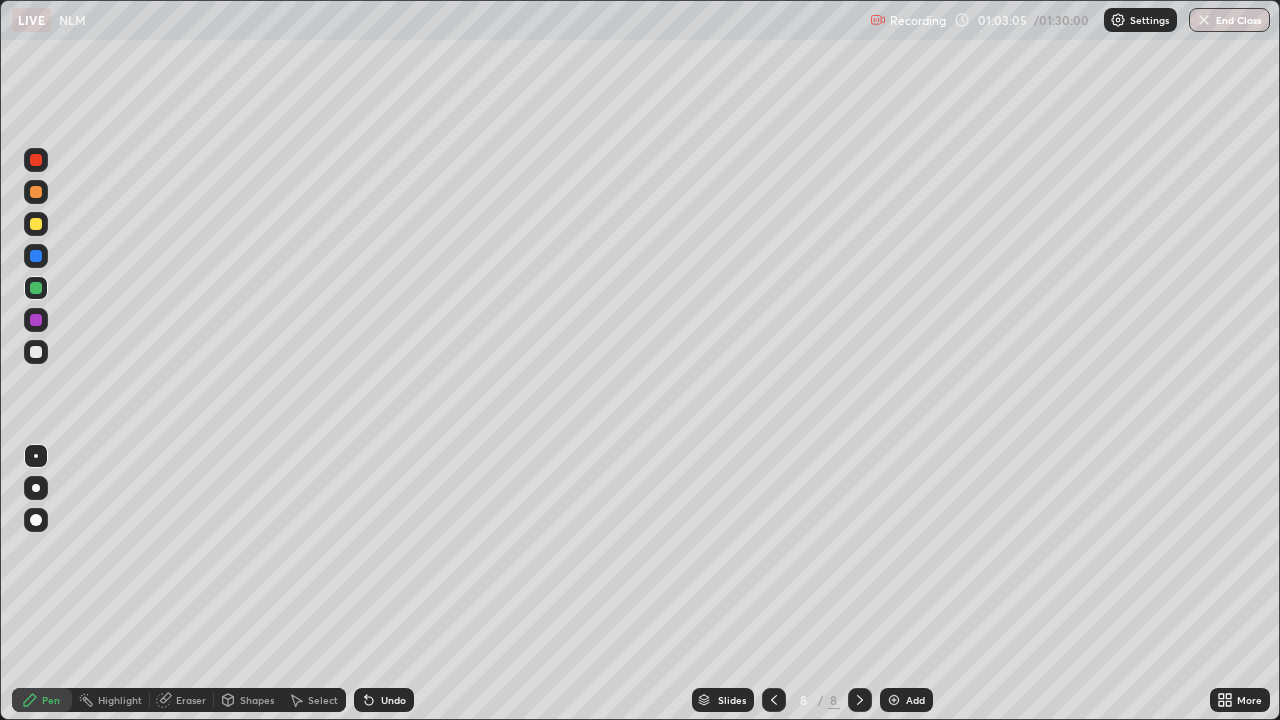click at bounding box center [36, 192] 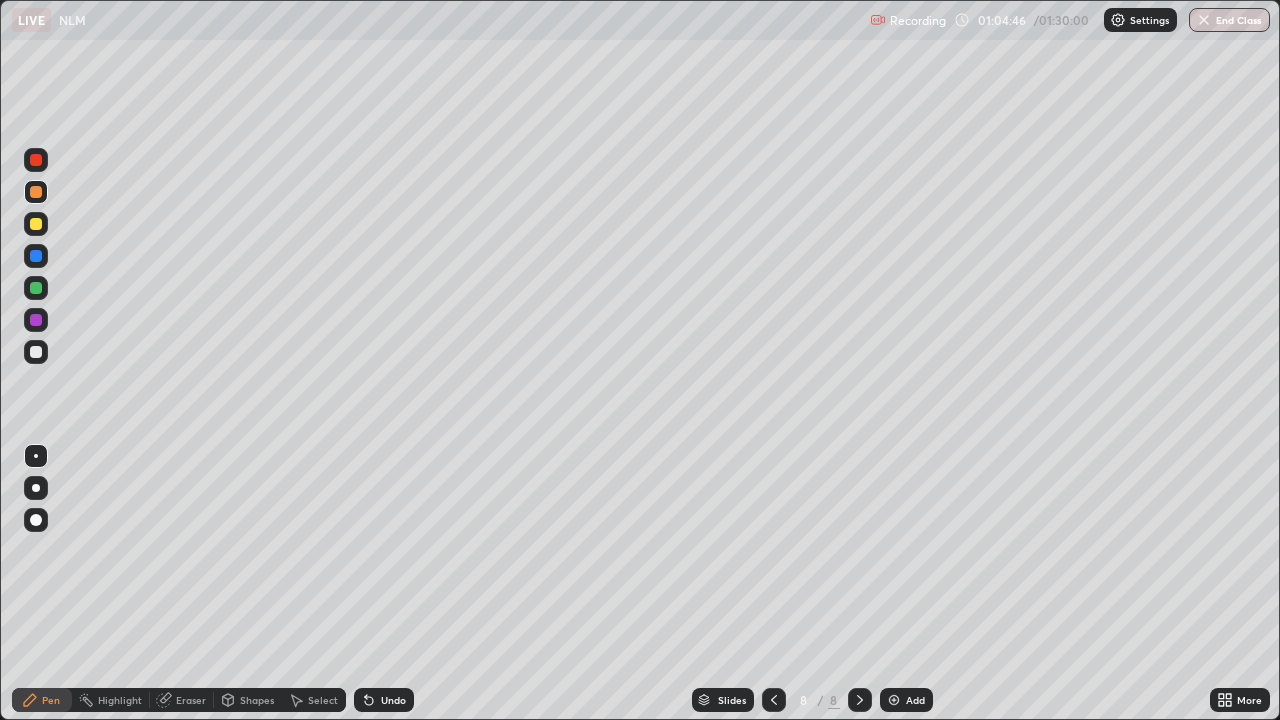 click at bounding box center (36, 352) 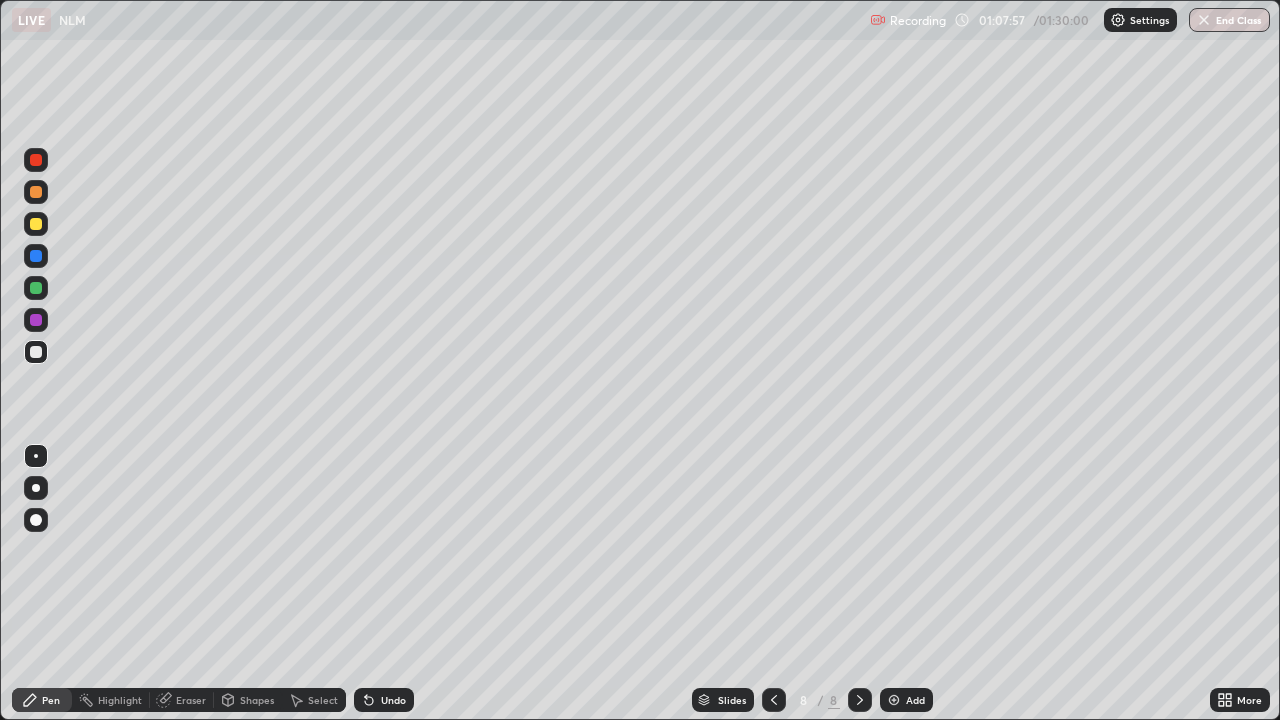 click on "Shapes" at bounding box center (248, 700) 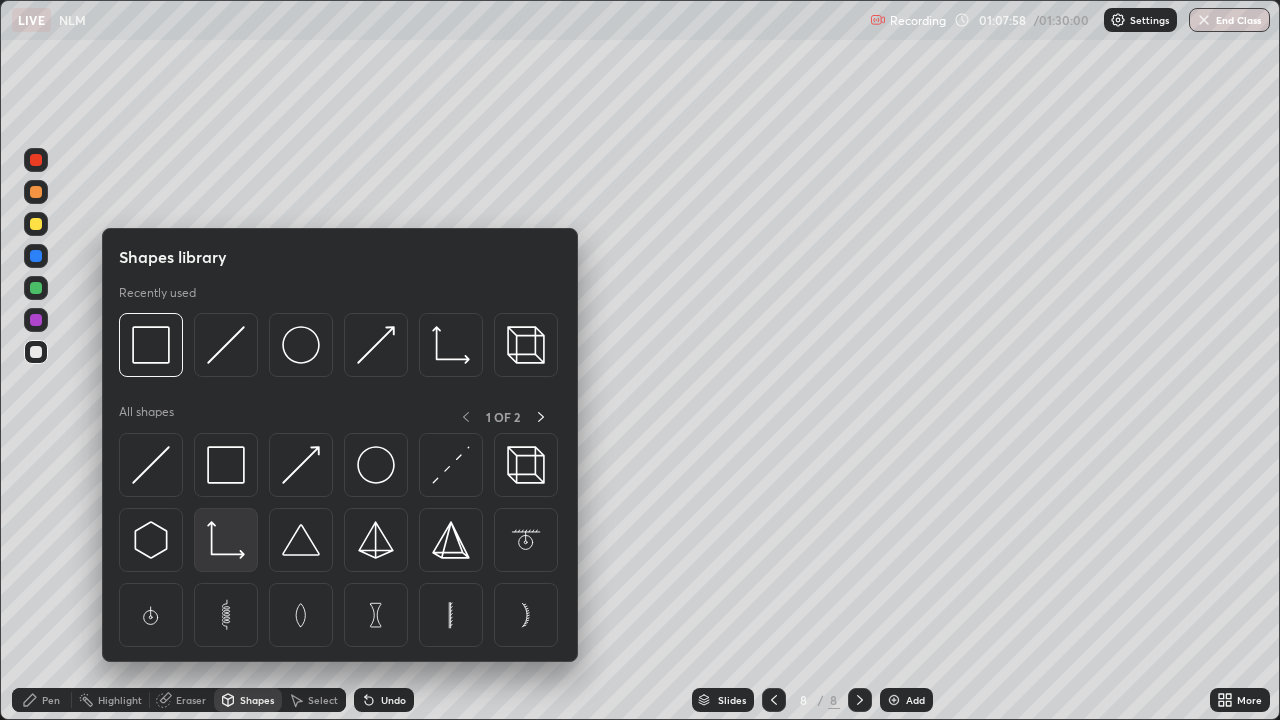 click at bounding box center [226, 540] 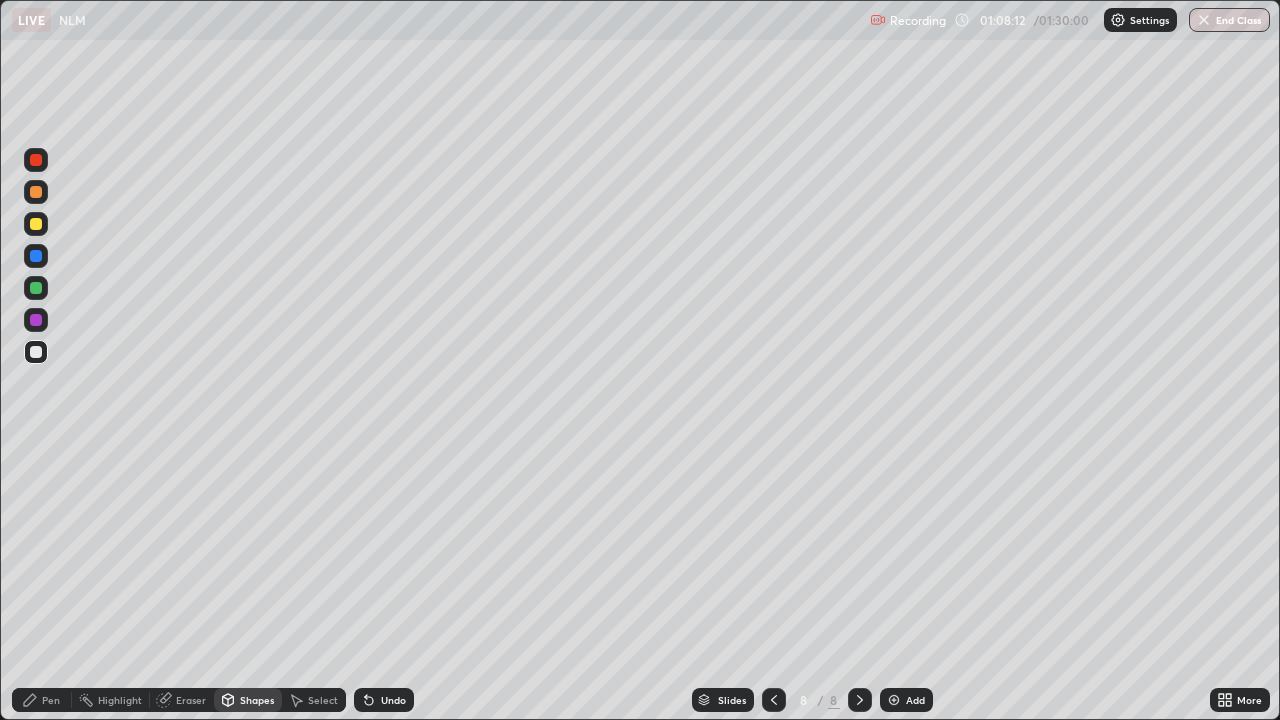 click on "Pen" at bounding box center [51, 700] 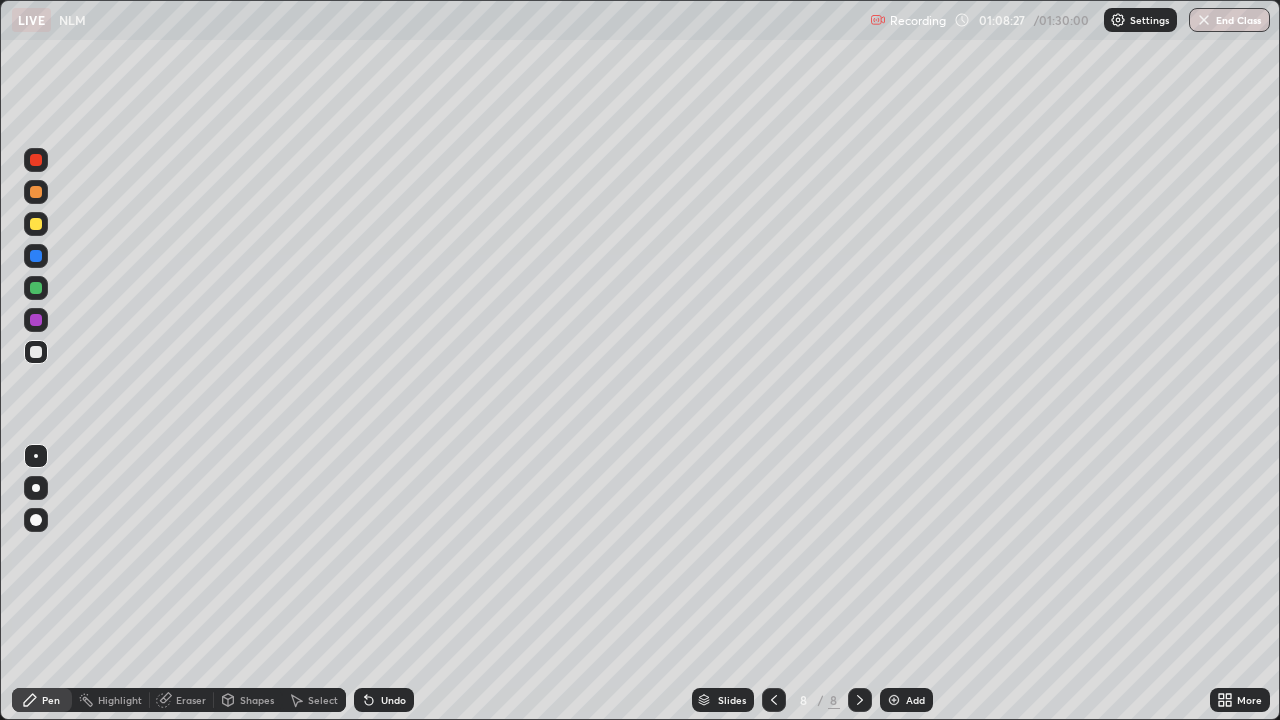 click on "Shapes" at bounding box center [257, 700] 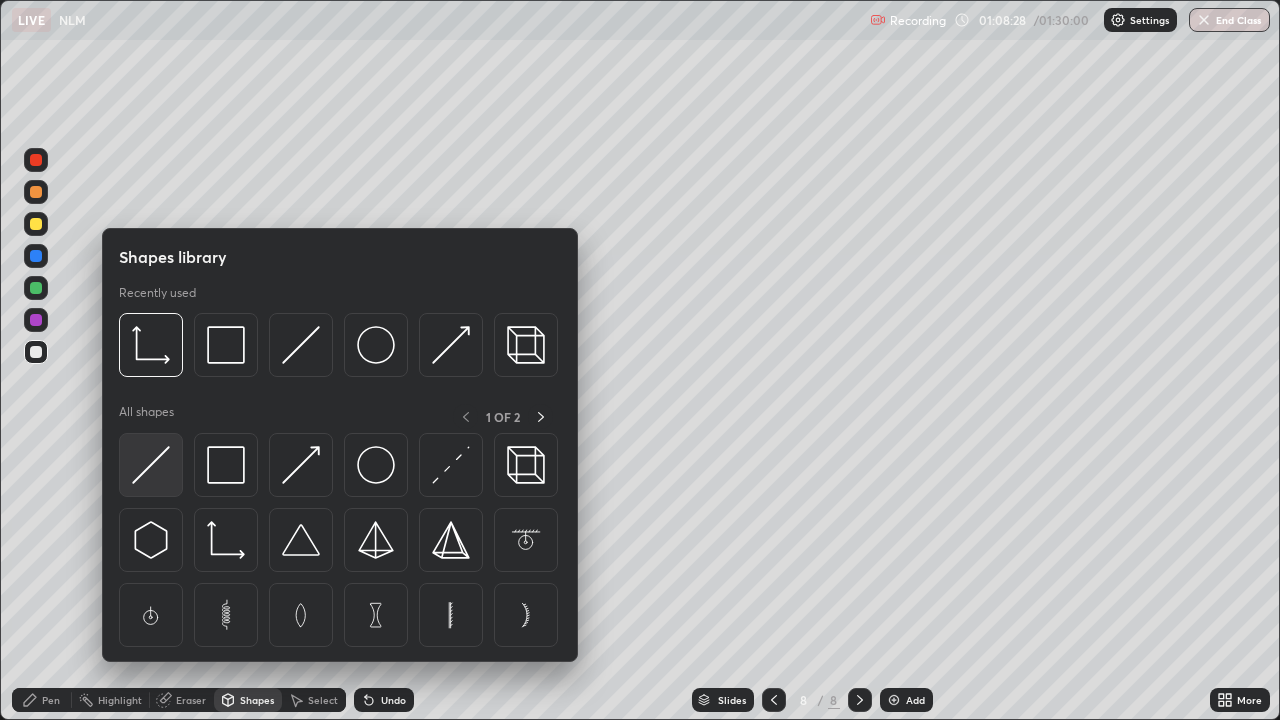 click at bounding box center [151, 465] 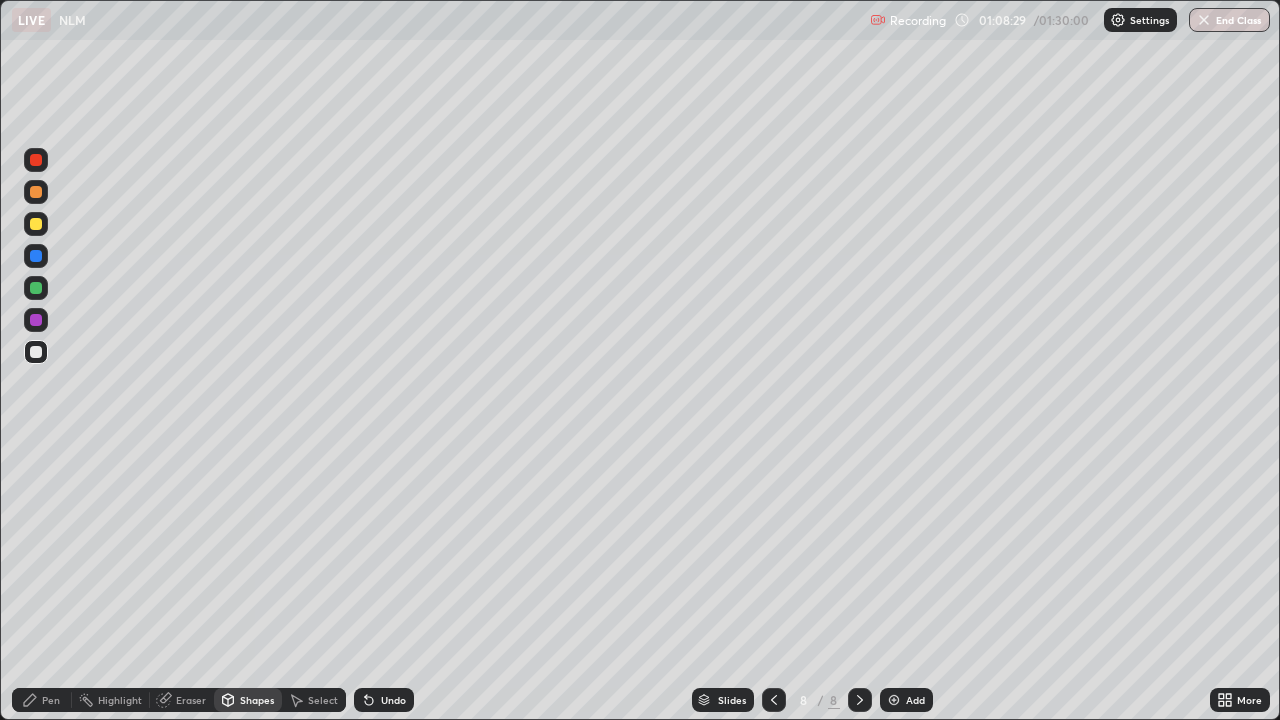 click at bounding box center [36, 224] 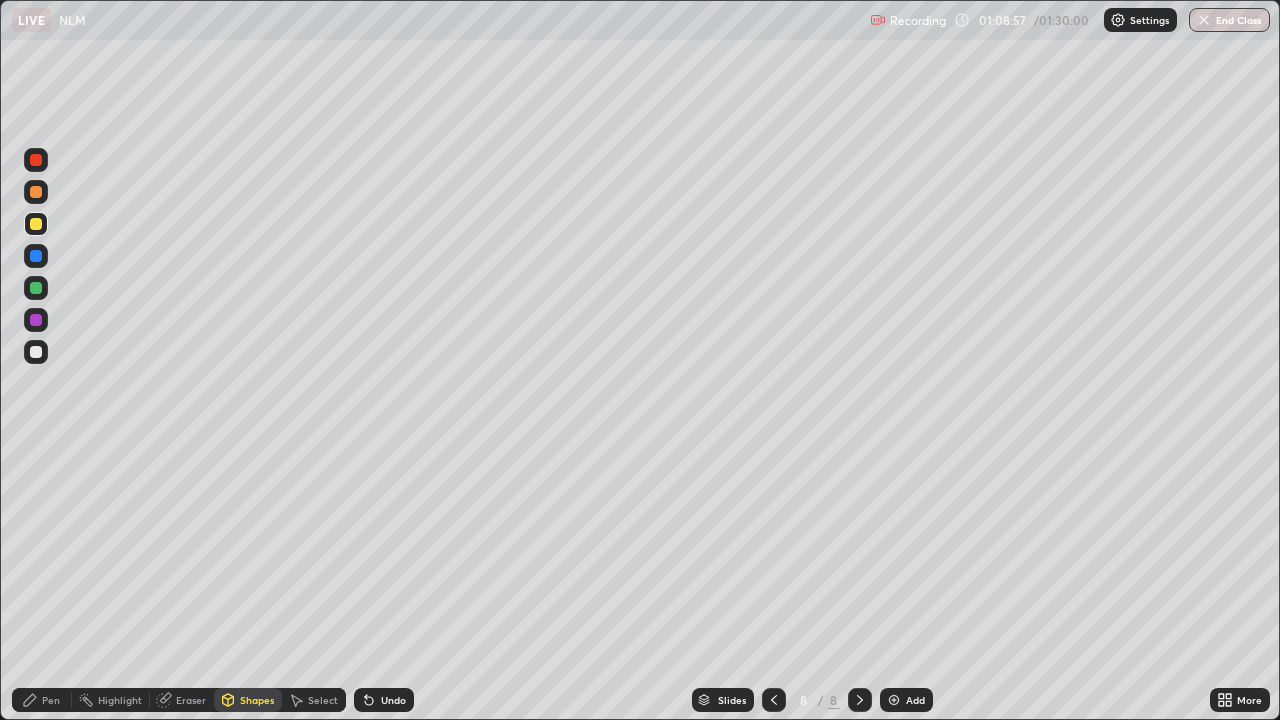 click on "Pen" at bounding box center (51, 700) 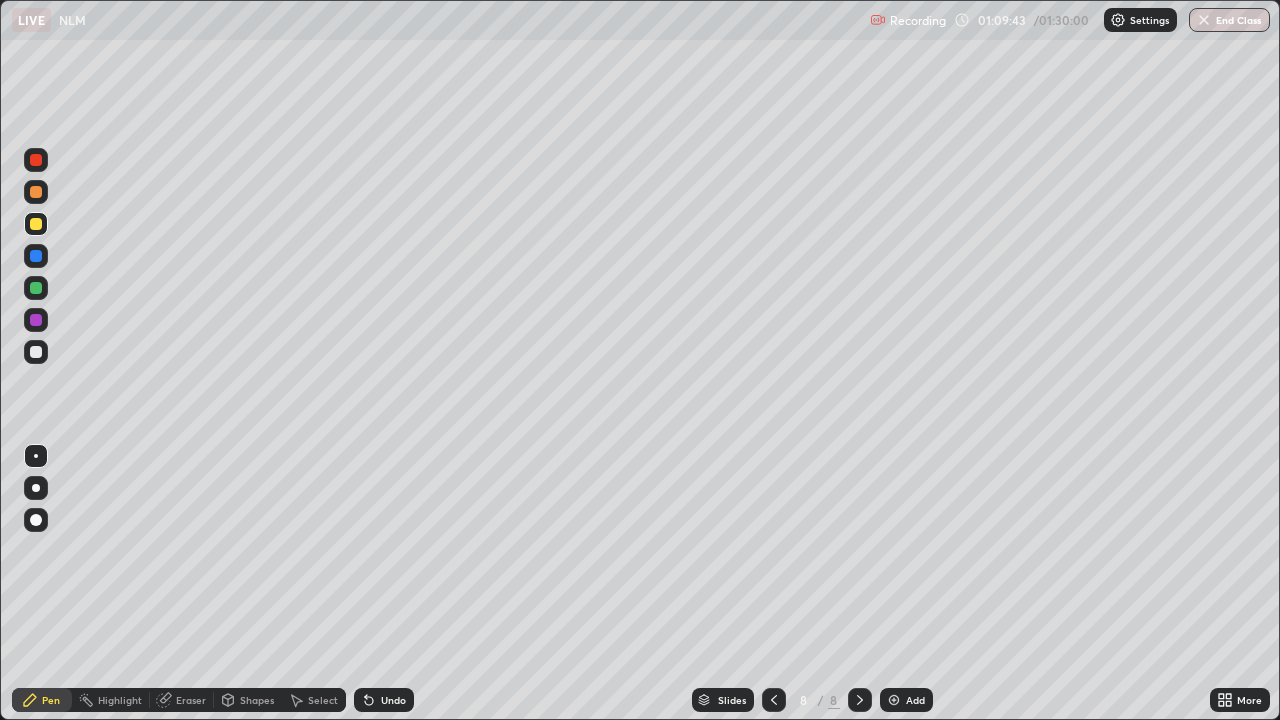 click at bounding box center (36, 320) 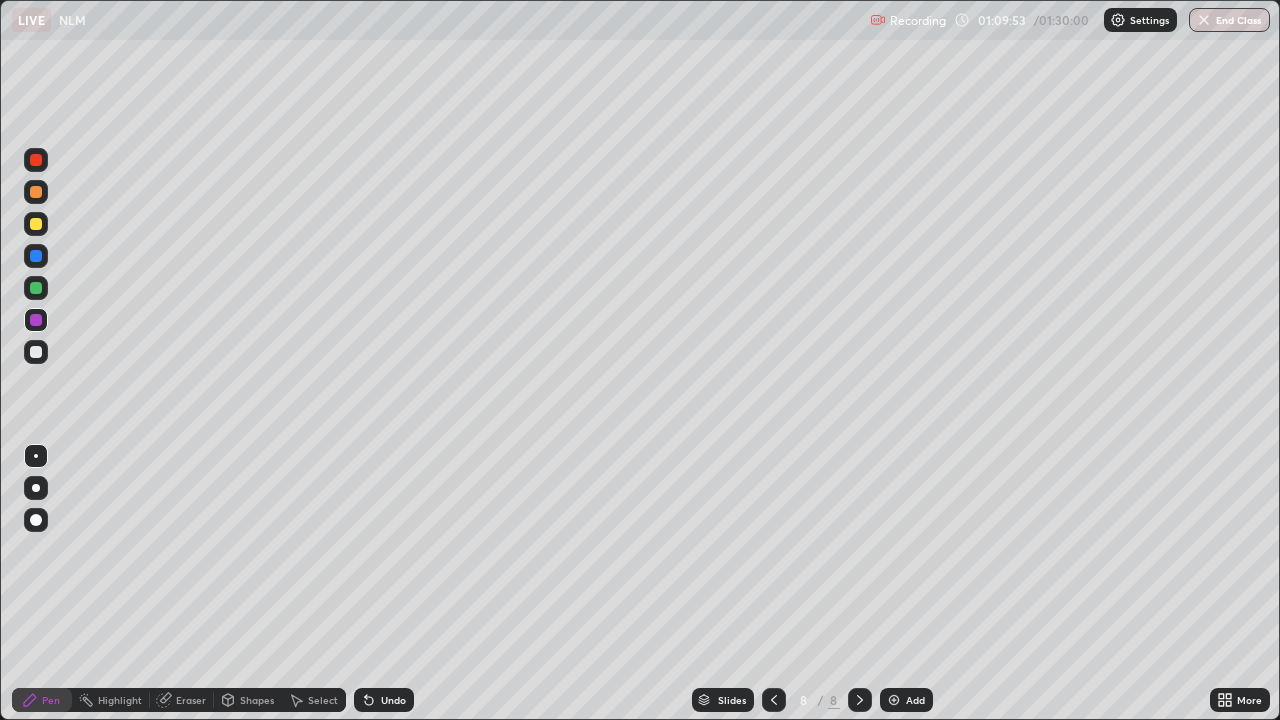 click on "Shapes" at bounding box center (257, 700) 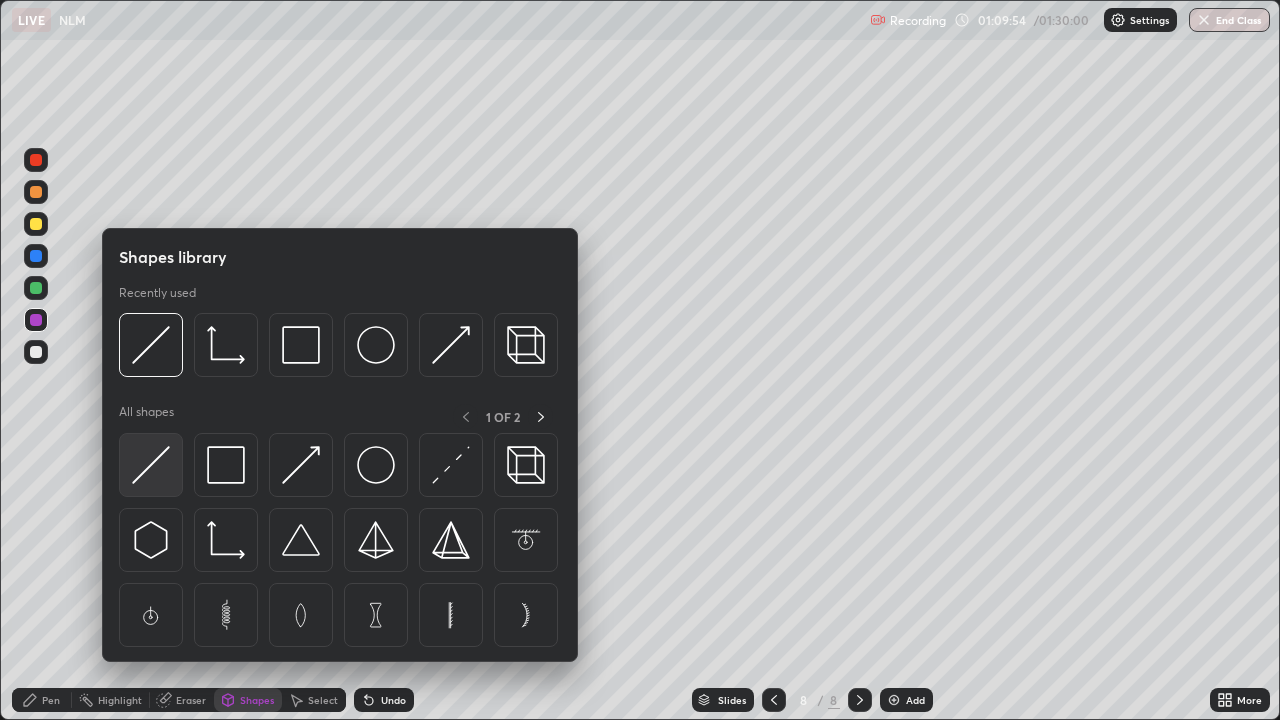 click at bounding box center (151, 465) 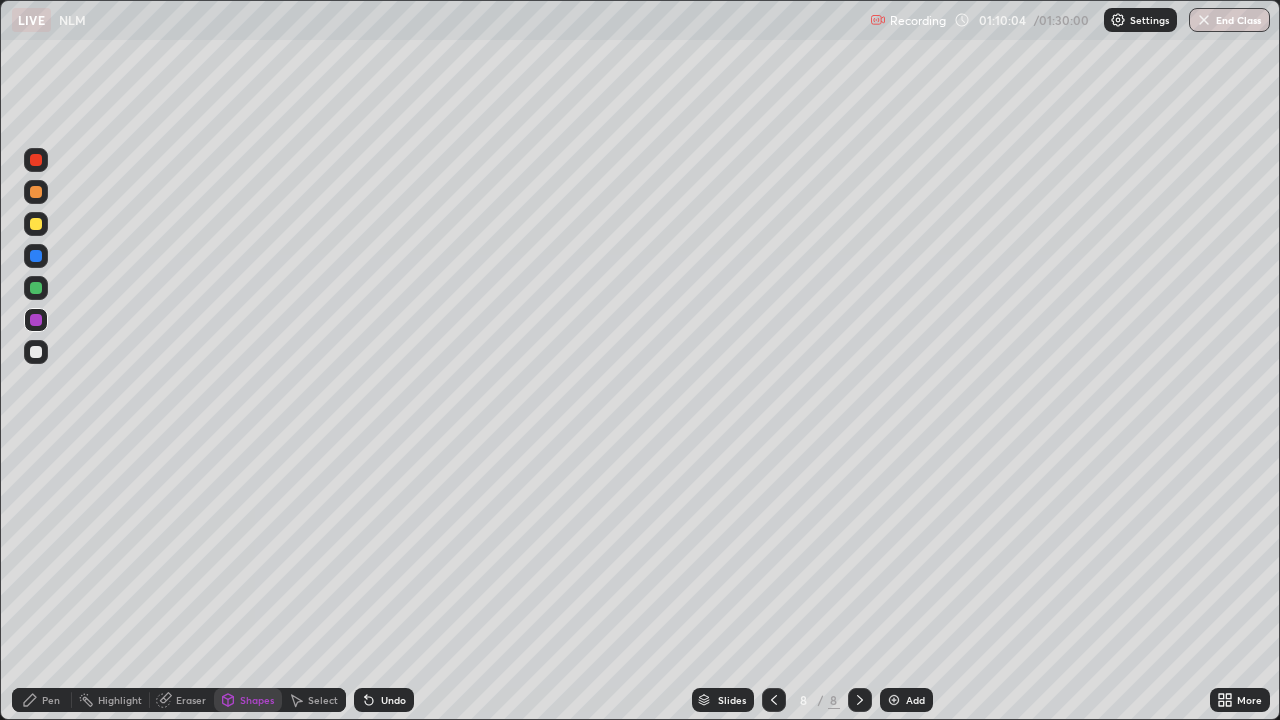 click on "Pen" at bounding box center [51, 700] 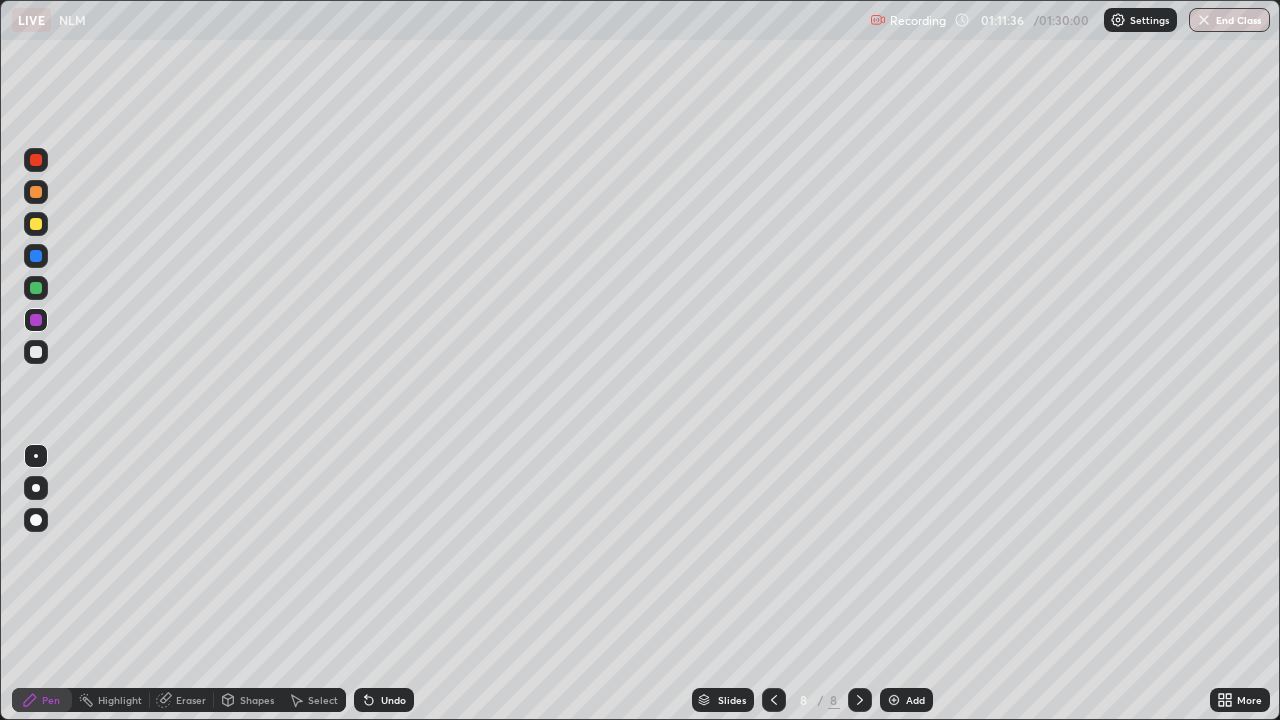 click on "Undo" at bounding box center [393, 700] 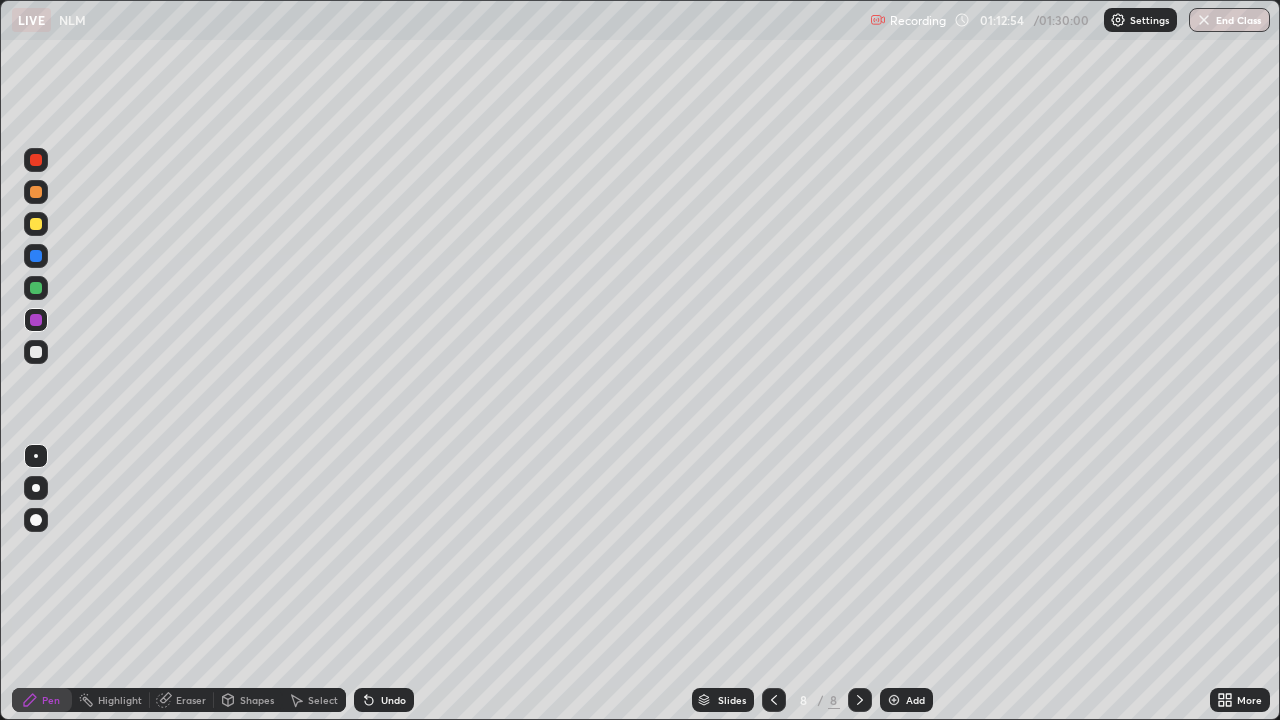 click on "Add" at bounding box center (906, 700) 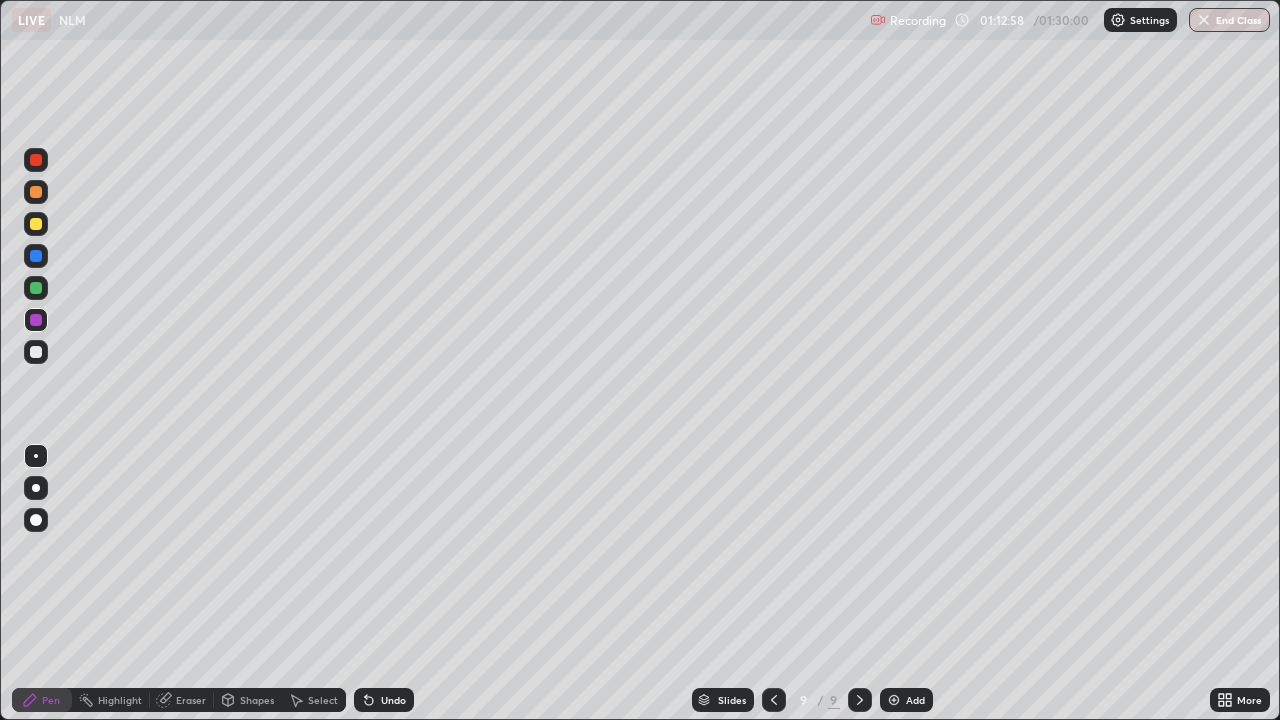 click at bounding box center (36, 224) 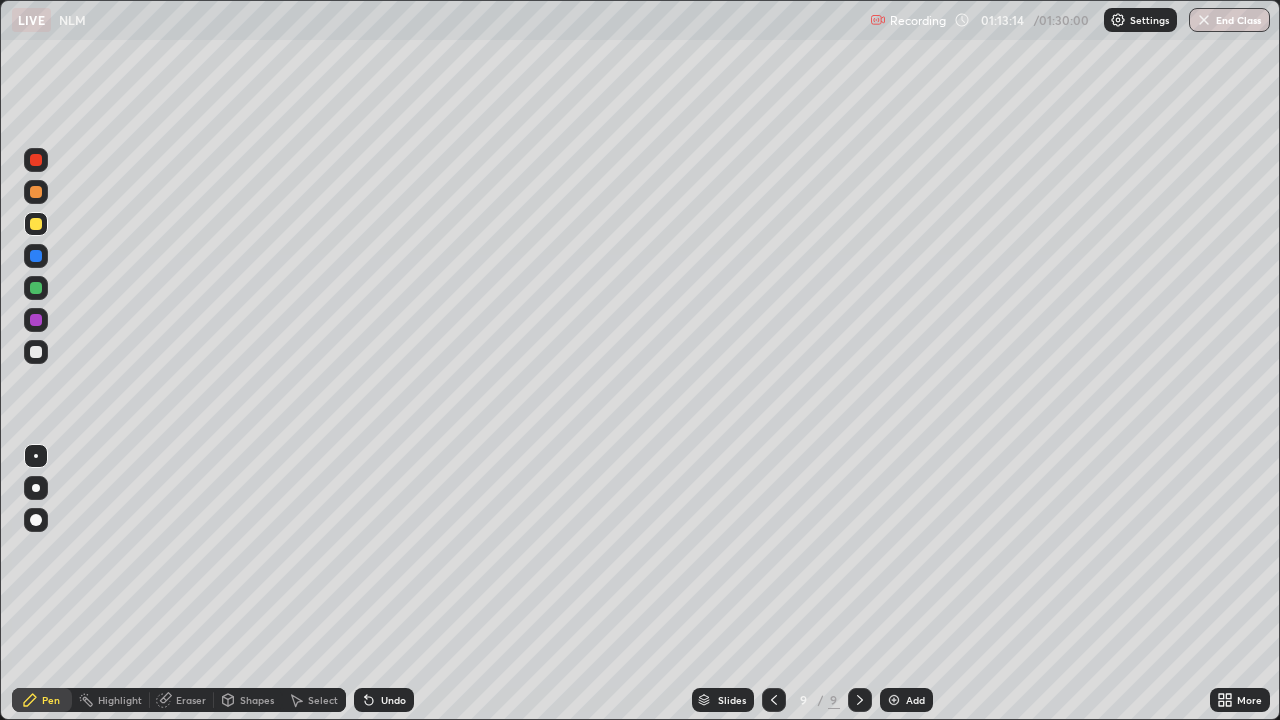 click on "Undo" at bounding box center (384, 700) 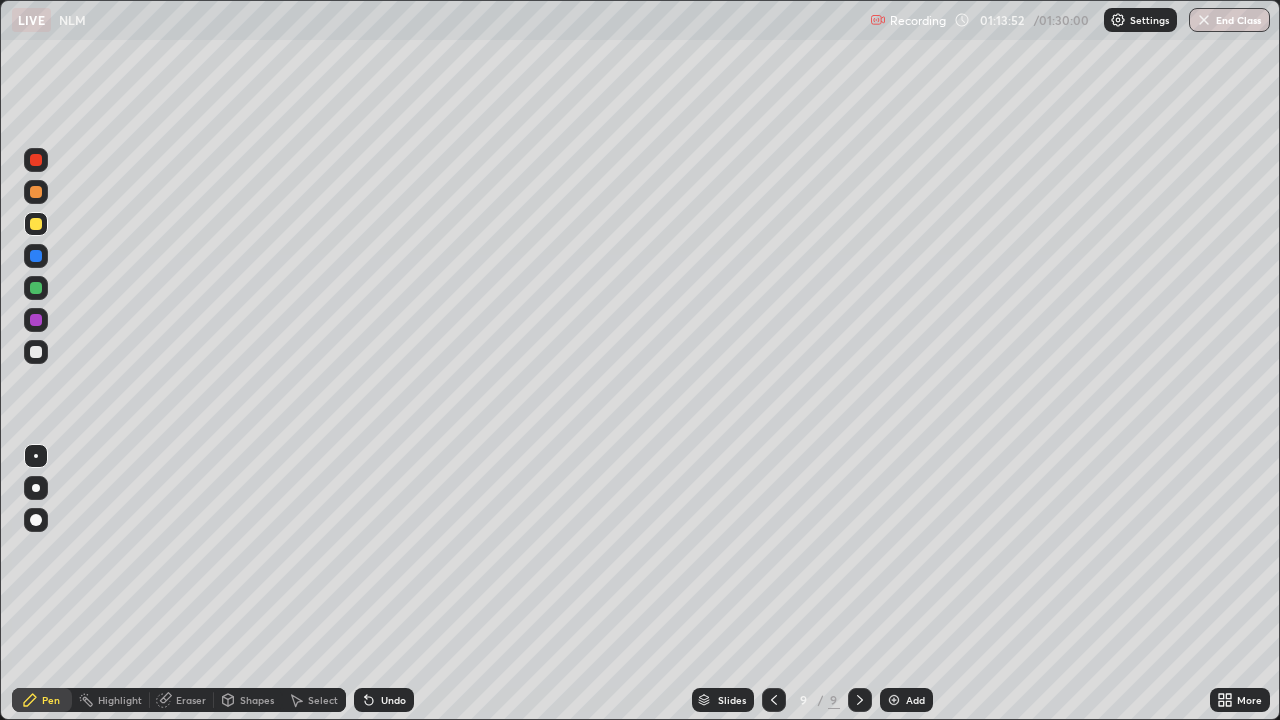 click at bounding box center [36, 192] 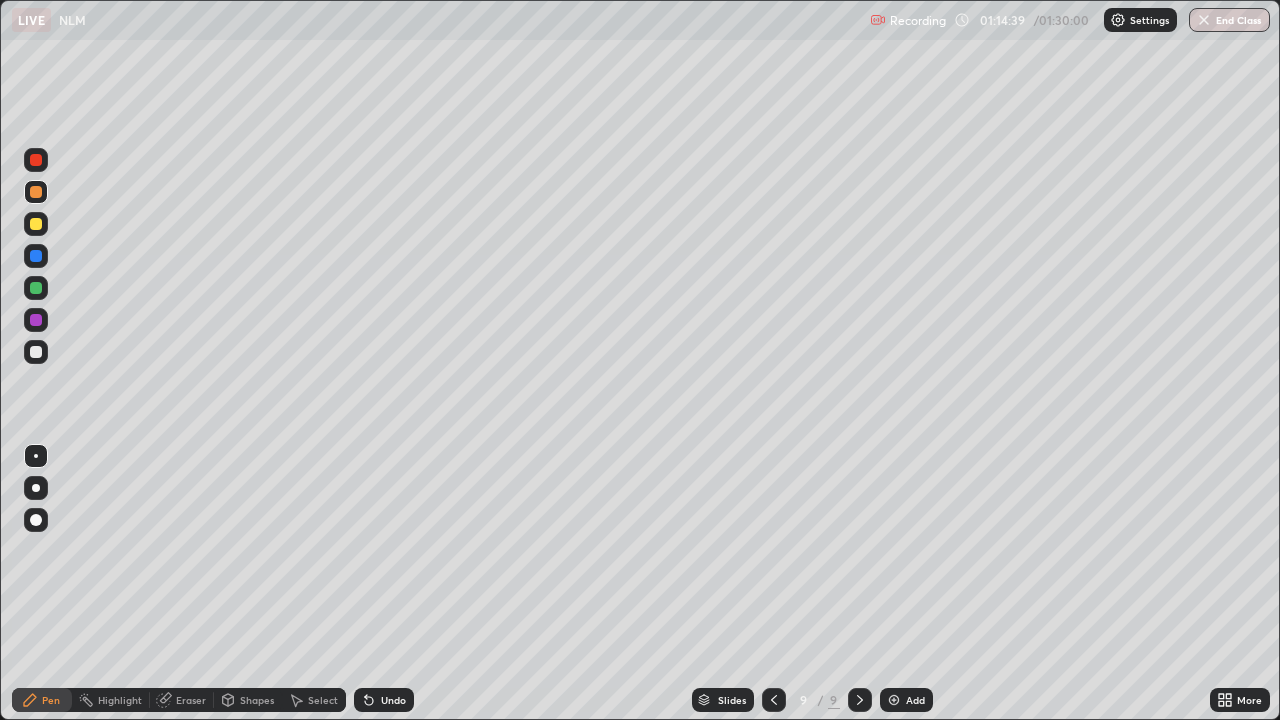 click on "Shapes" at bounding box center [257, 700] 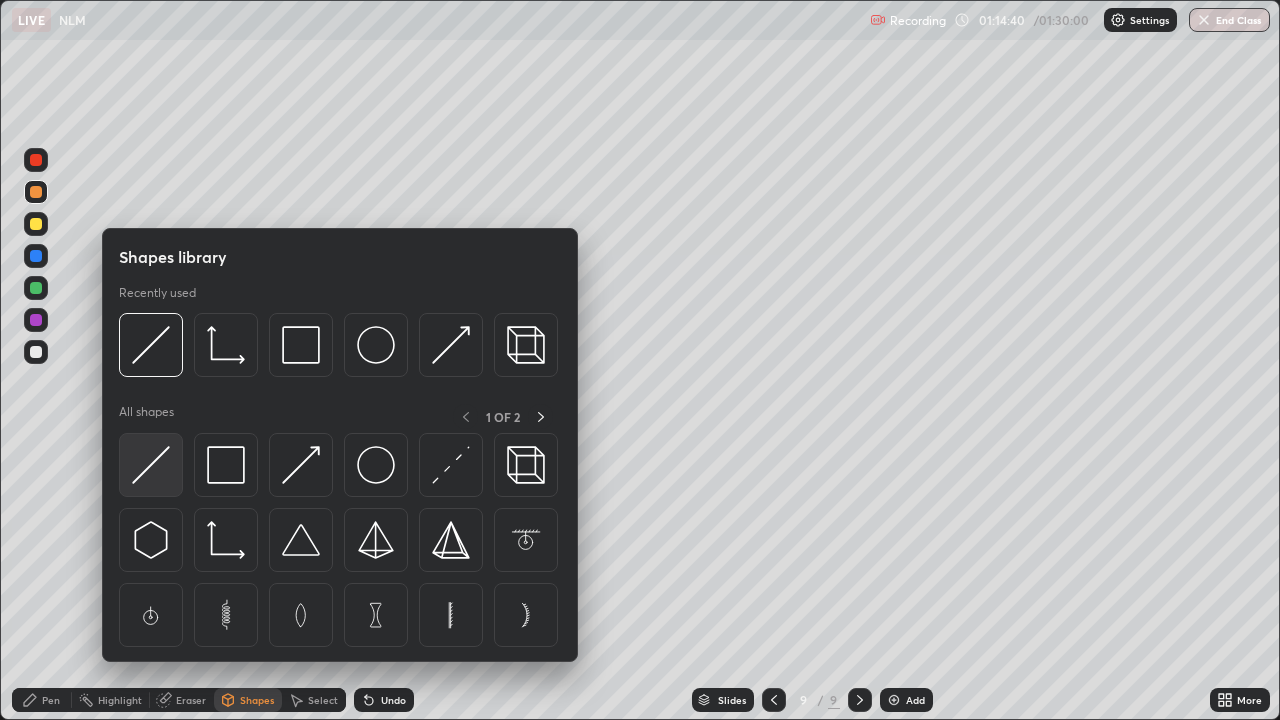click at bounding box center [151, 465] 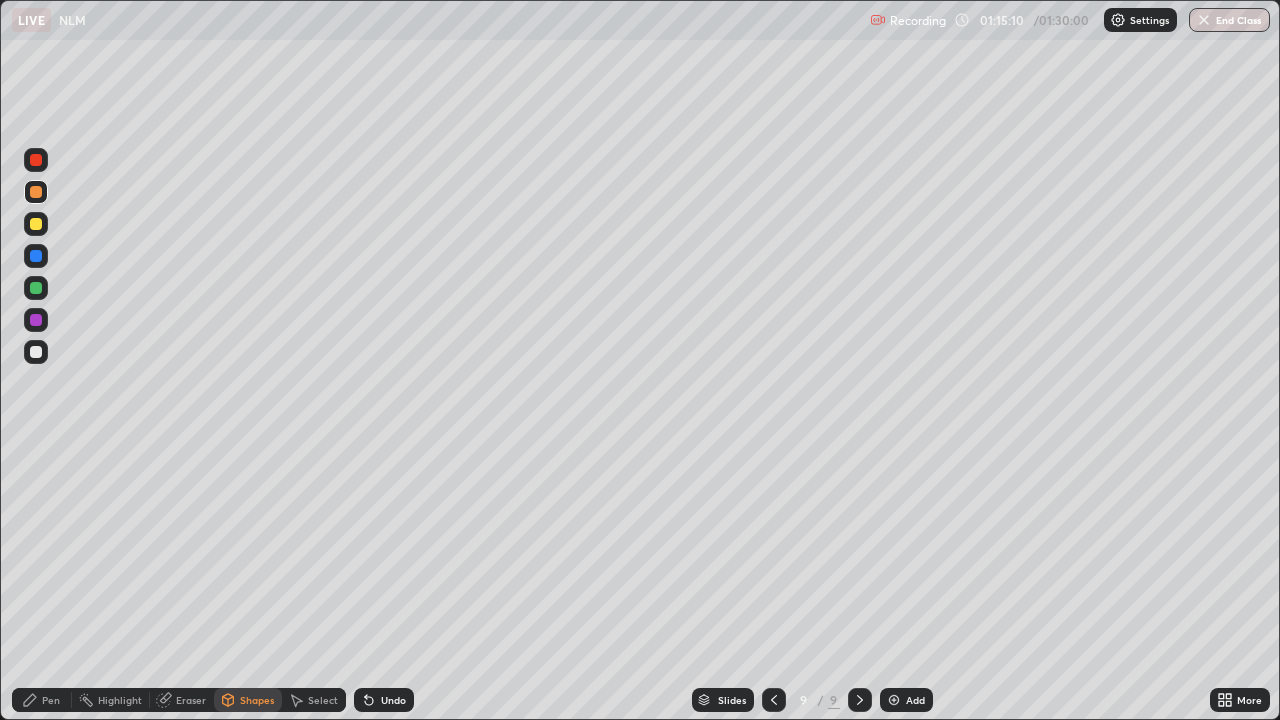 click on "Pen" at bounding box center [51, 700] 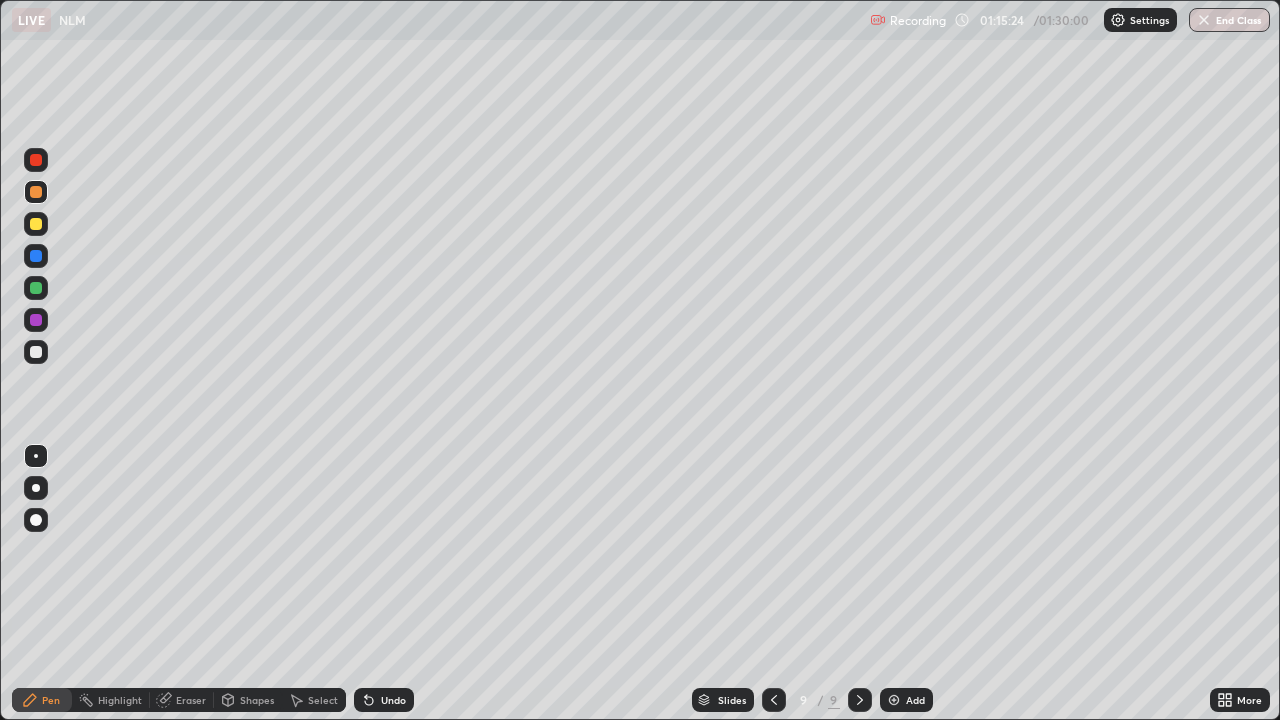 click on "Undo" at bounding box center [384, 700] 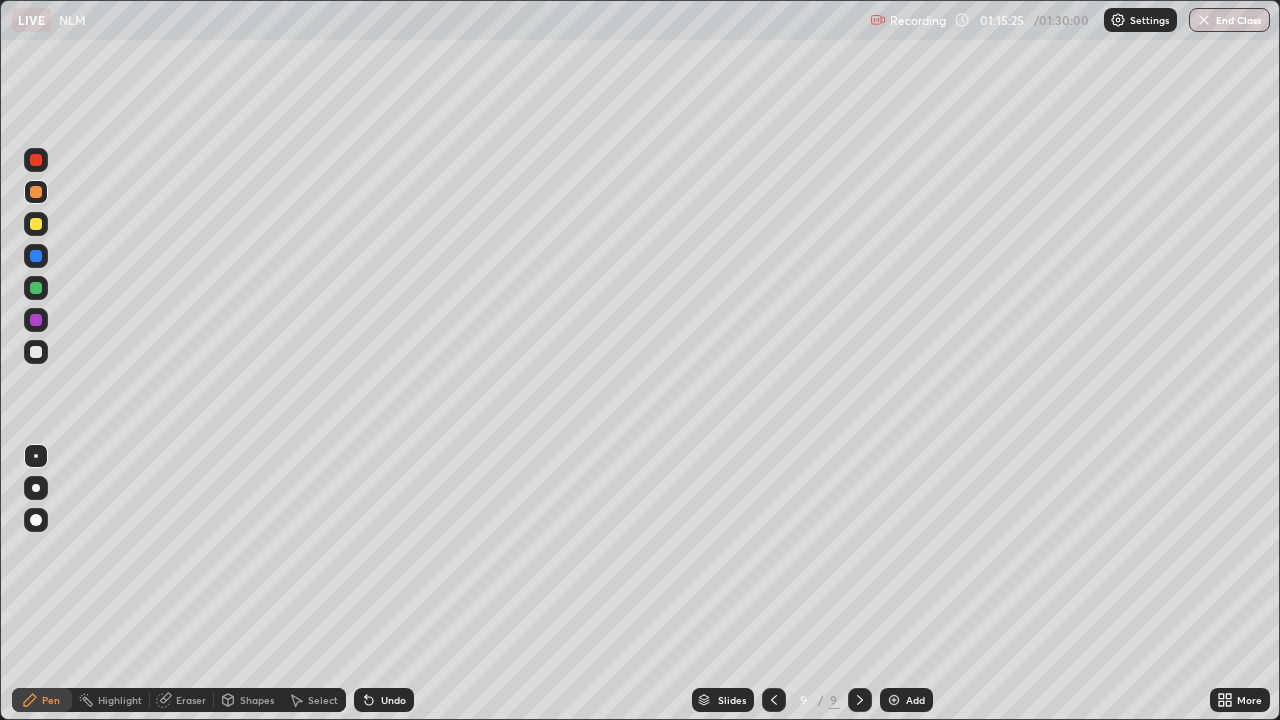 click on "Undo" at bounding box center [384, 700] 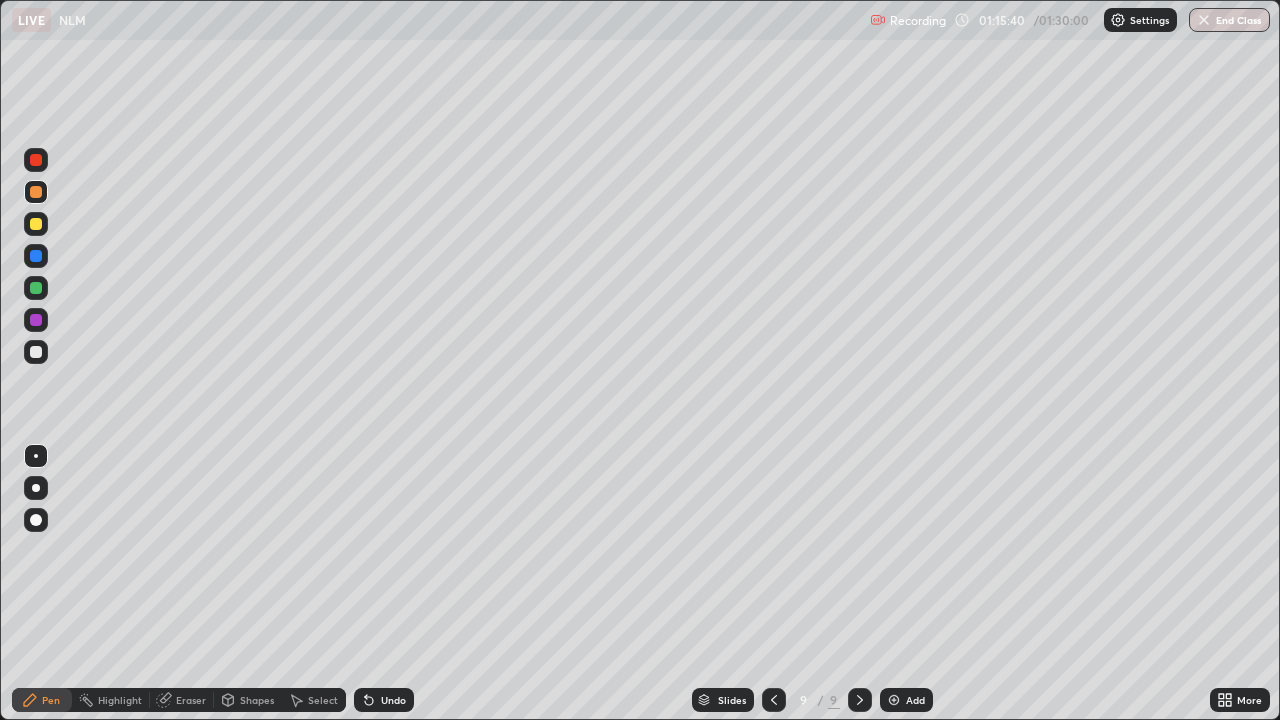 click at bounding box center [36, 288] 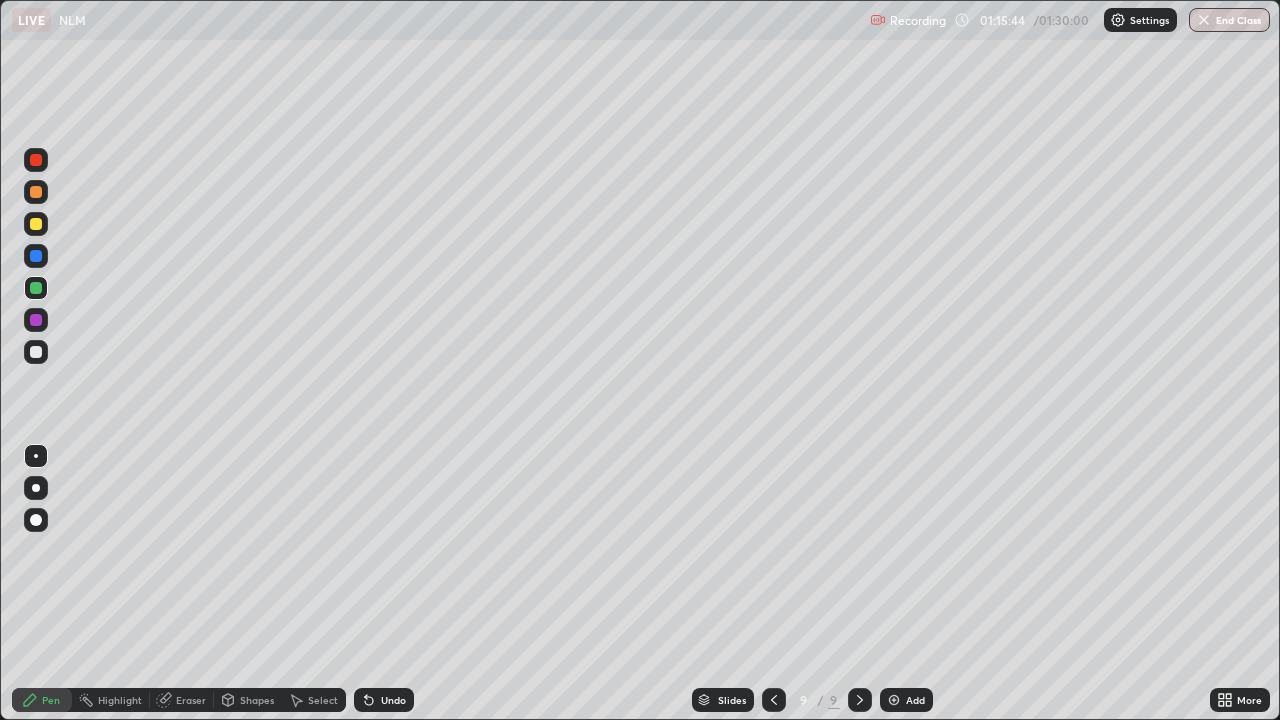 click at bounding box center [36, 352] 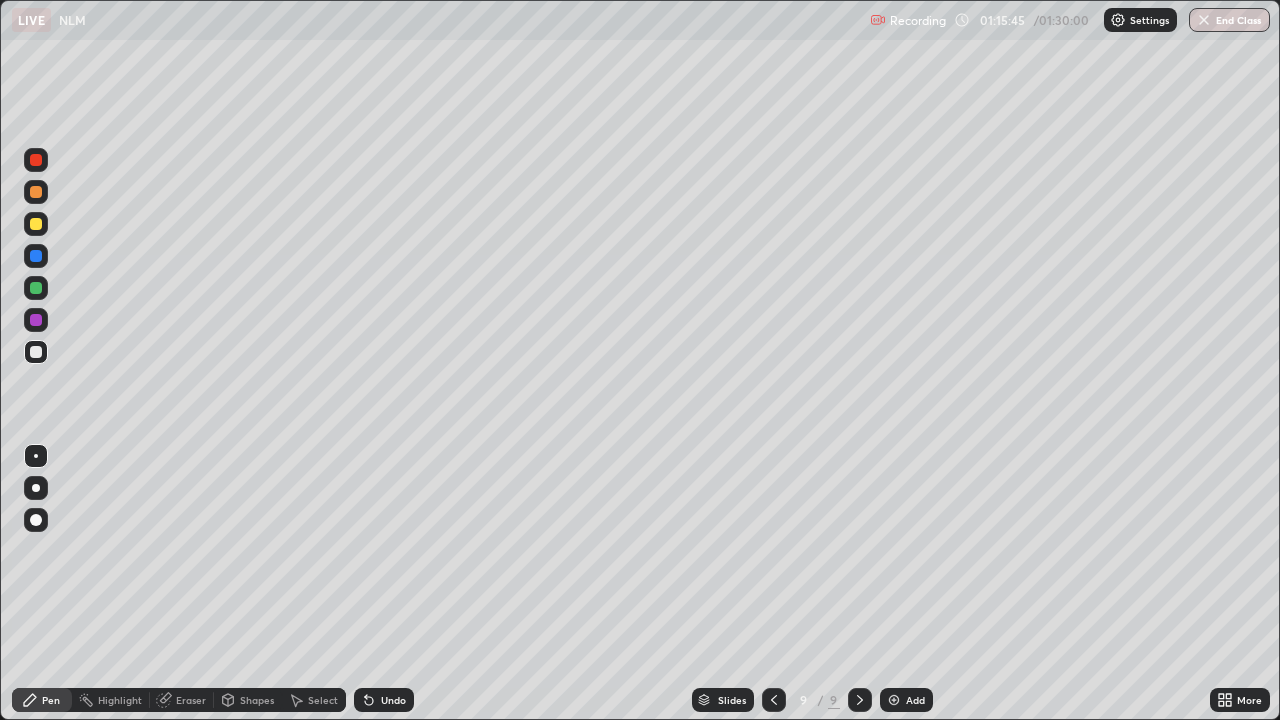 click at bounding box center [36, 224] 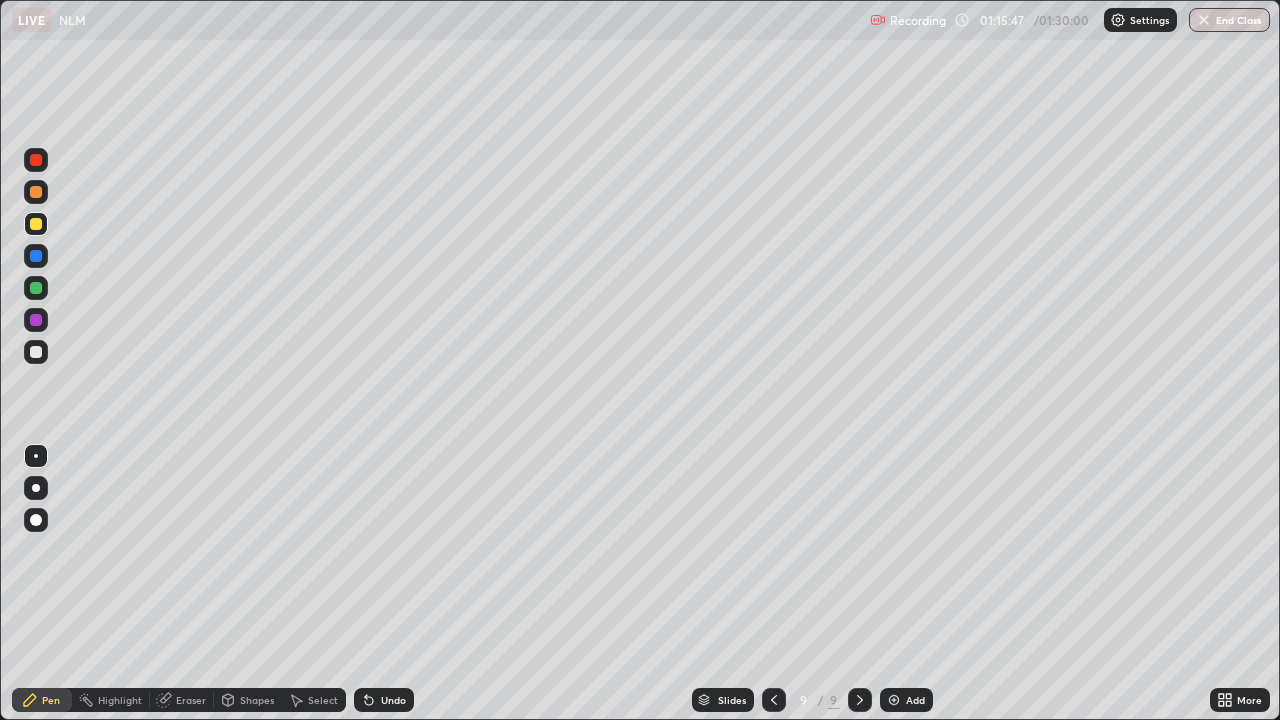 click at bounding box center [36, 192] 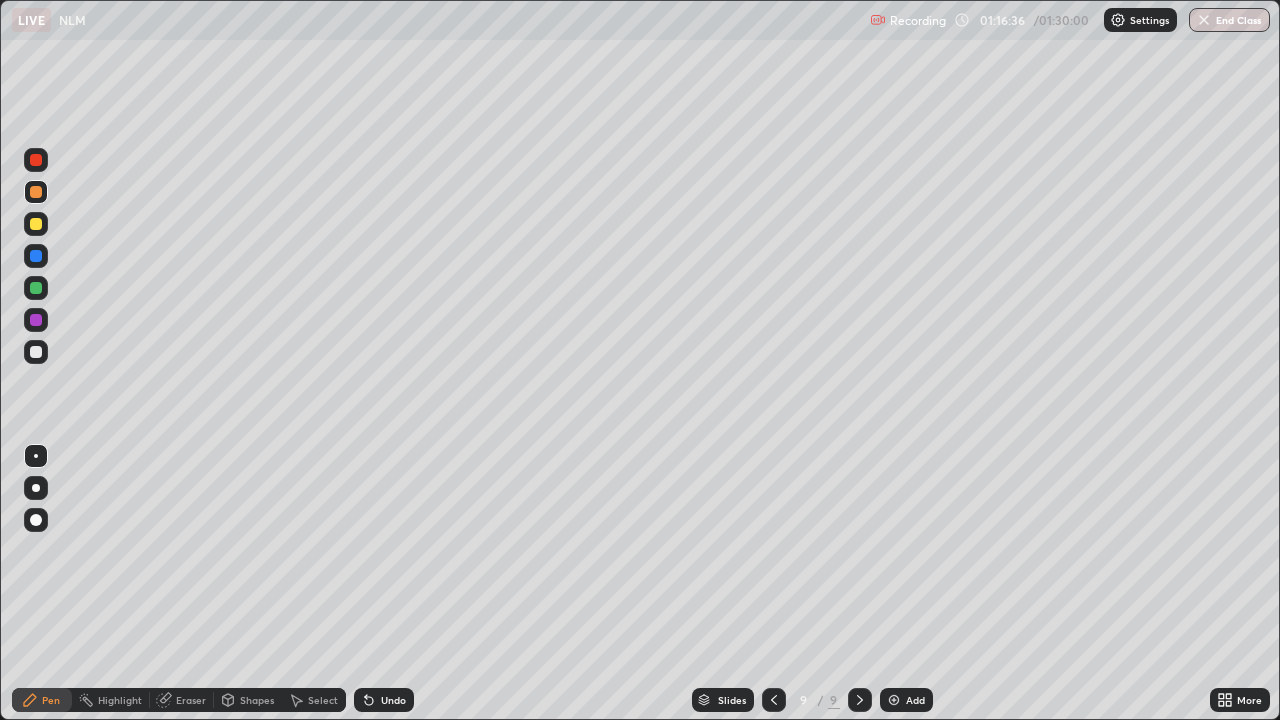 click on "Shapes" at bounding box center (257, 700) 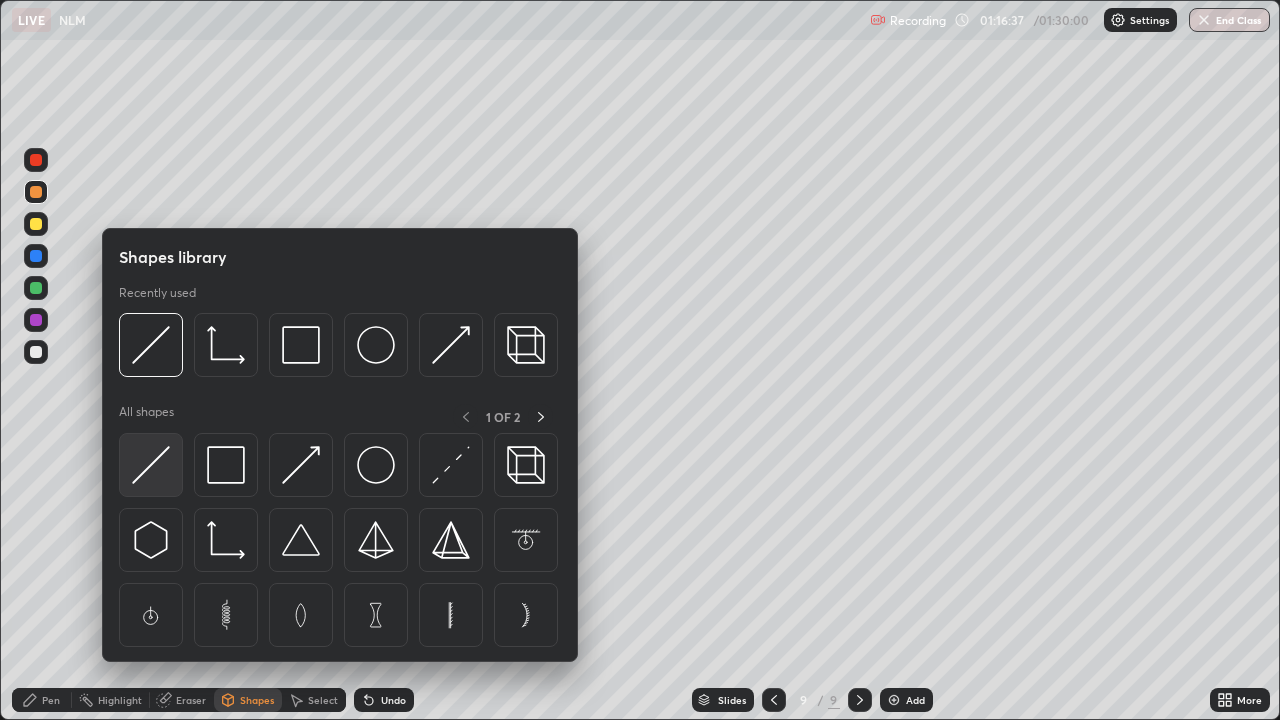 click at bounding box center [151, 465] 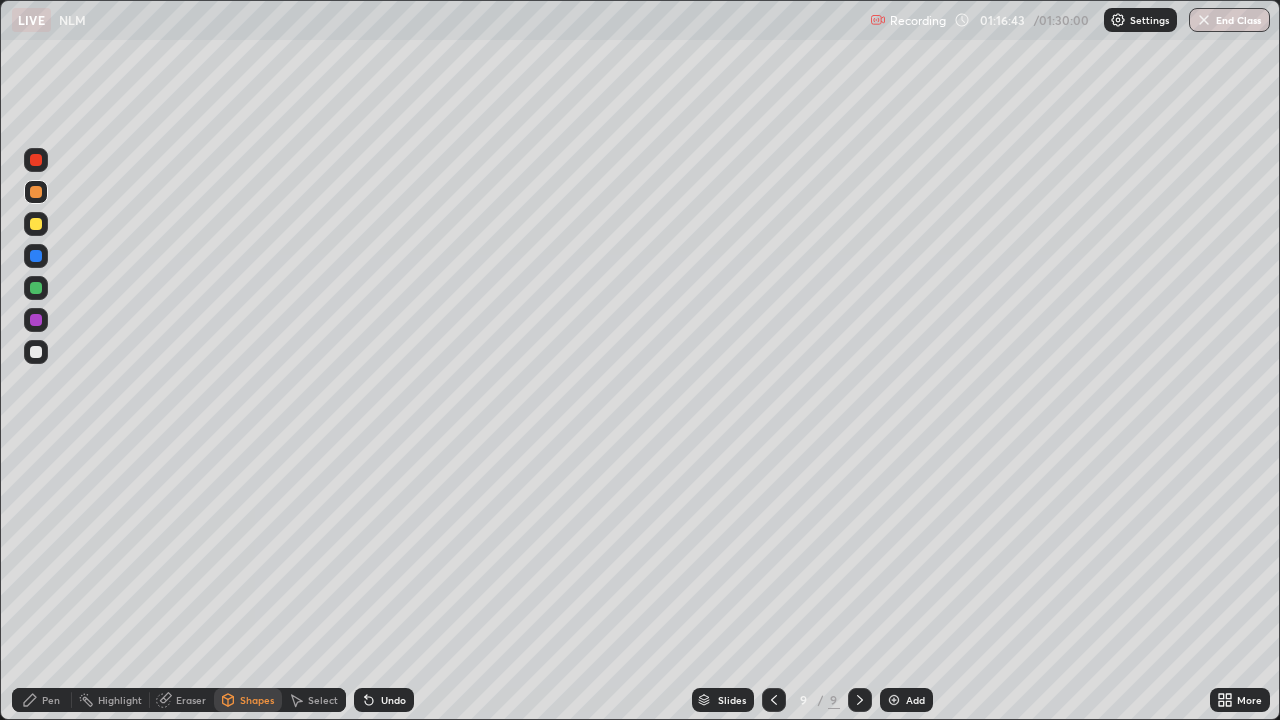 click on "Eraser" at bounding box center [191, 700] 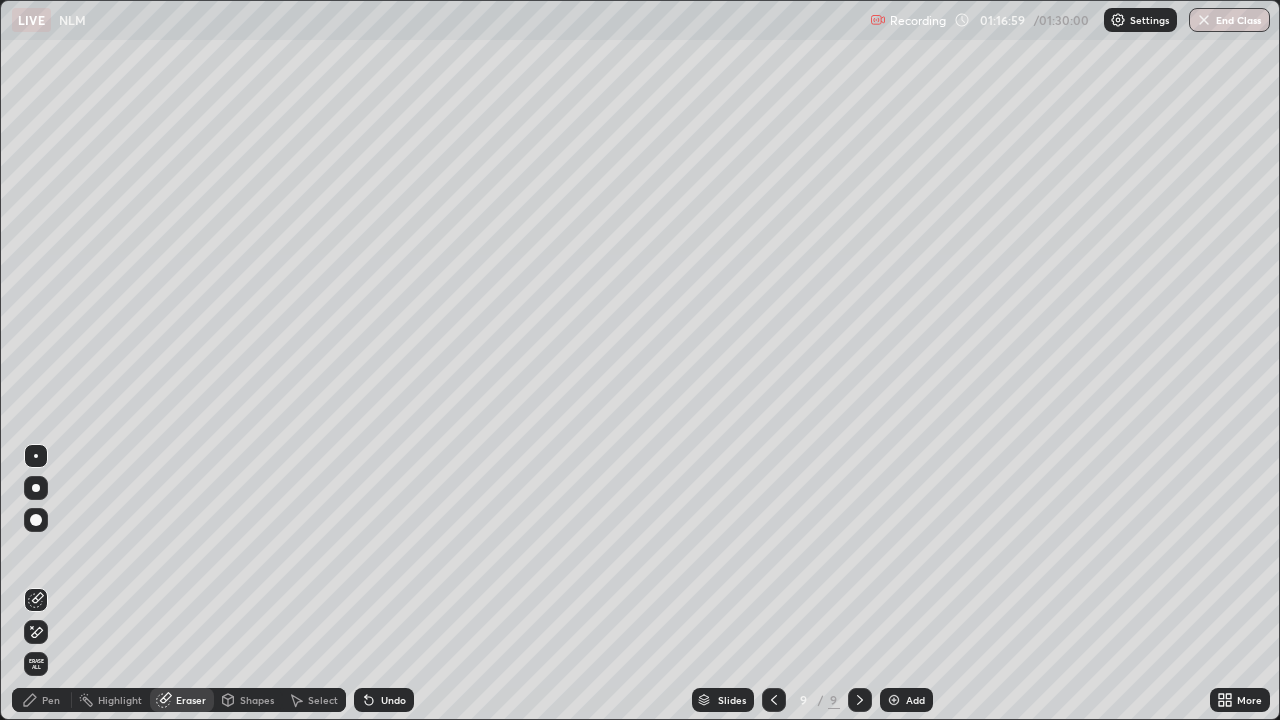 click on "Shapes" at bounding box center (257, 700) 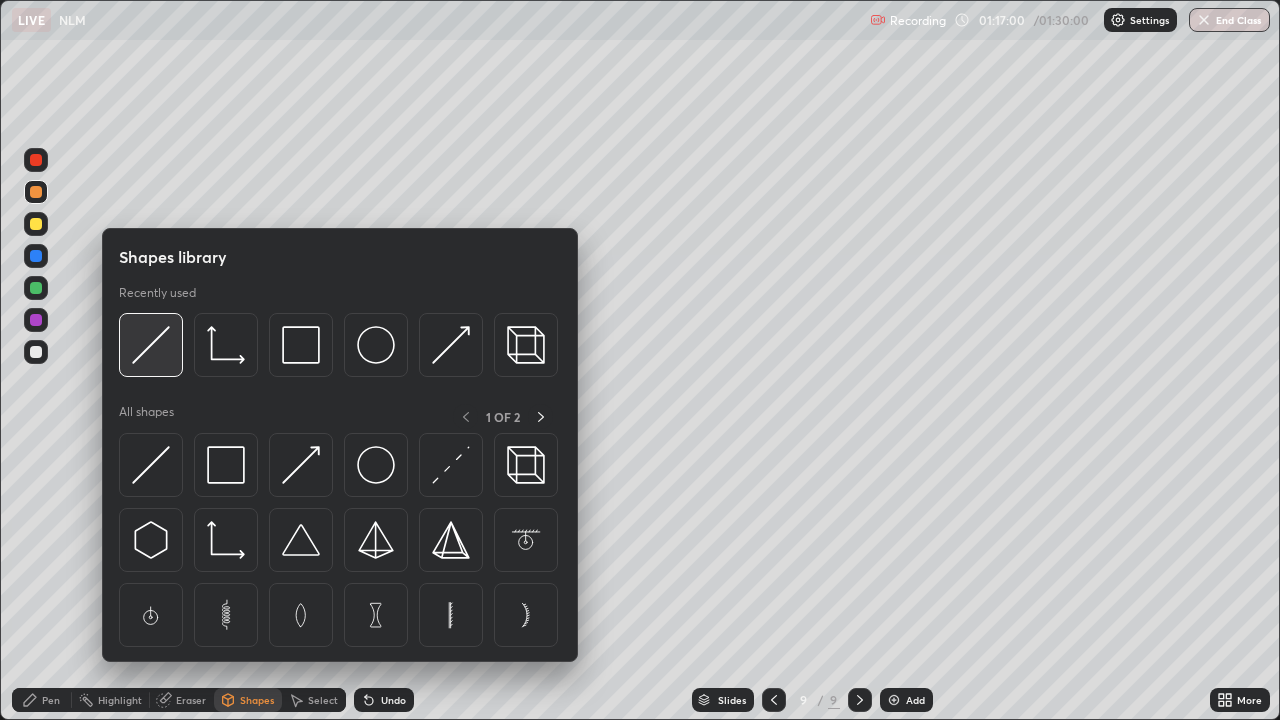 click at bounding box center (151, 345) 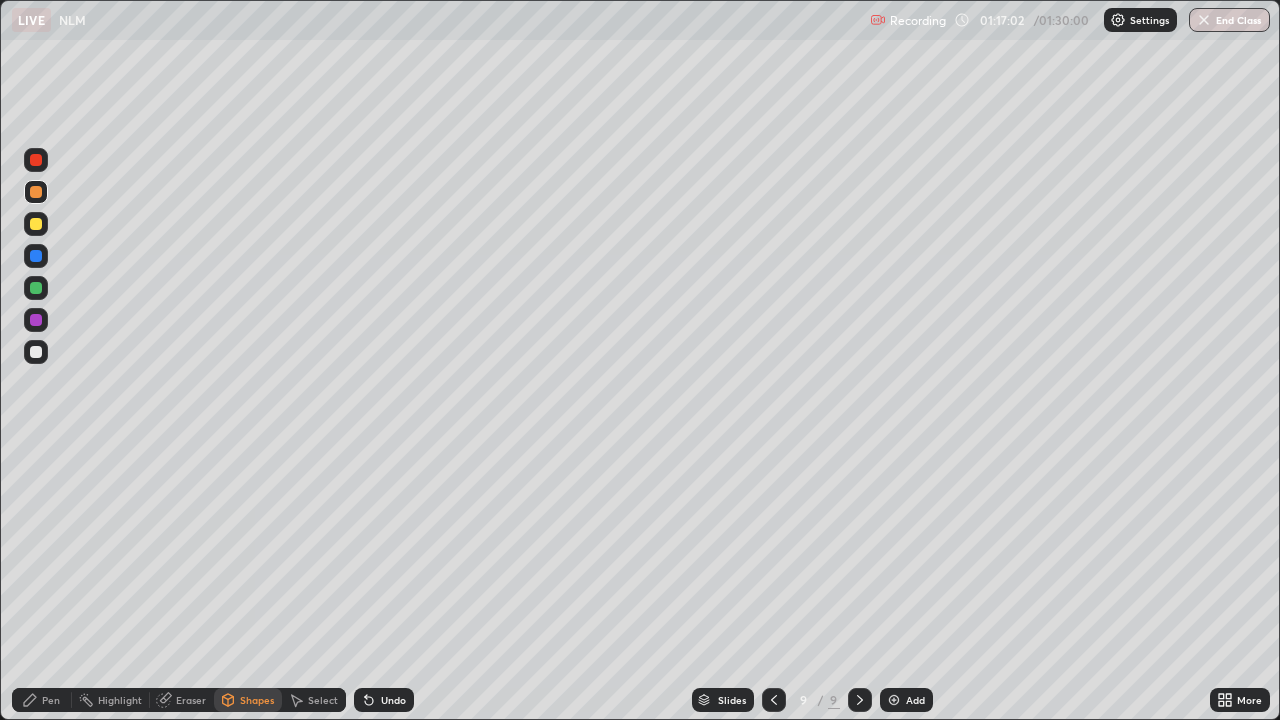 click at bounding box center (36, 224) 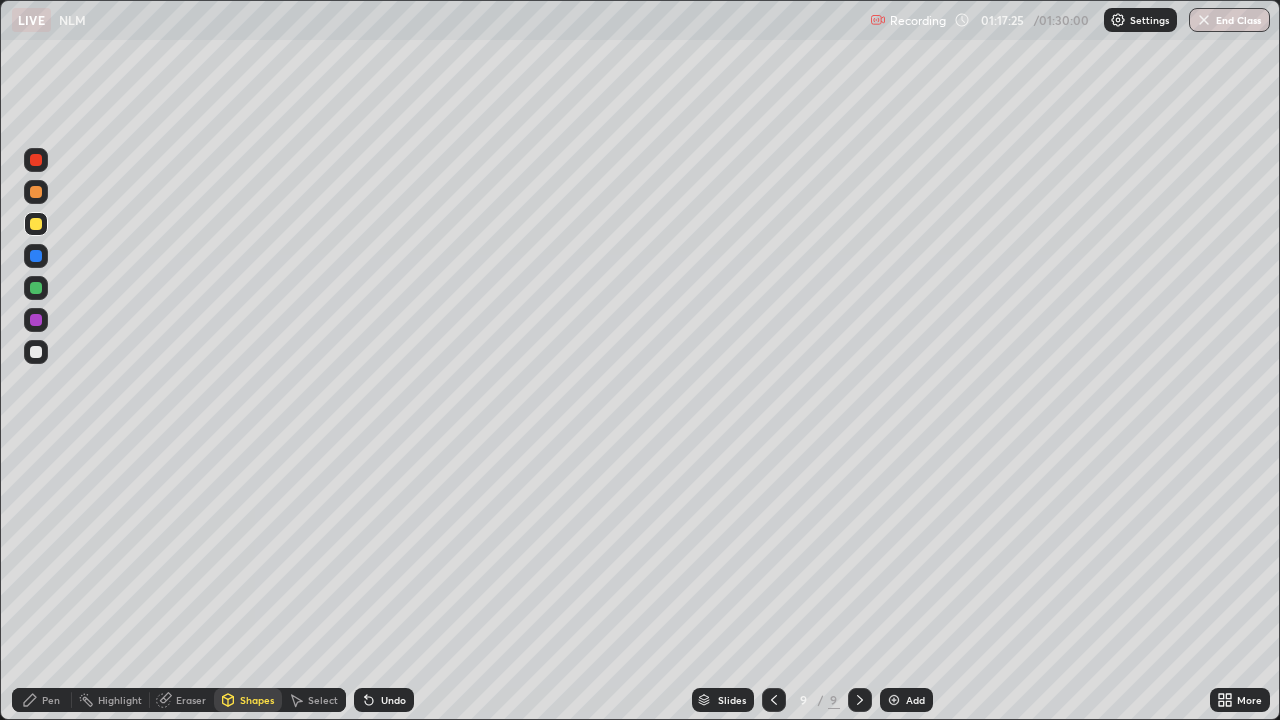 click on "Pen" at bounding box center [51, 700] 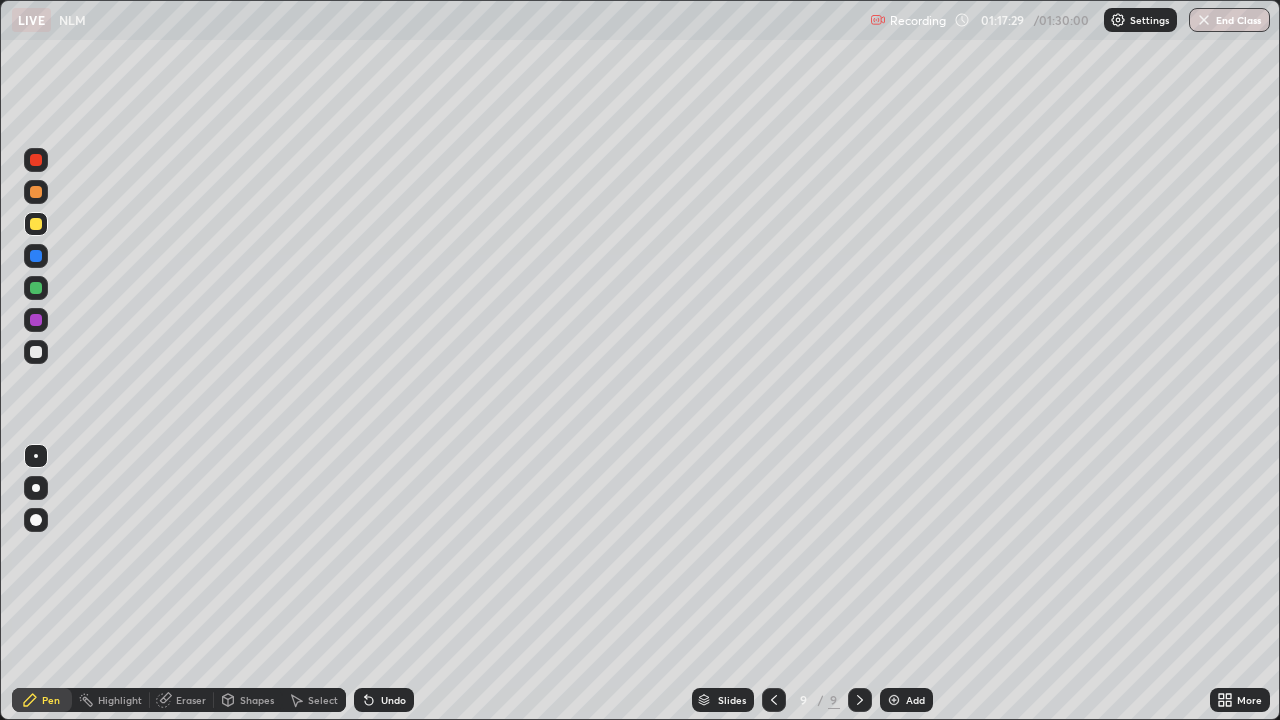 click at bounding box center [36, 352] 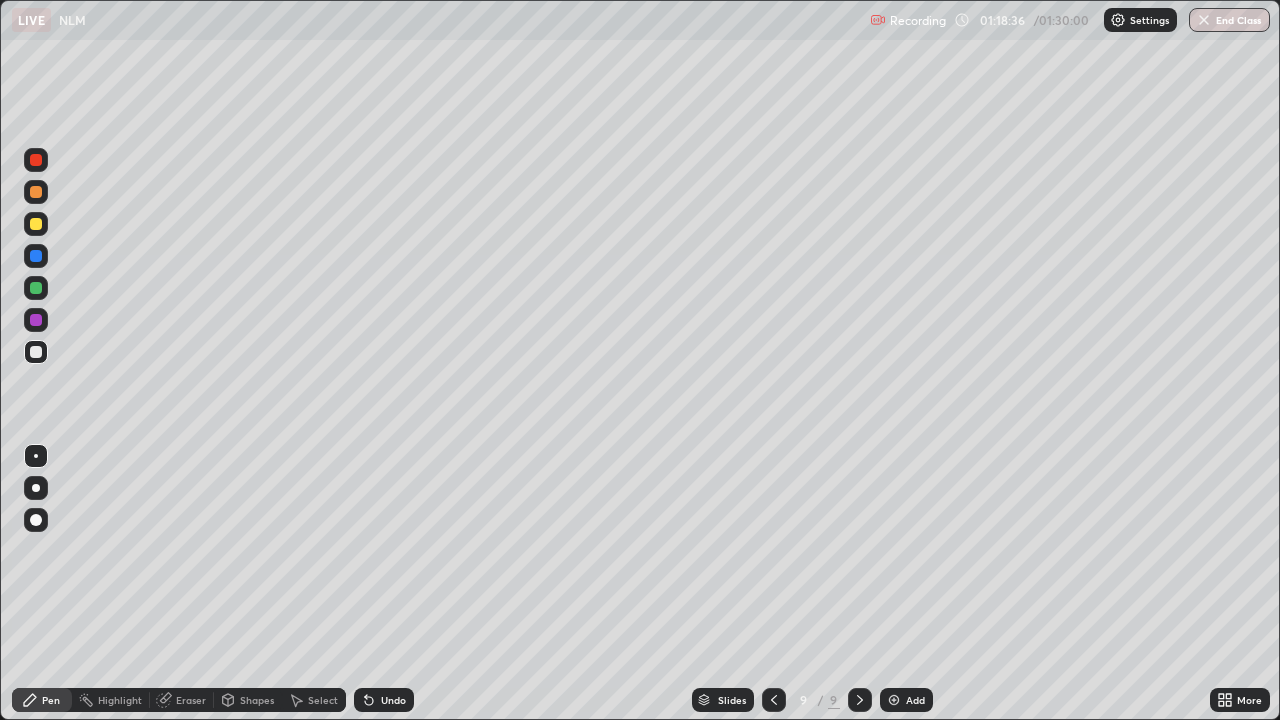 click on "Eraser" at bounding box center (182, 700) 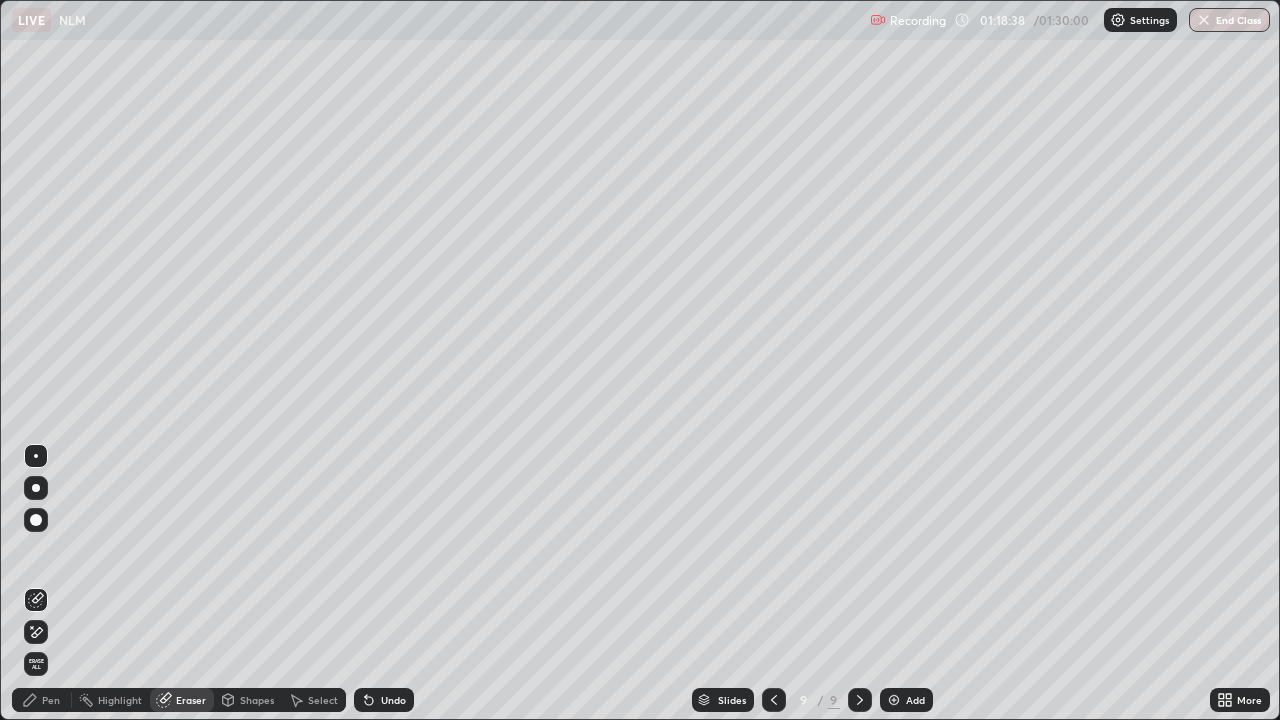 click on "Pen" at bounding box center (51, 700) 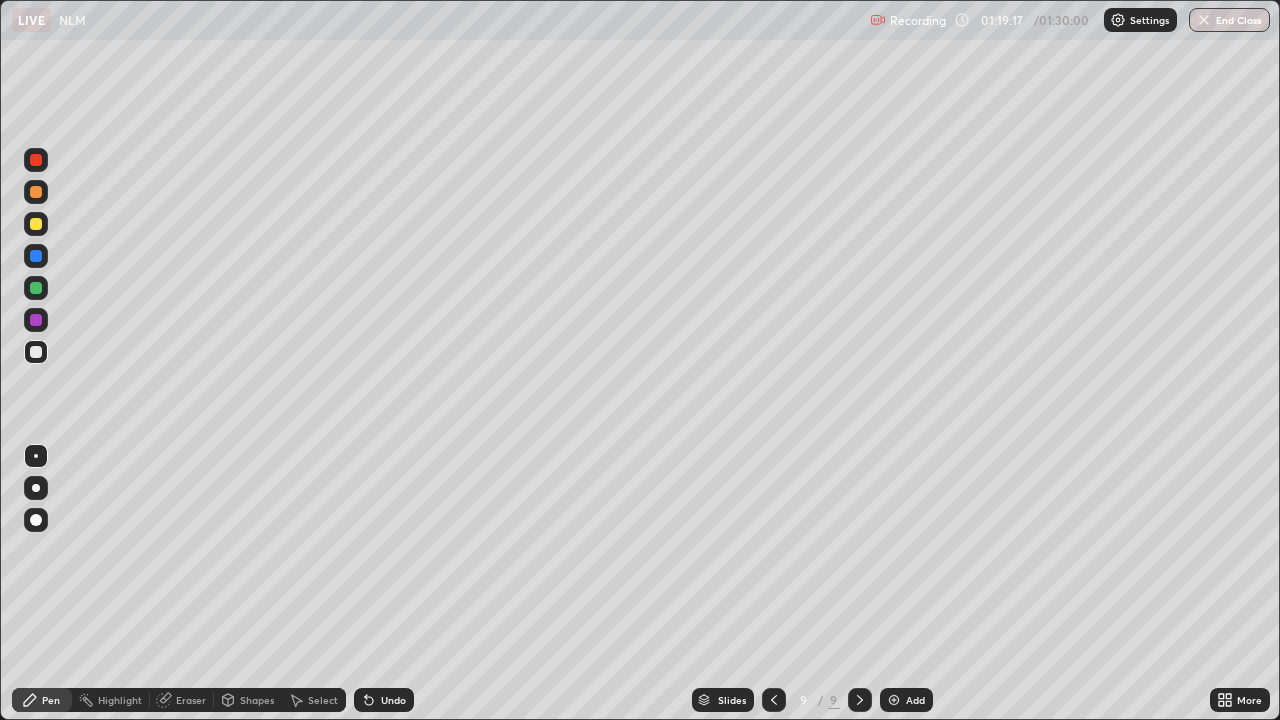 click at bounding box center (36, 224) 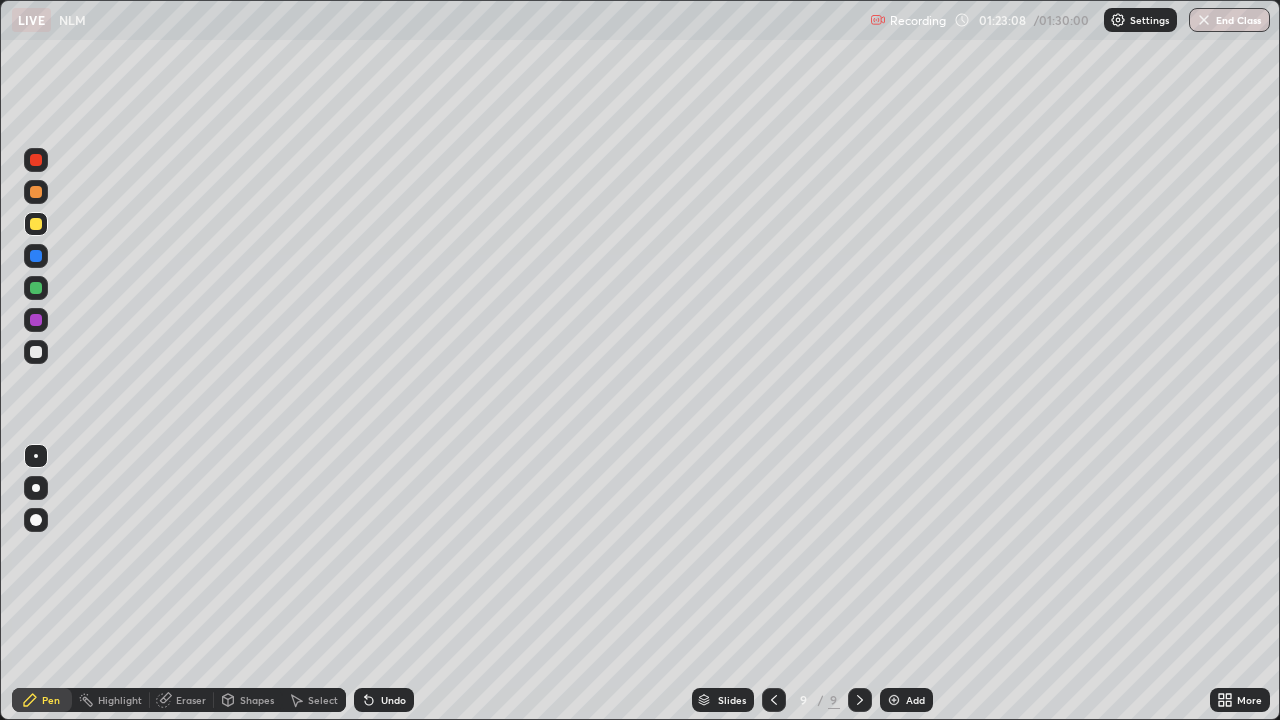 click at bounding box center [1204, 20] 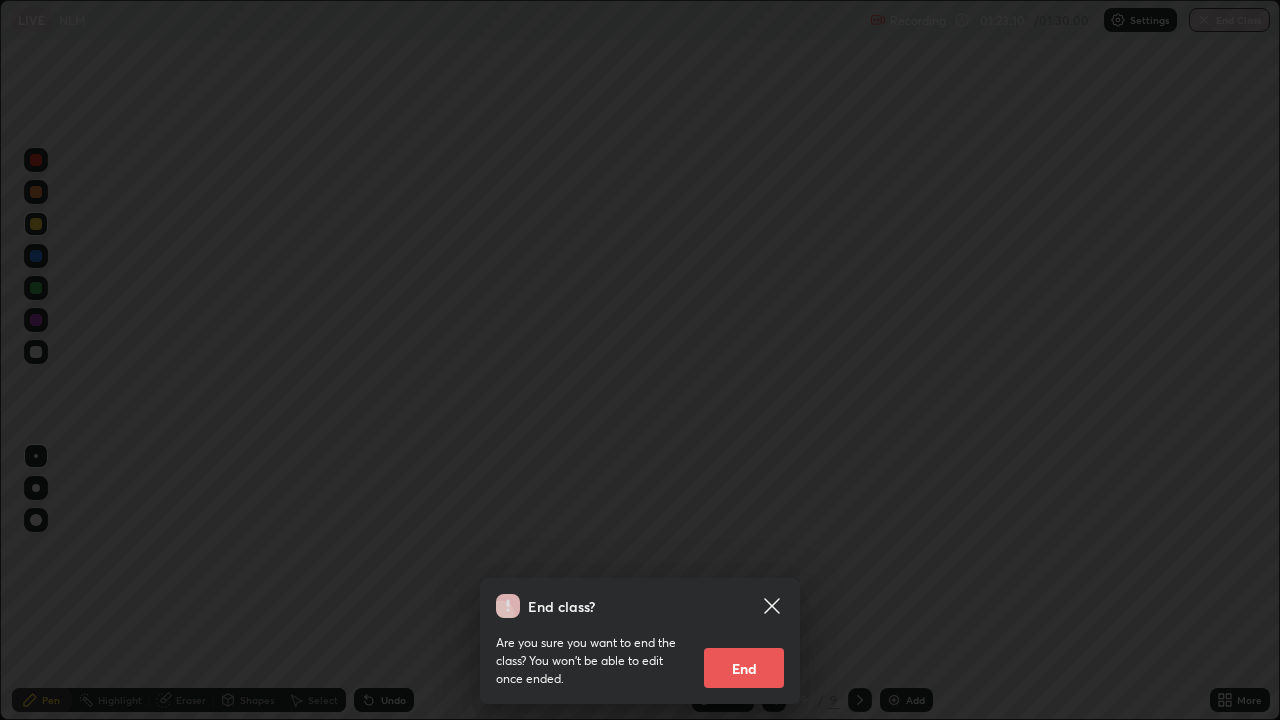 click on "End" at bounding box center (744, 668) 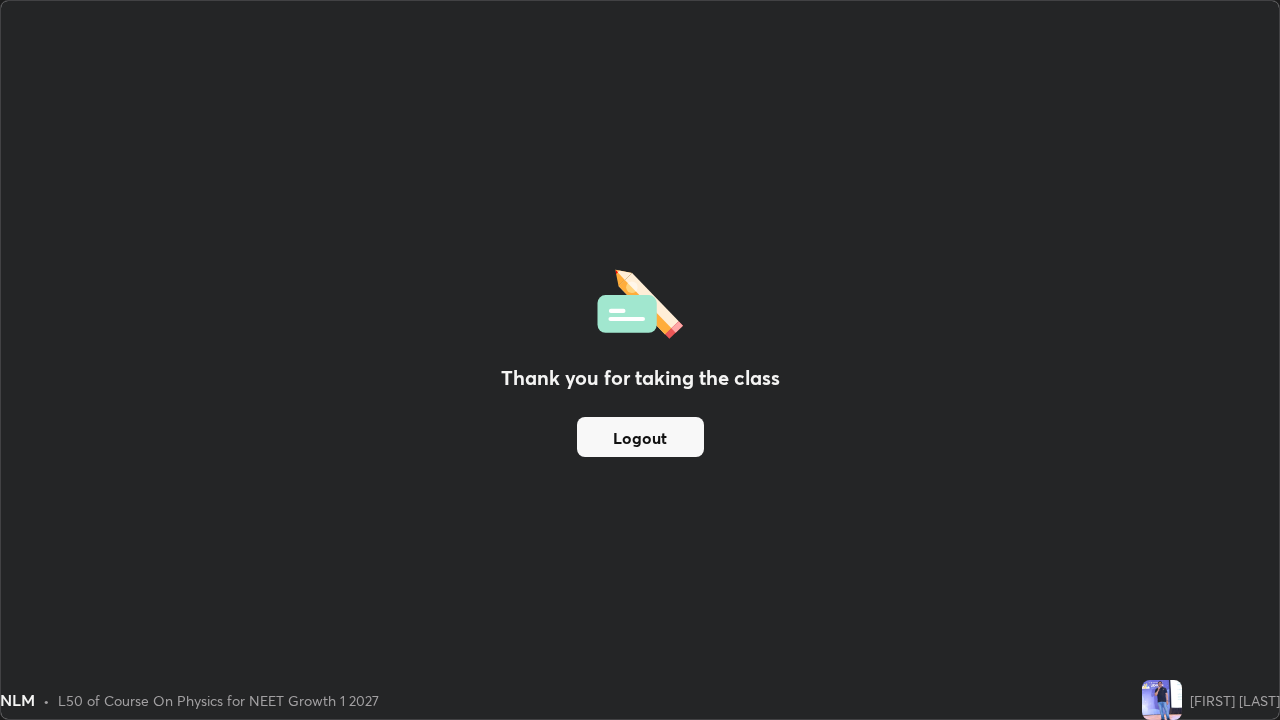 click on "Logout" at bounding box center (640, 437) 